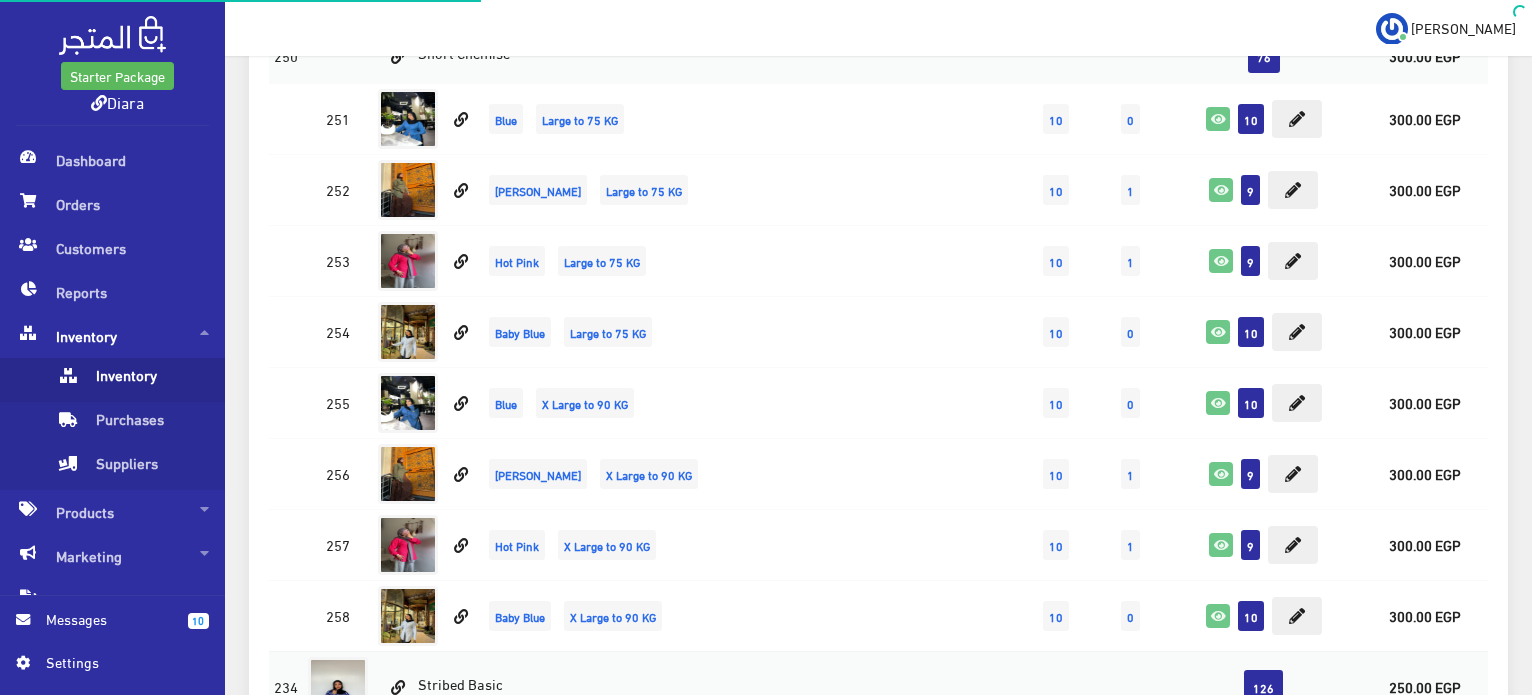 scroll, scrollTop: 1000, scrollLeft: 0, axis: vertical 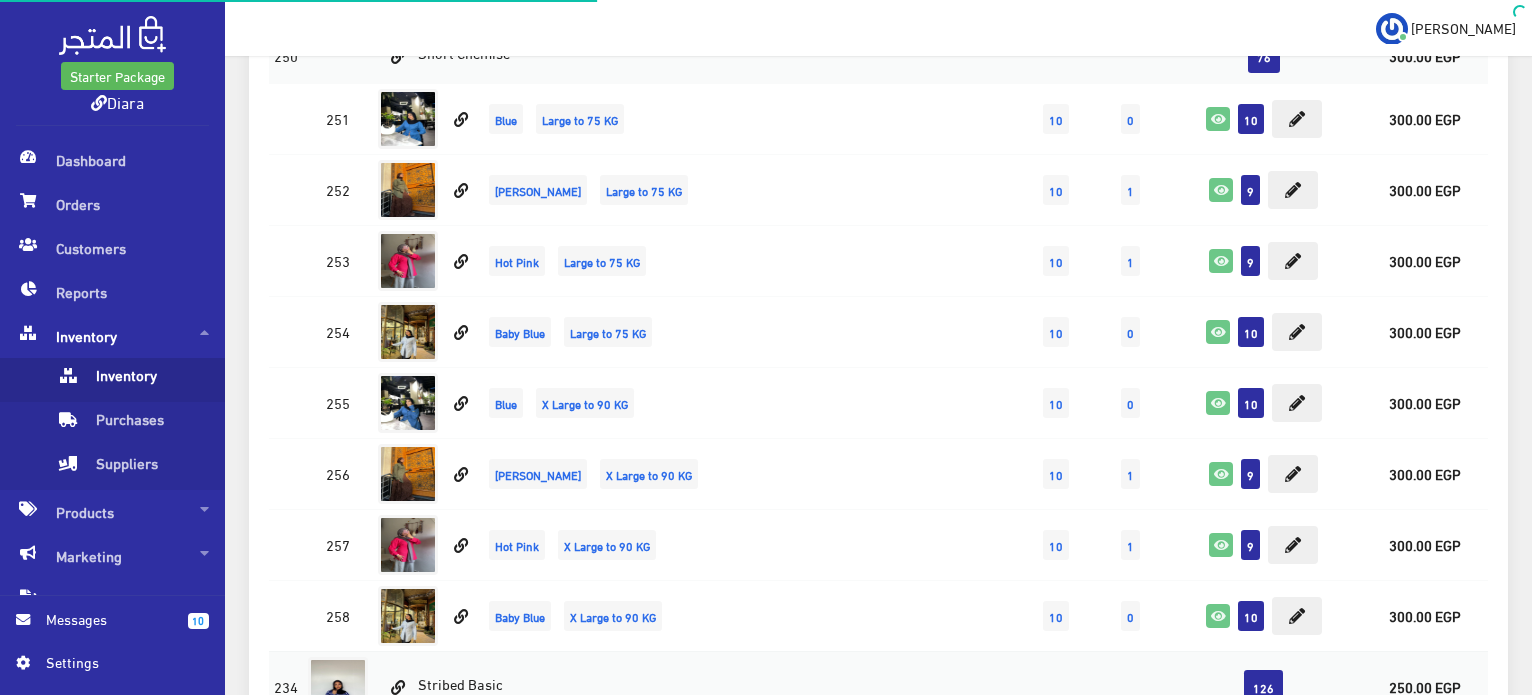 click on "Inventory" at bounding box center [112, 336] 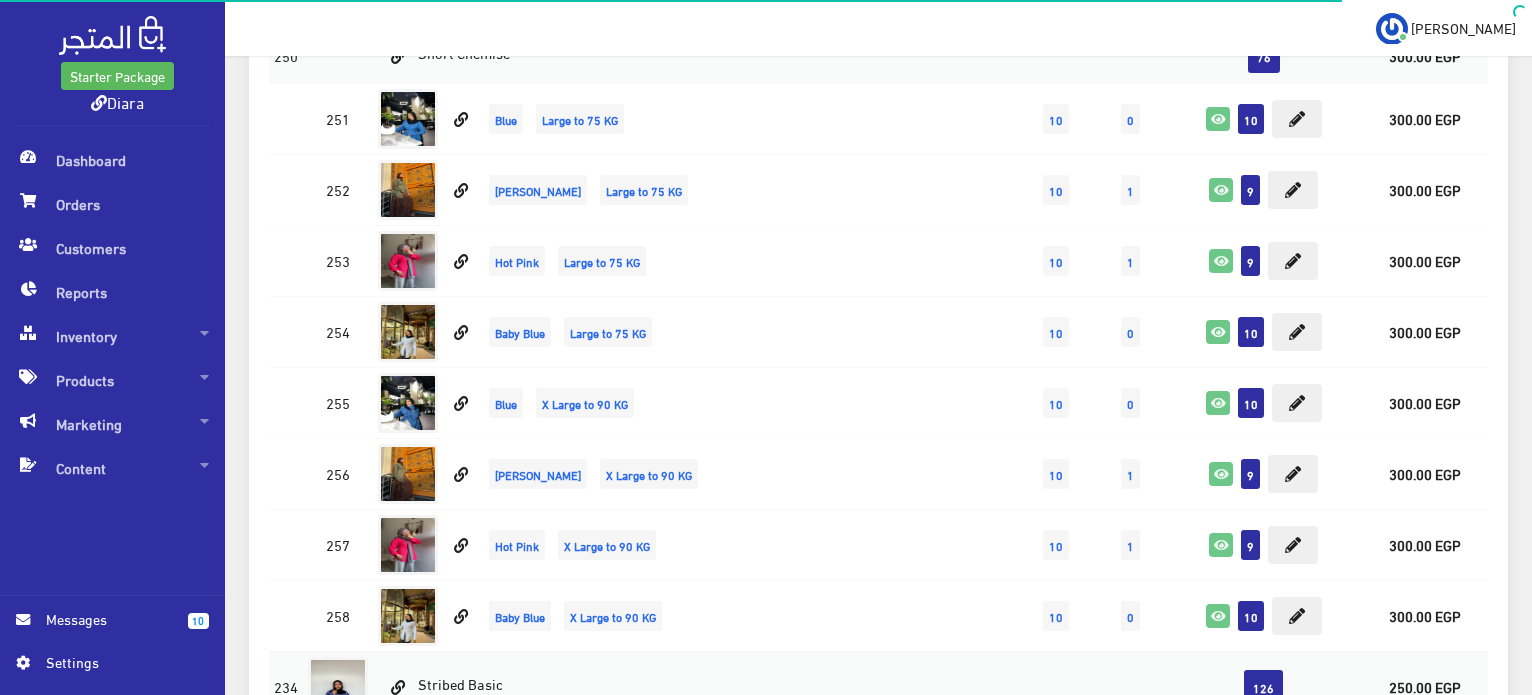 click on "Dashboard
Orders
Customers
Reports
Inventory
Inventory Purchases" at bounding box center (112, 314) 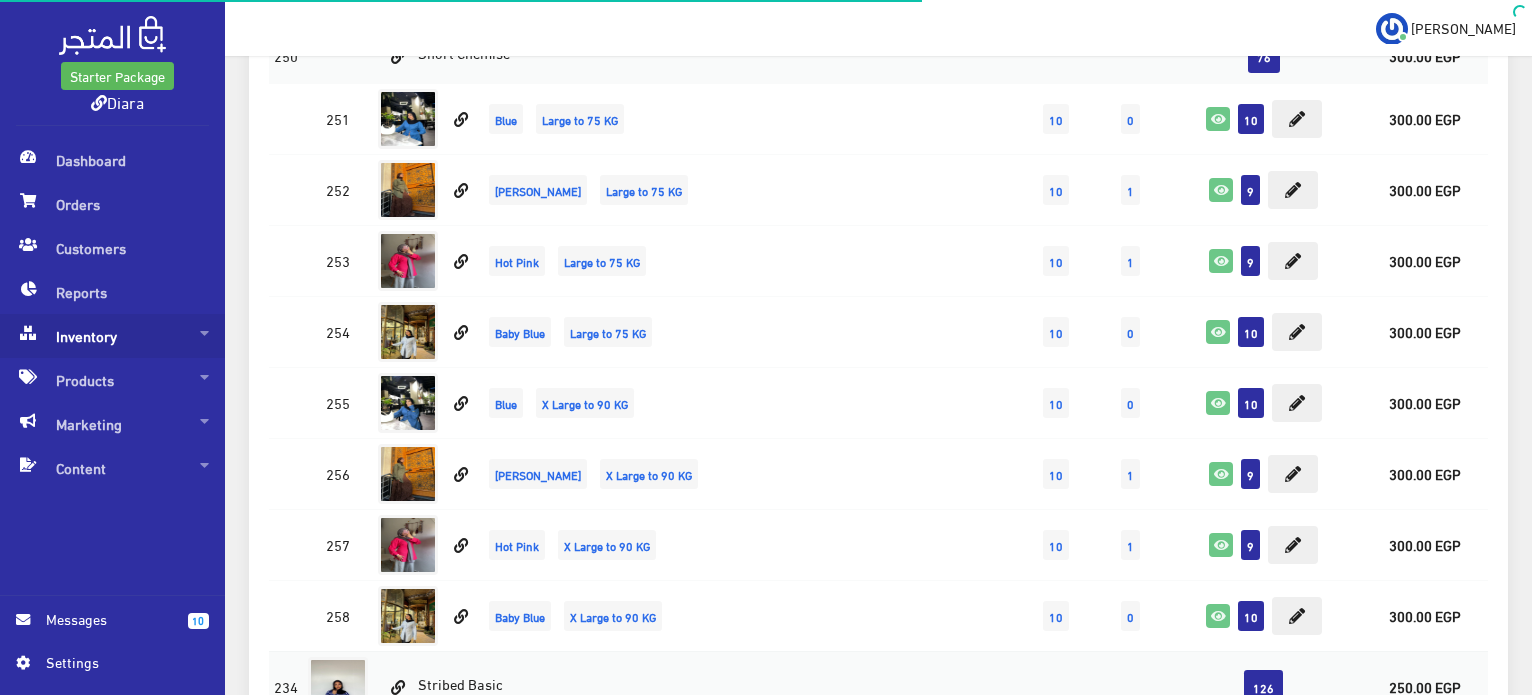 click on "Inventory" at bounding box center [112, 336] 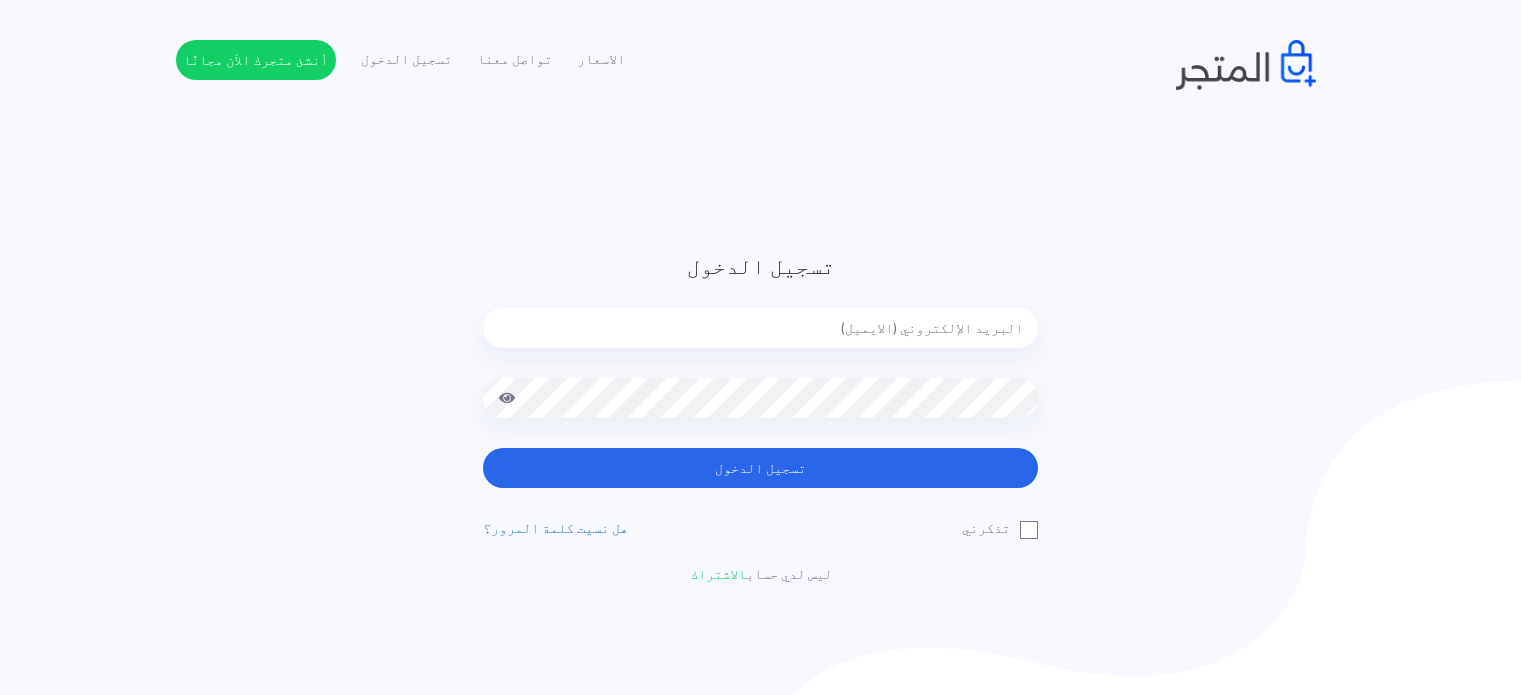 scroll, scrollTop: 0, scrollLeft: 0, axis: both 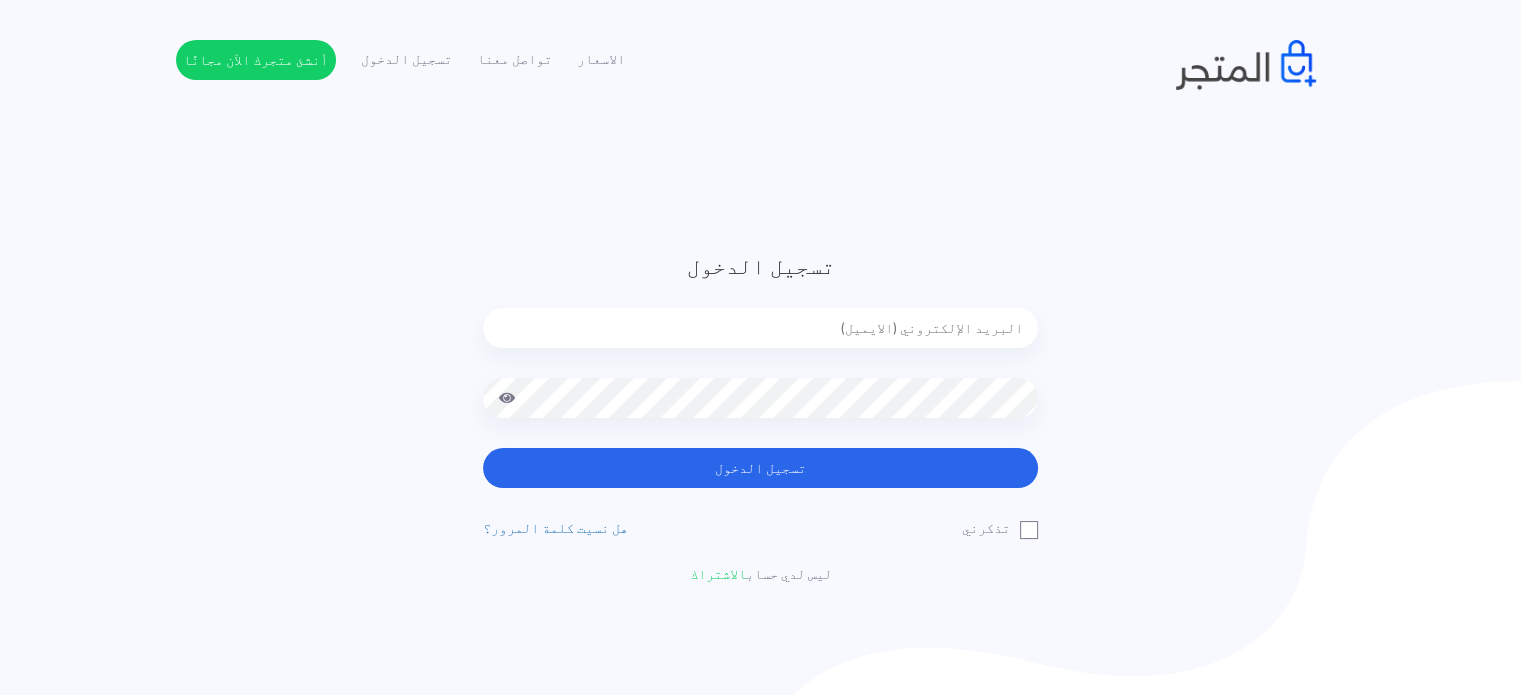 click at bounding box center (760, 328) 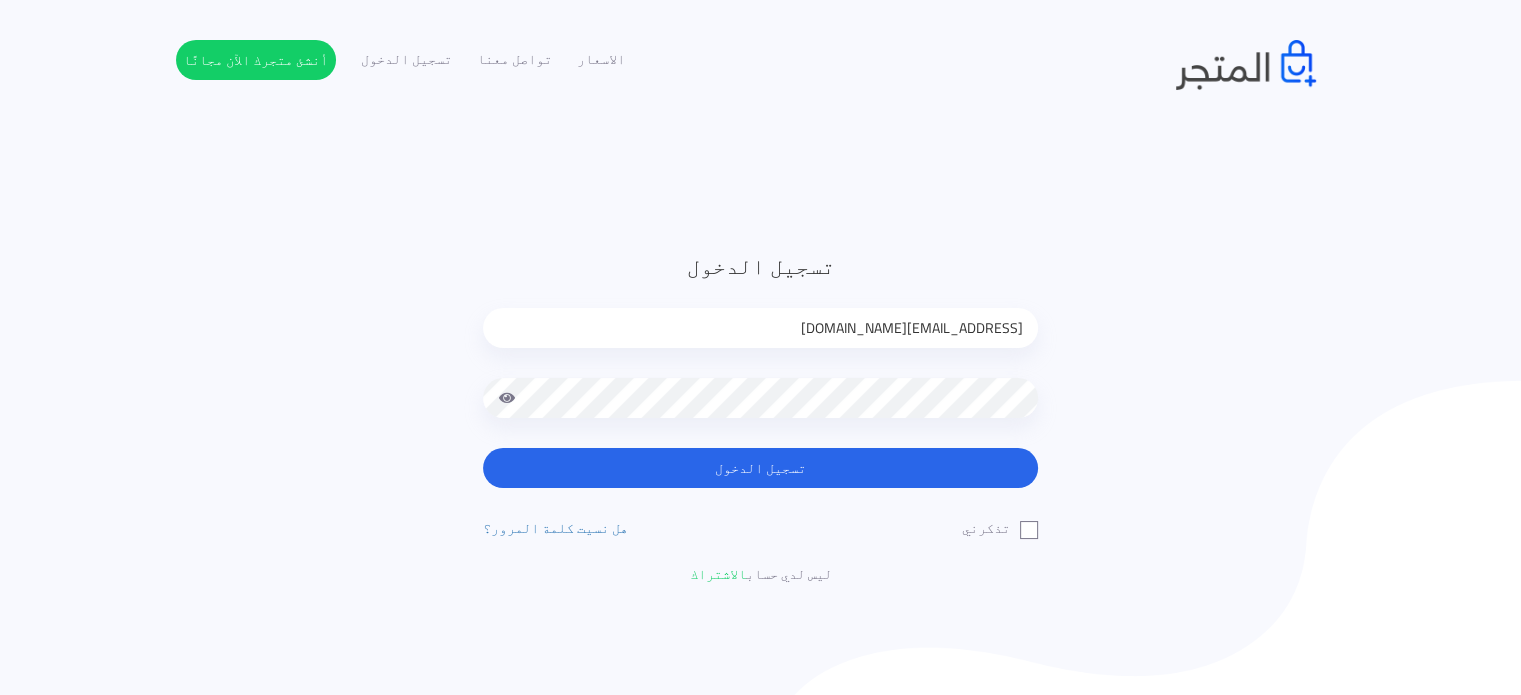 click on "تسجيل الدخول" at bounding box center [760, 468] 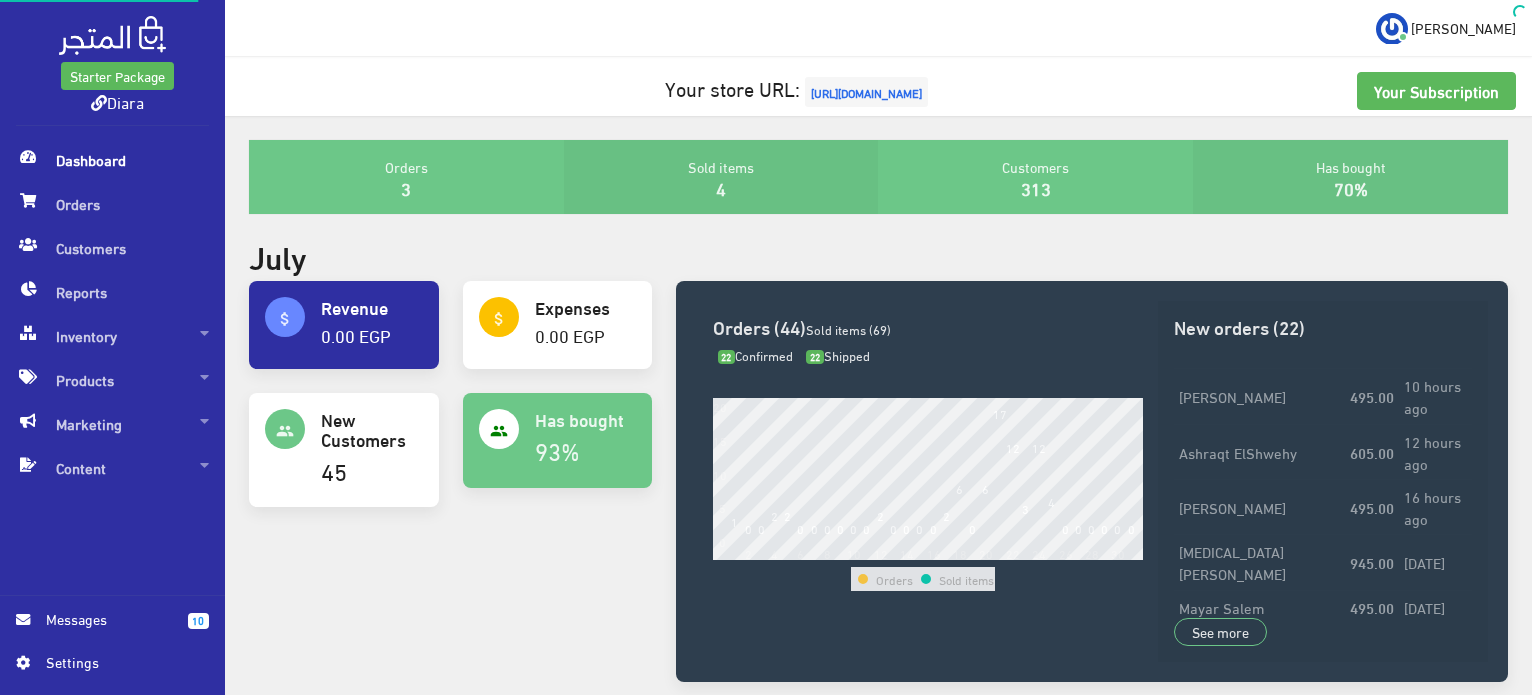 scroll, scrollTop: 0, scrollLeft: 0, axis: both 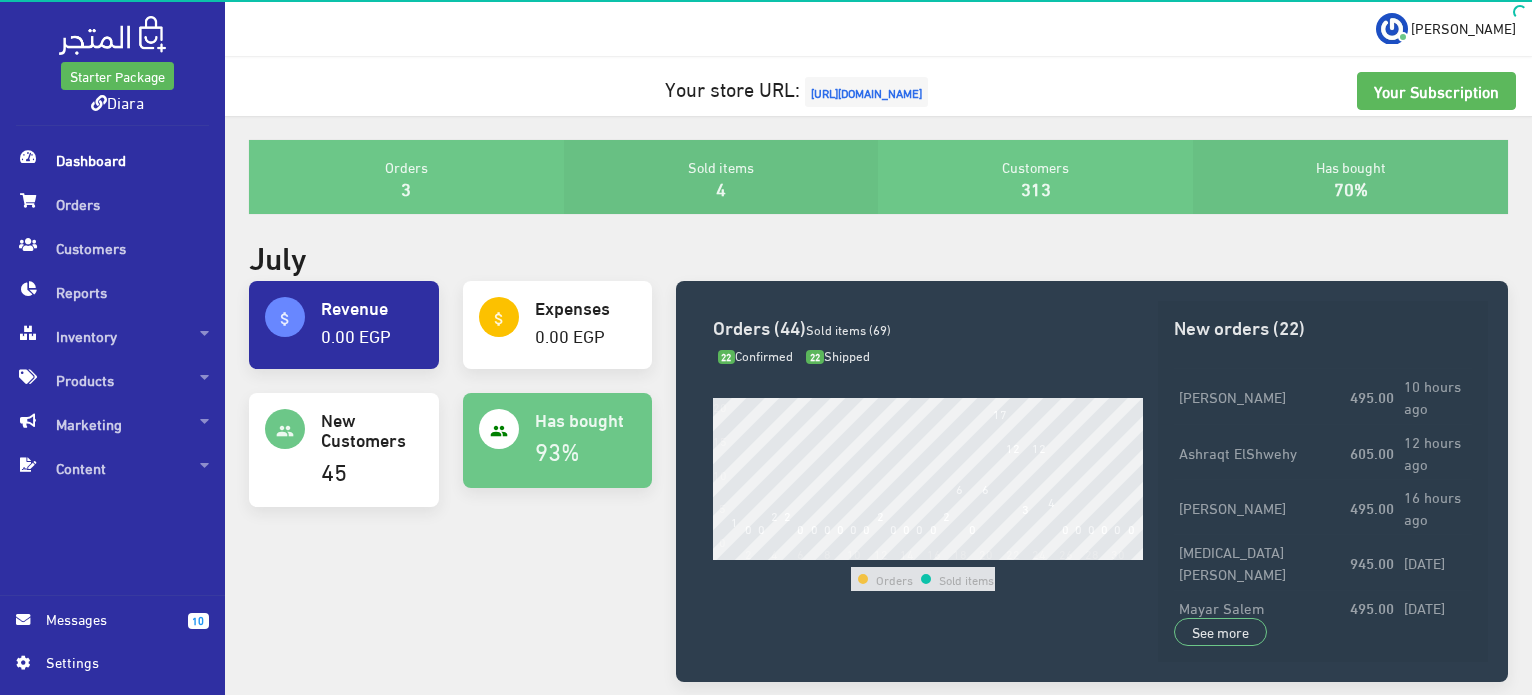click on "[URL][DOMAIN_NAME]" at bounding box center [866, 92] 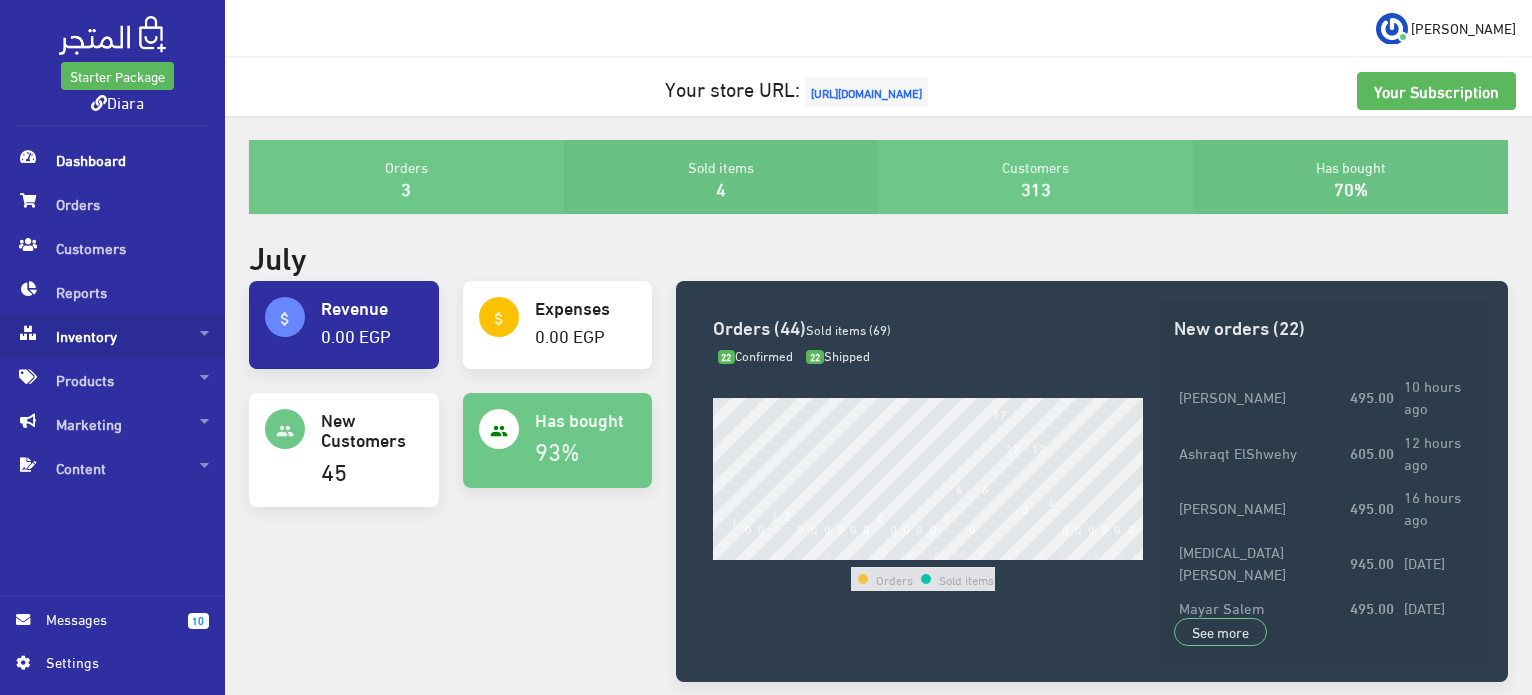 click on "Inventory" at bounding box center [112, 336] 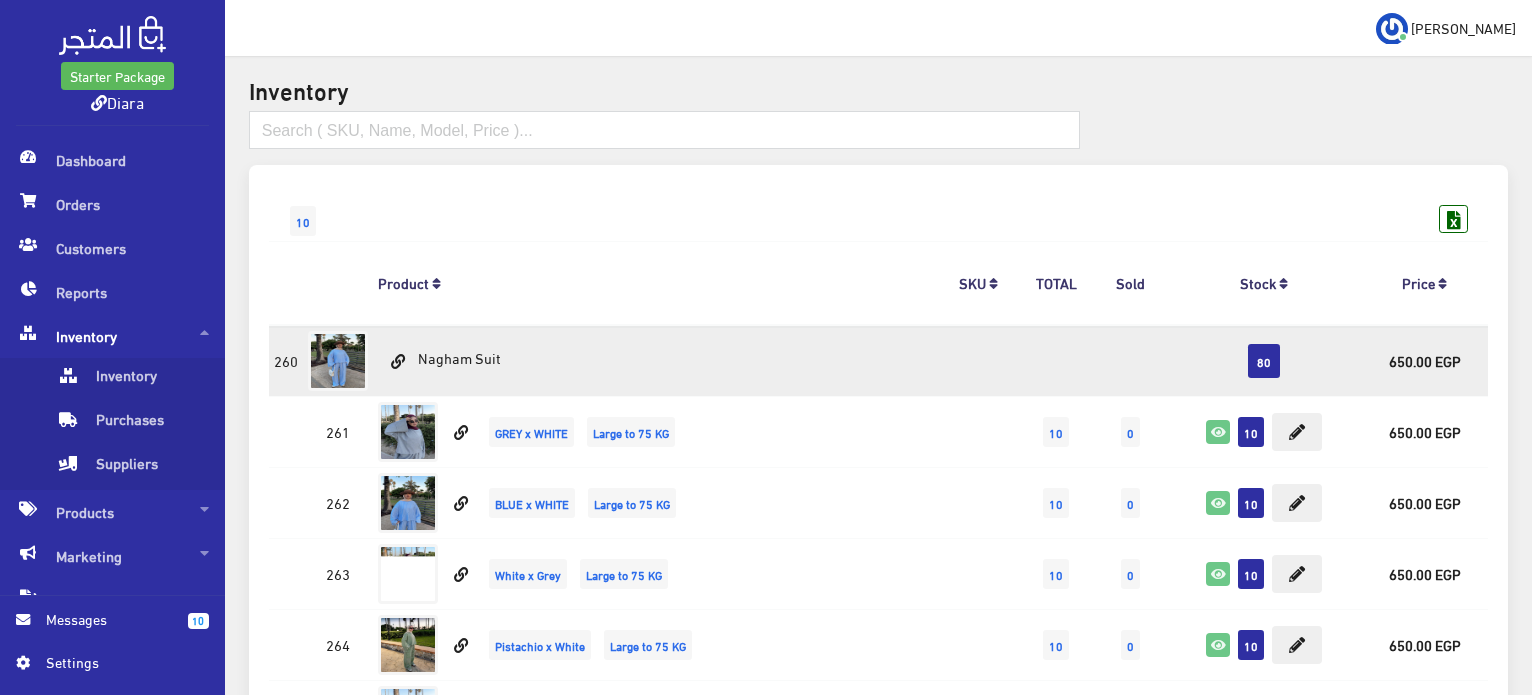 scroll, scrollTop: 100, scrollLeft: 0, axis: vertical 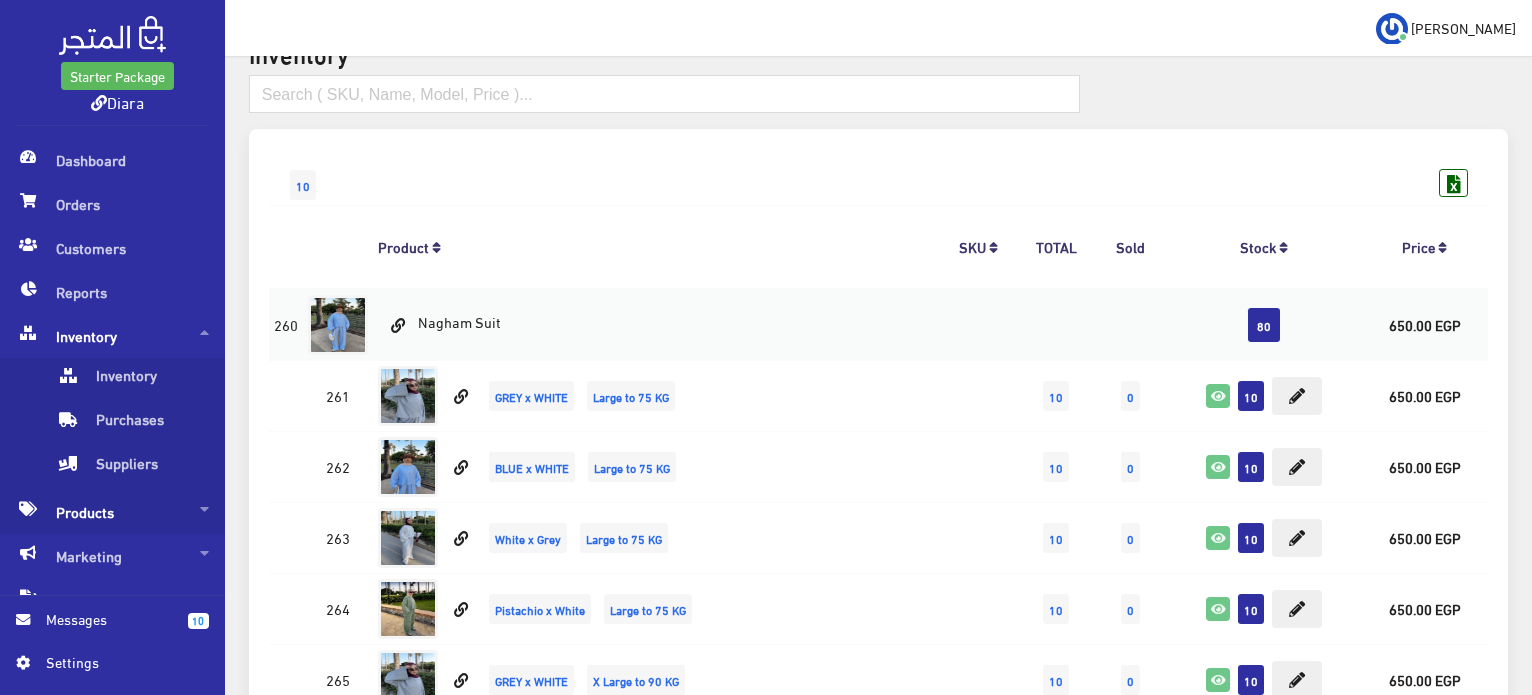 click on "Products" at bounding box center (112, 512) 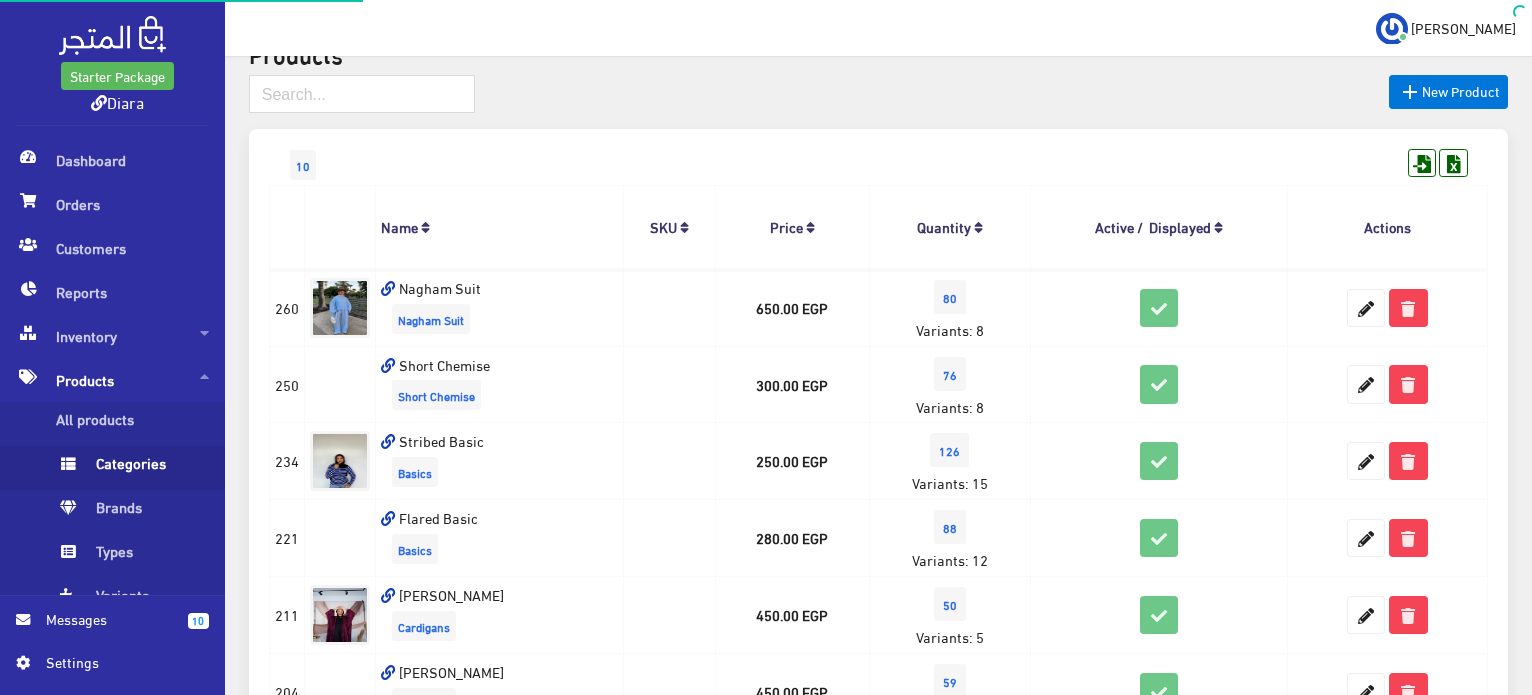 scroll, scrollTop: 0, scrollLeft: 0, axis: both 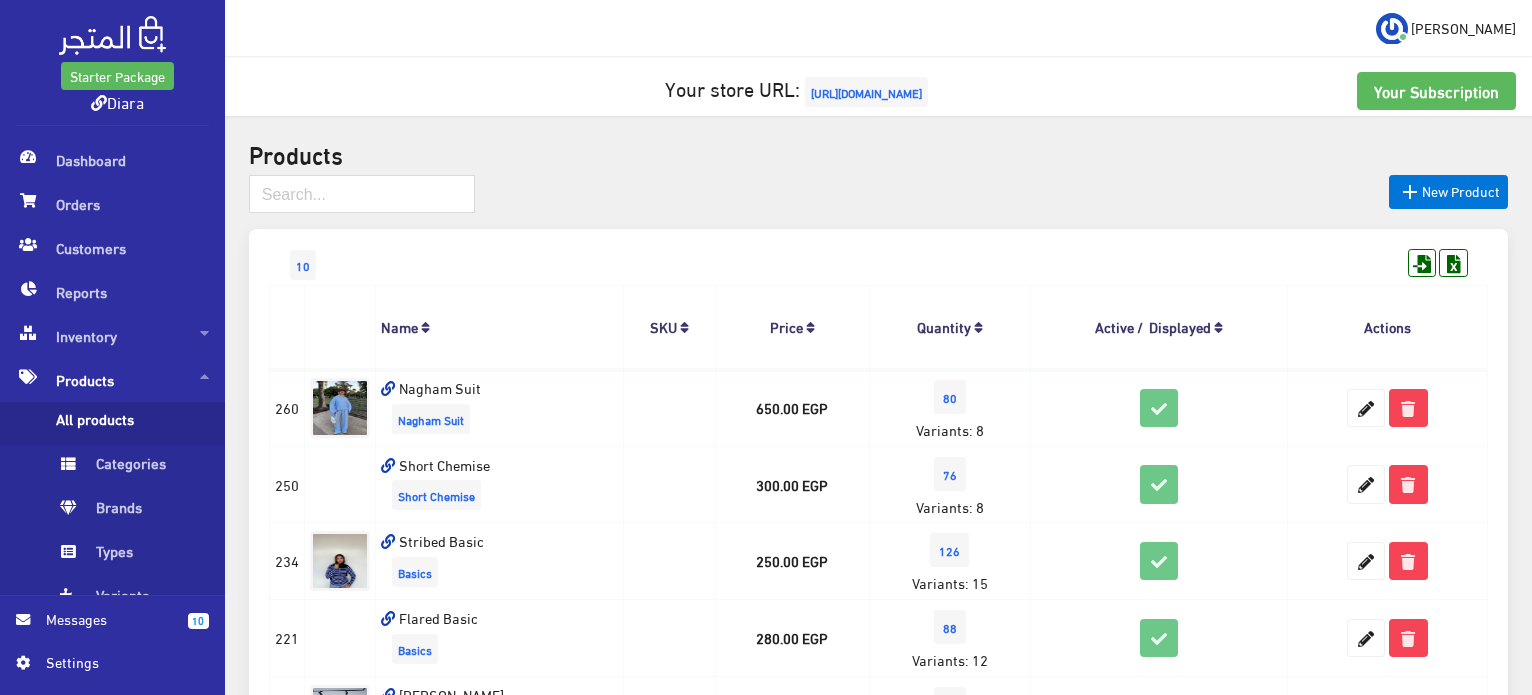 click on "All products" at bounding box center (132, 424) 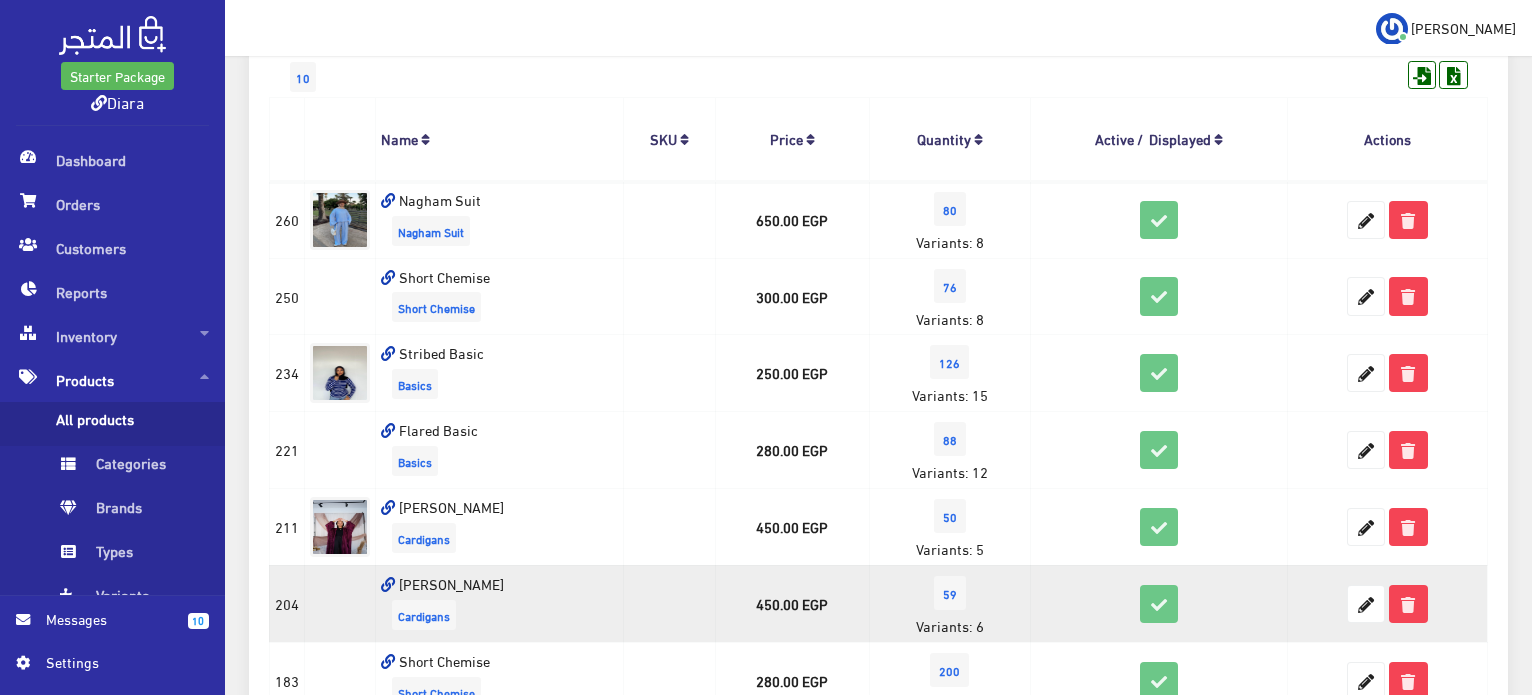 scroll, scrollTop: 100, scrollLeft: 0, axis: vertical 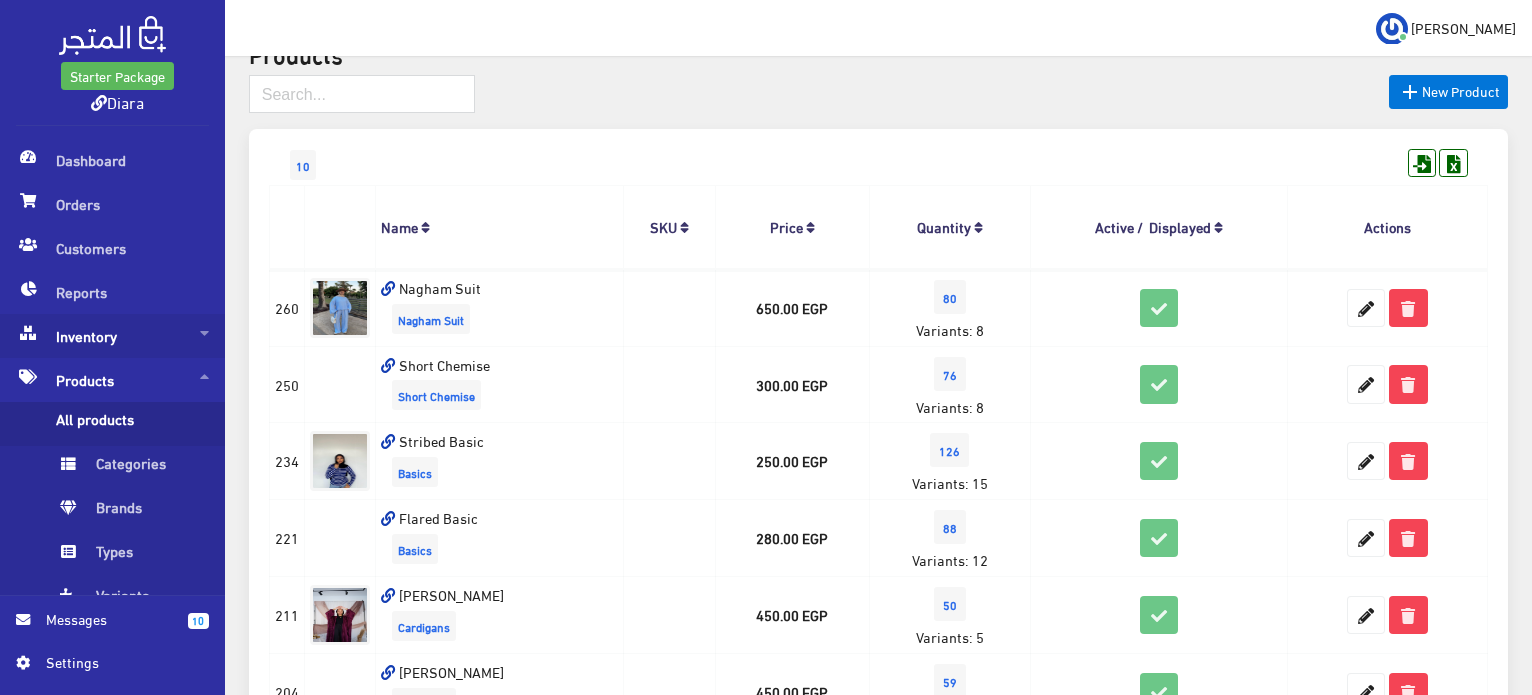 click on "Inventory" at bounding box center (112, 336) 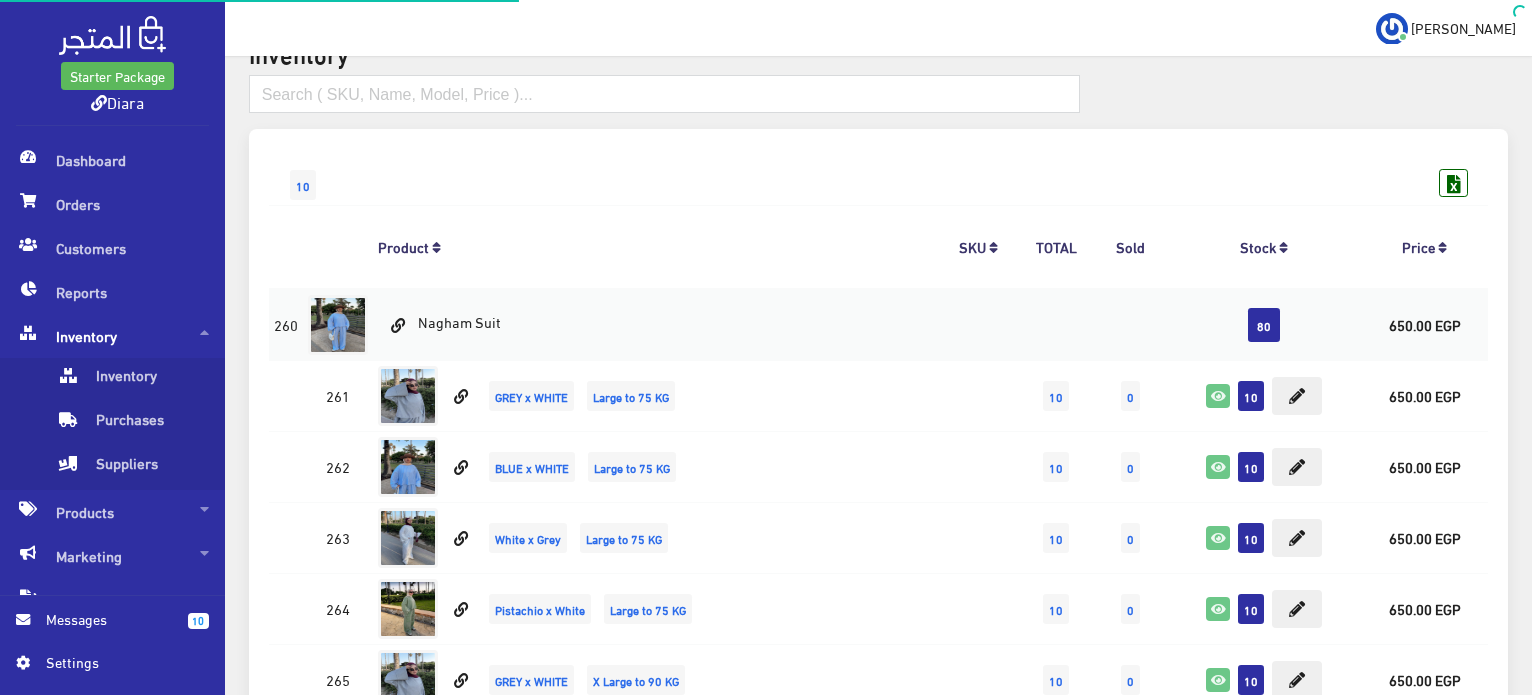 scroll, scrollTop: 0, scrollLeft: 0, axis: both 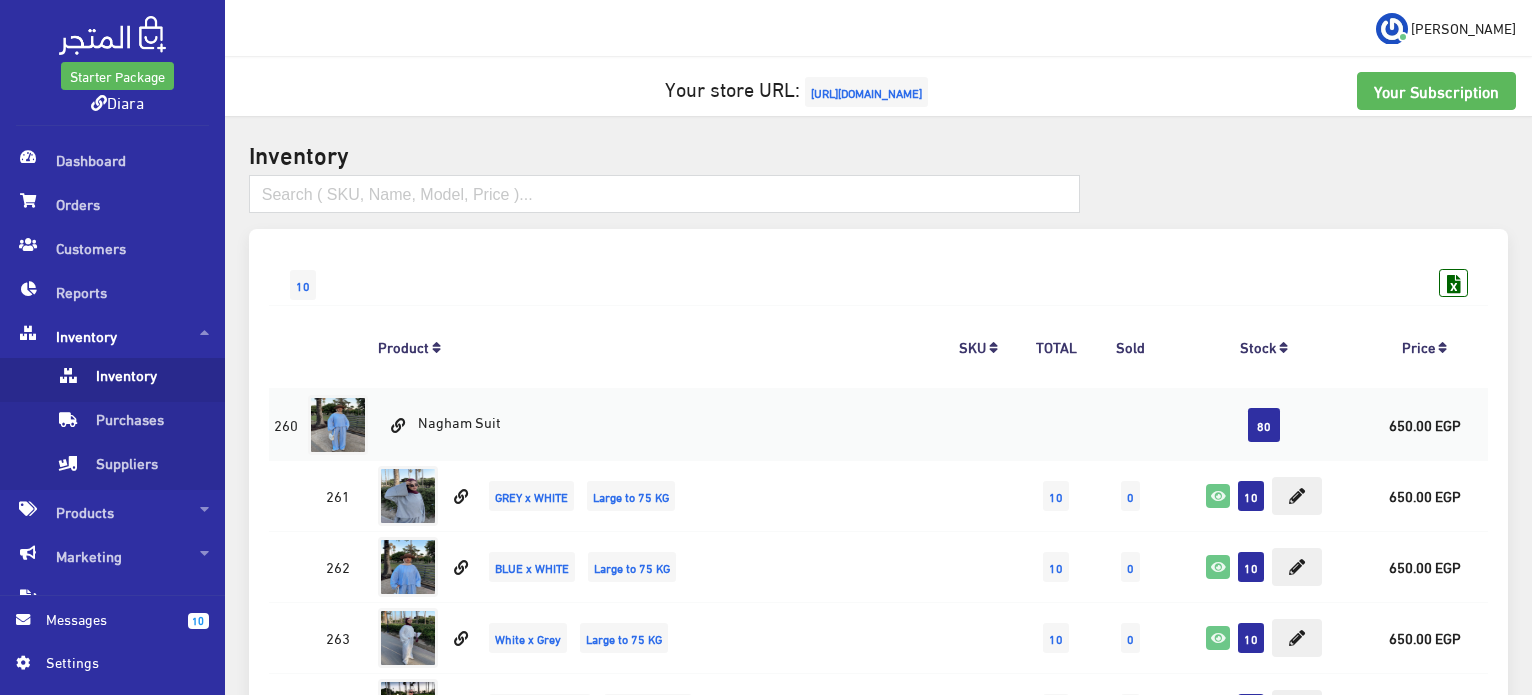 click on "Inventory" at bounding box center (132, 380) 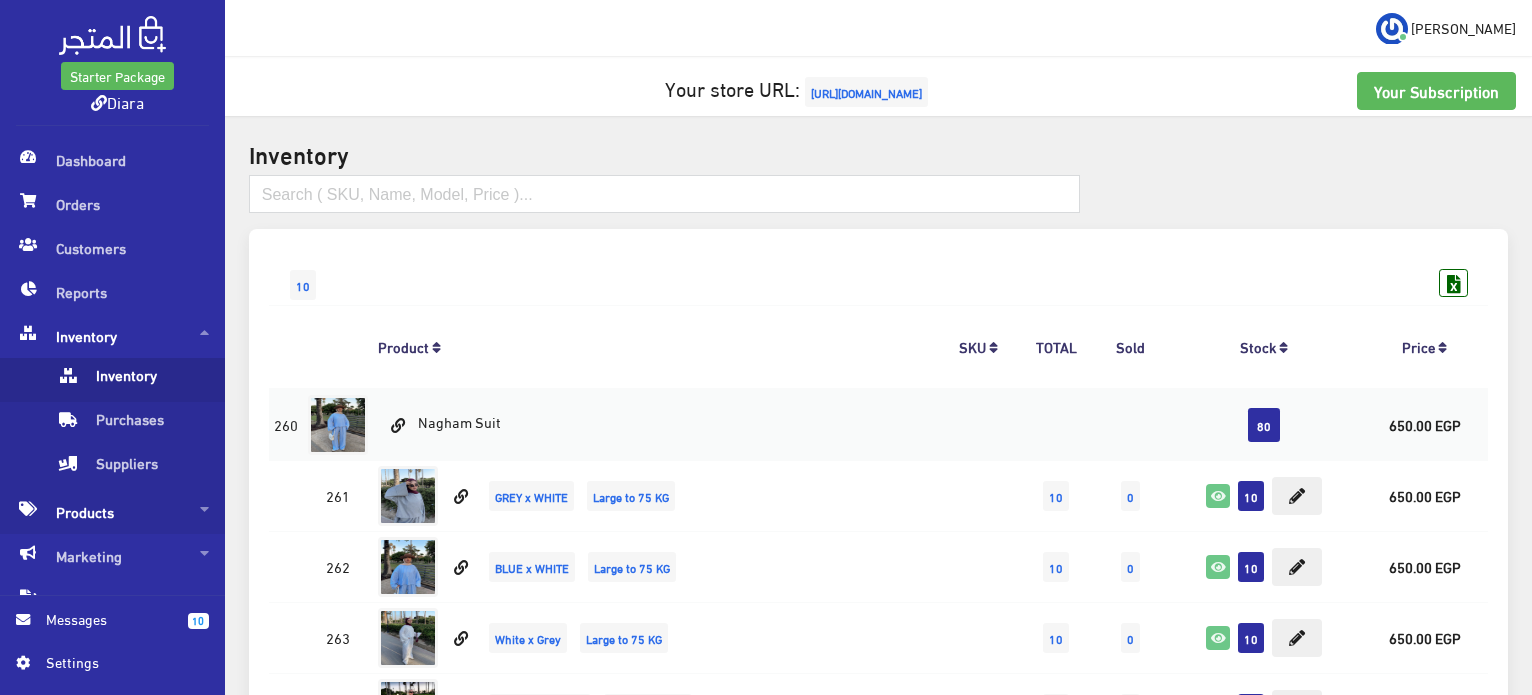 click on "Products" at bounding box center (112, 512) 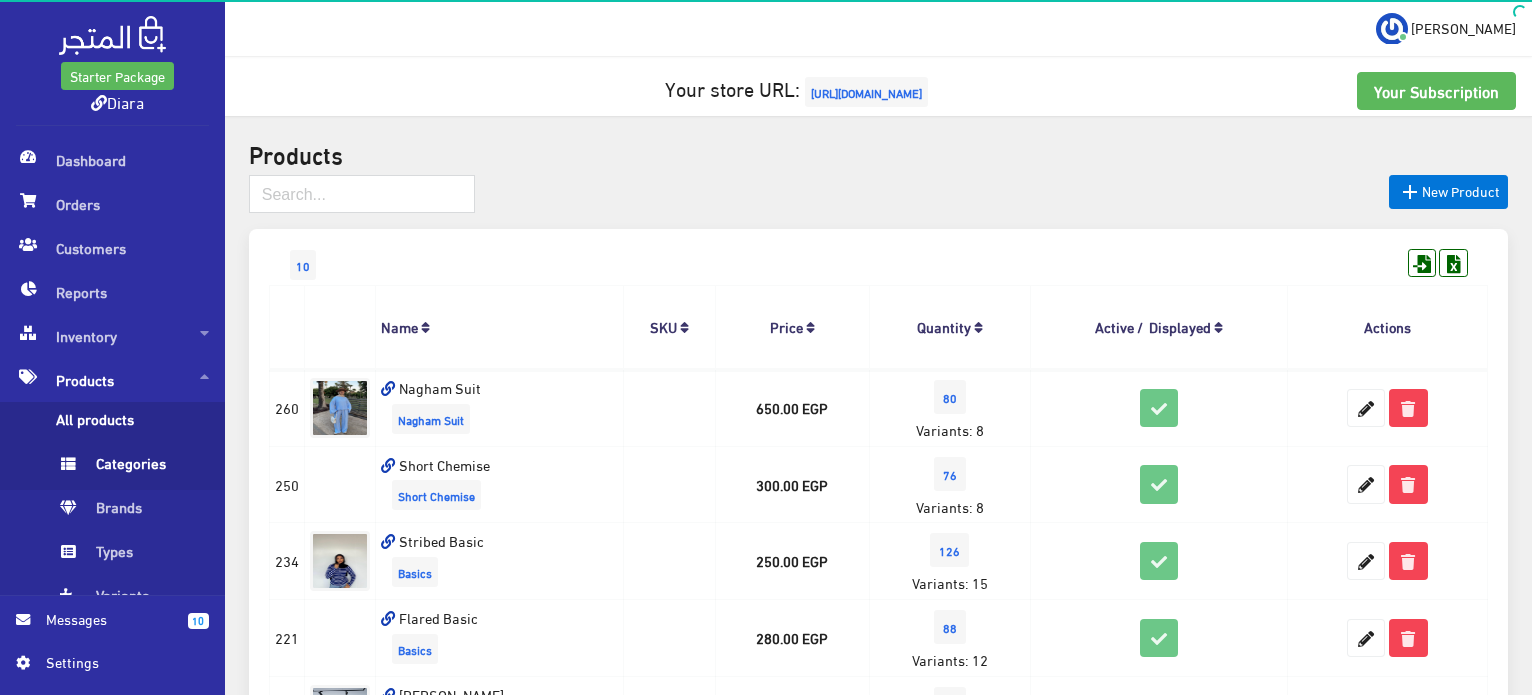 click on "Categories" at bounding box center [132, 468] 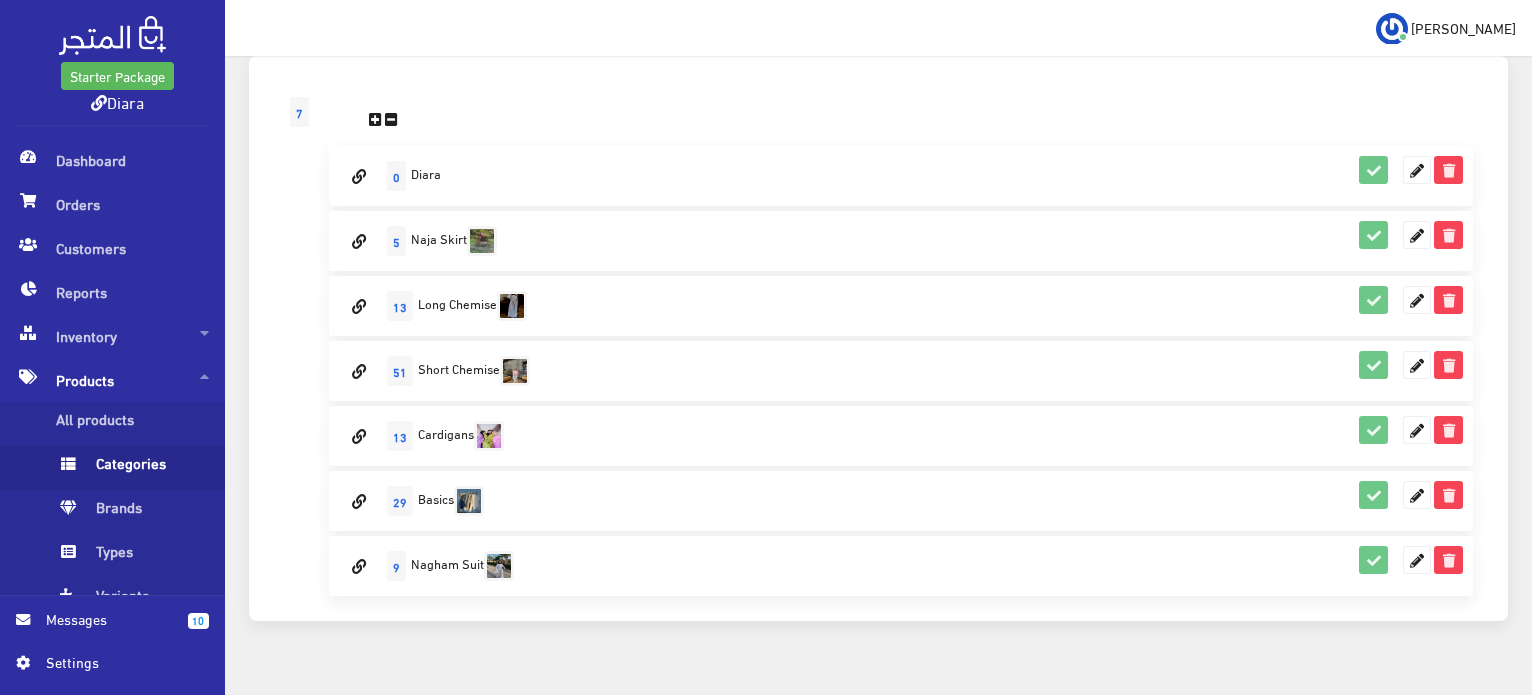 scroll, scrollTop: 189, scrollLeft: 0, axis: vertical 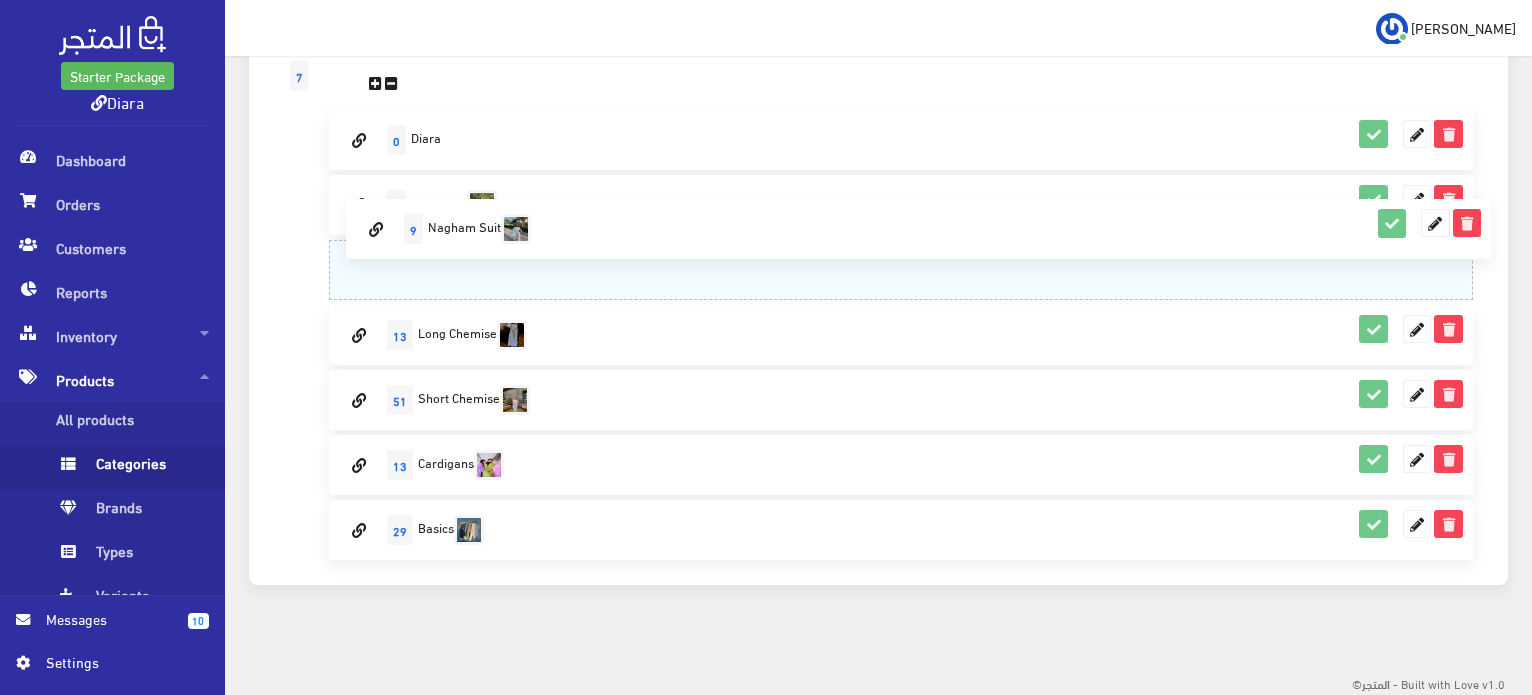 drag, startPoint x: 362, startPoint y: 538, endPoint x: 369, endPoint y: 224, distance: 314.078 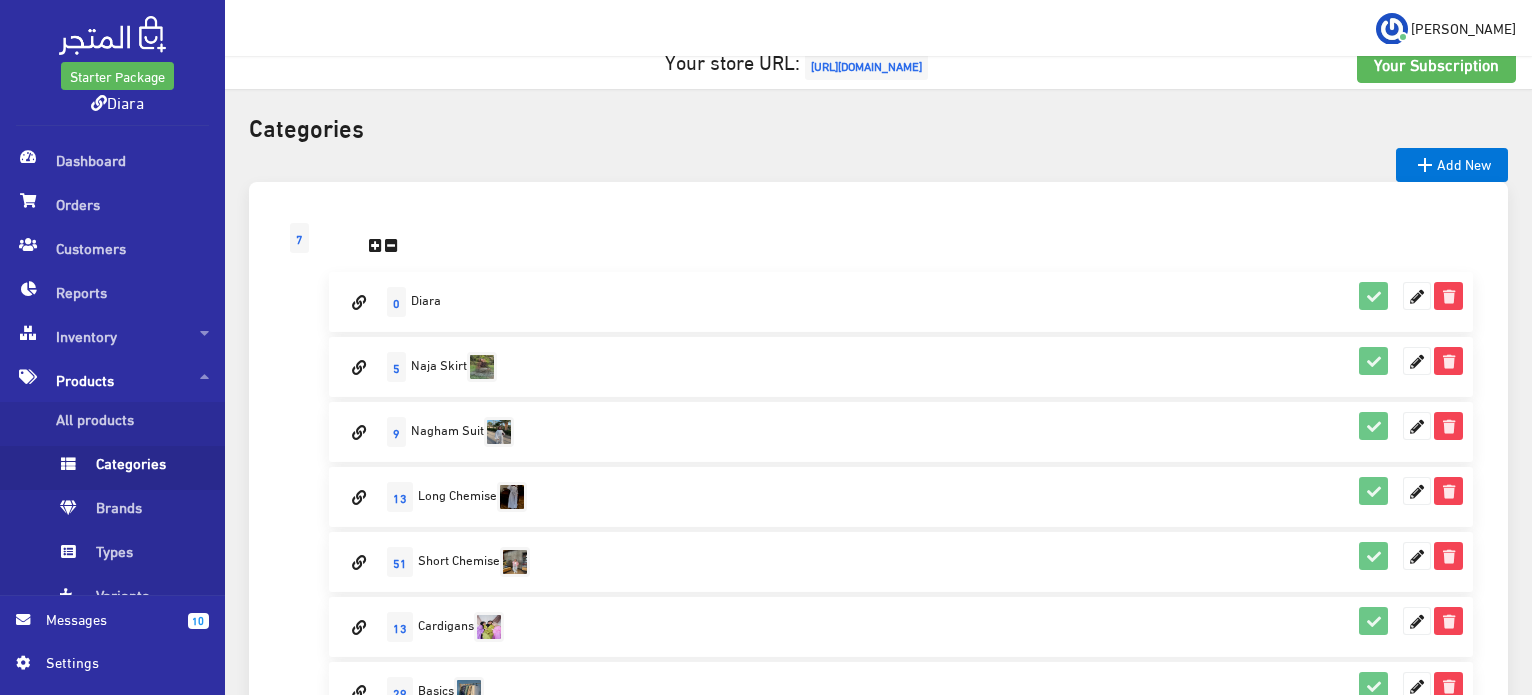 scroll, scrollTop: 0, scrollLeft: 0, axis: both 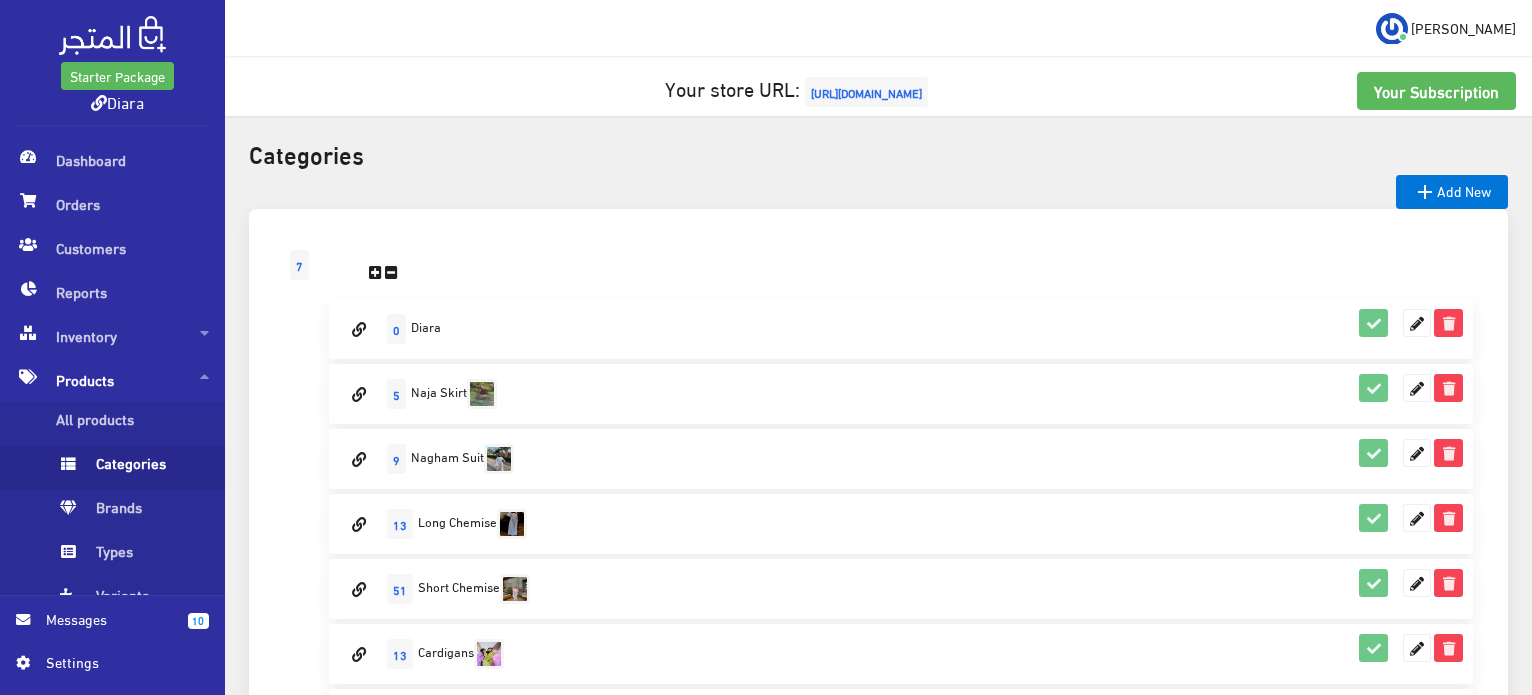click on "Categories" at bounding box center [132, 468] 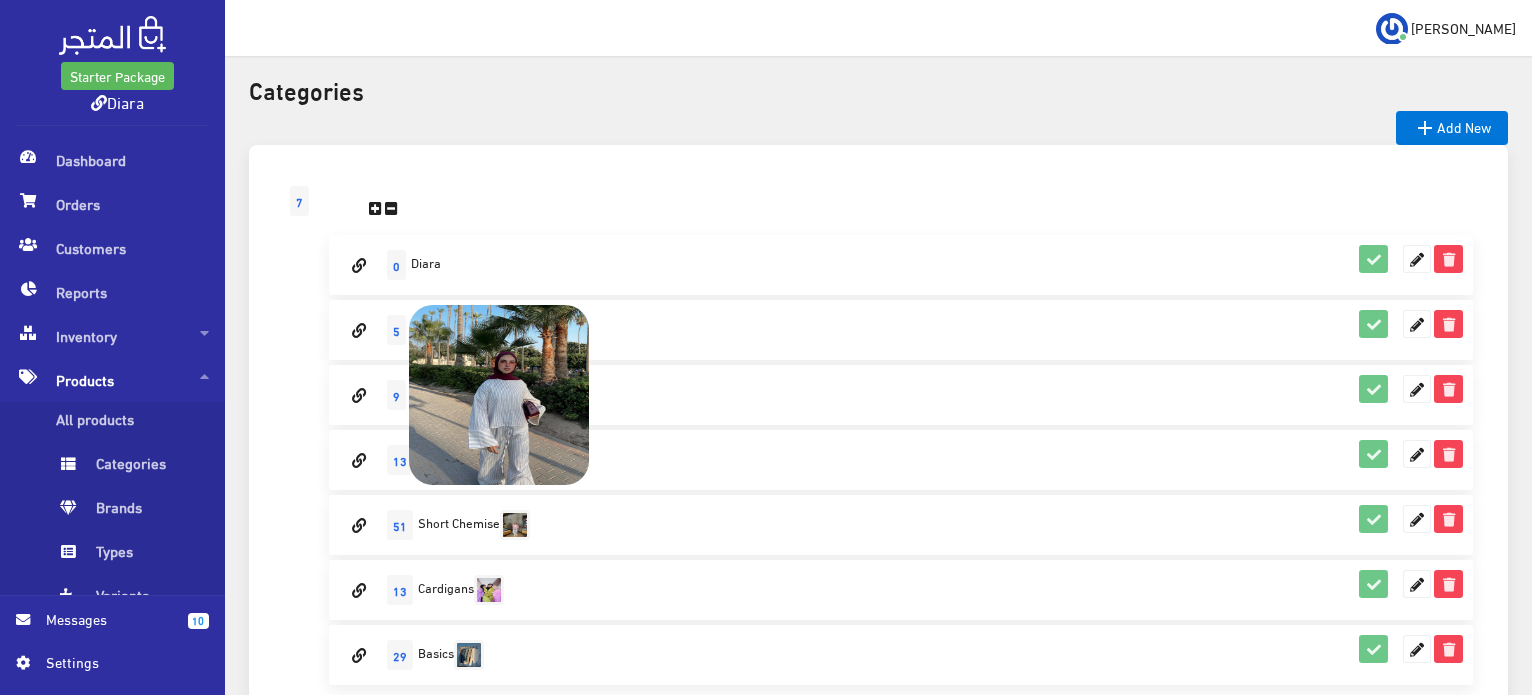 scroll, scrollTop: 100, scrollLeft: 0, axis: vertical 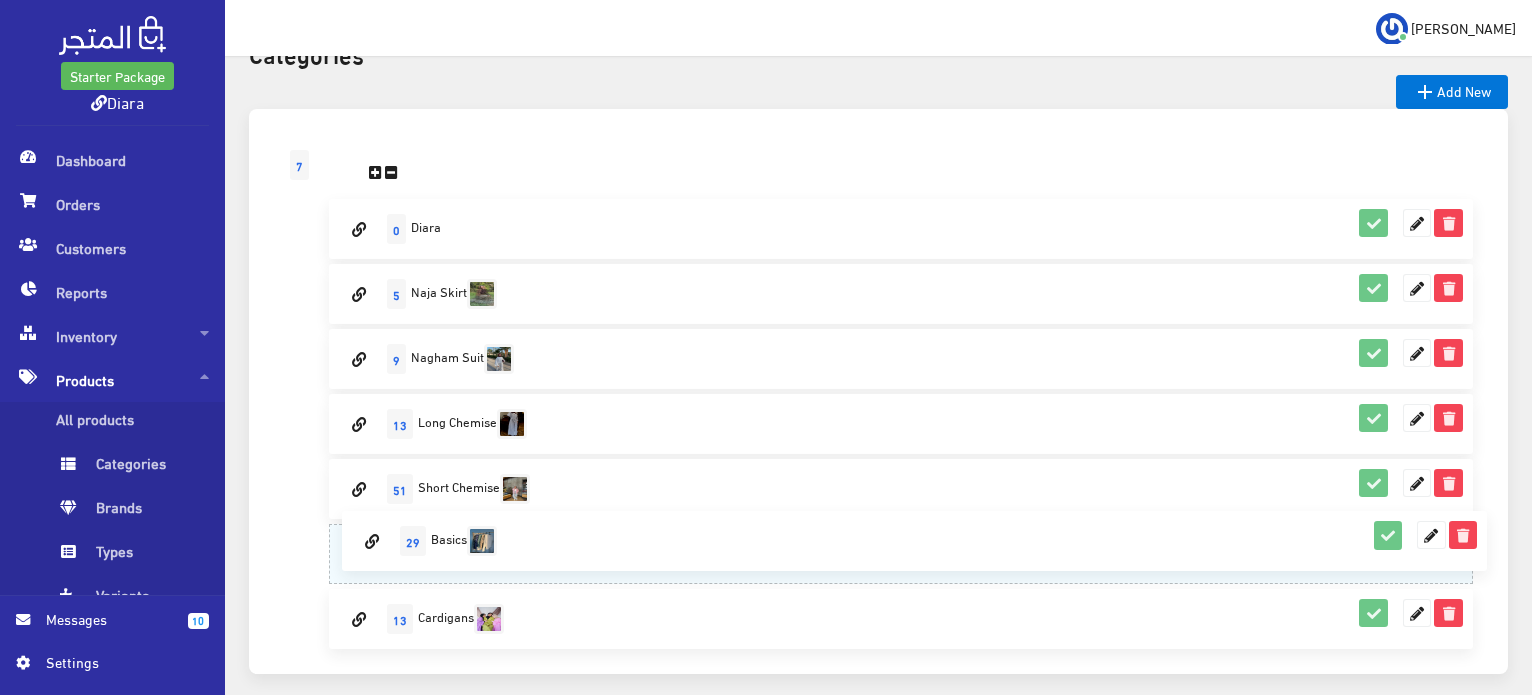 drag, startPoint x: 360, startPoint y: 621, endPoint x: 350, endPoint y: 528, distance: 93.53609 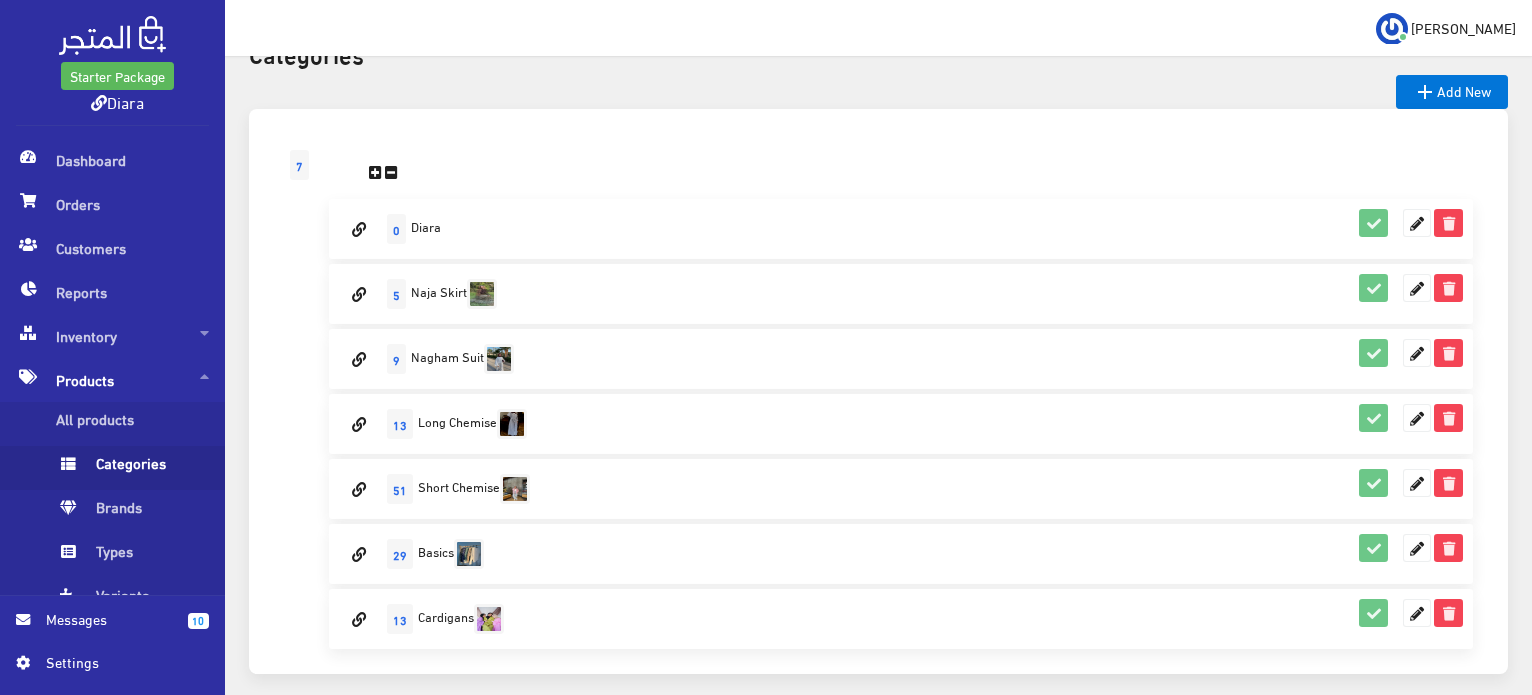 click on "Categories" at bounding box center [132, 468] 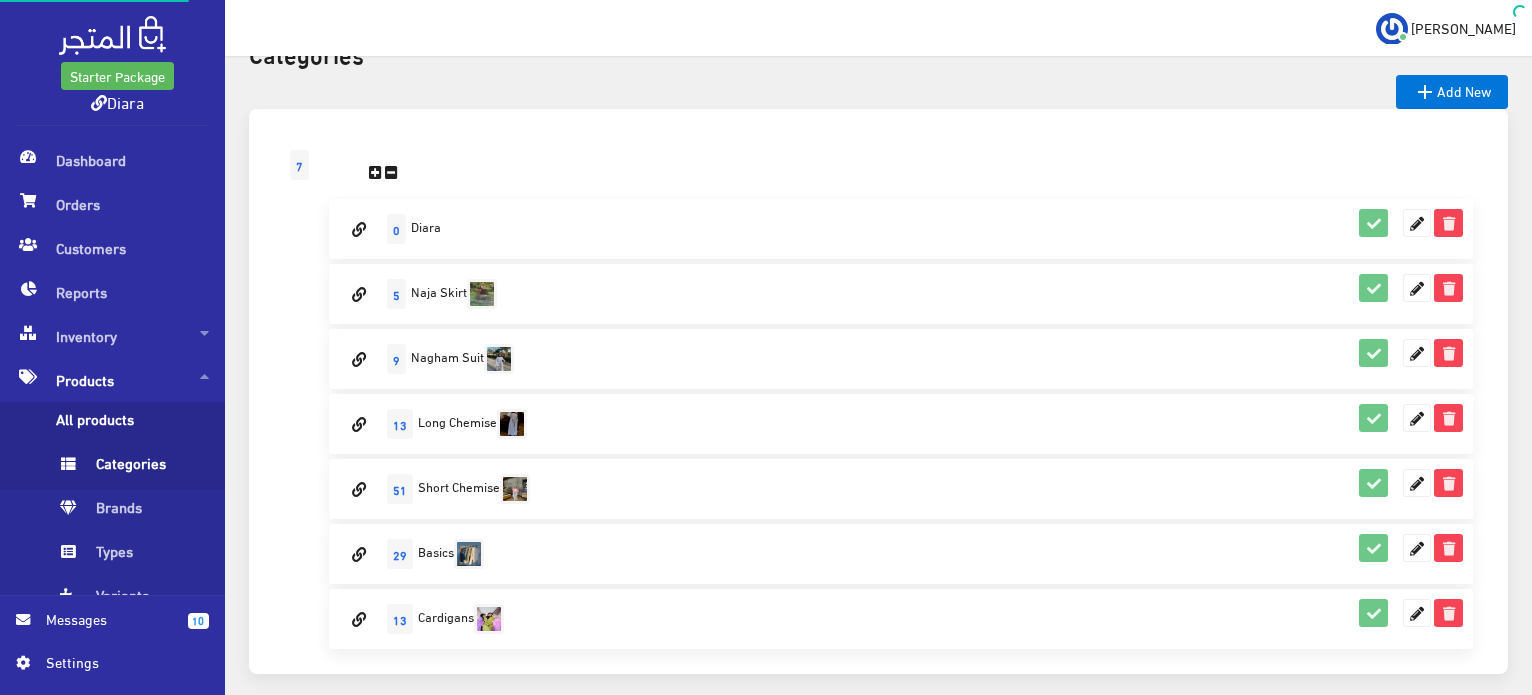 scroll, scrollTop: 0, scrollLeft: 0, axis: both 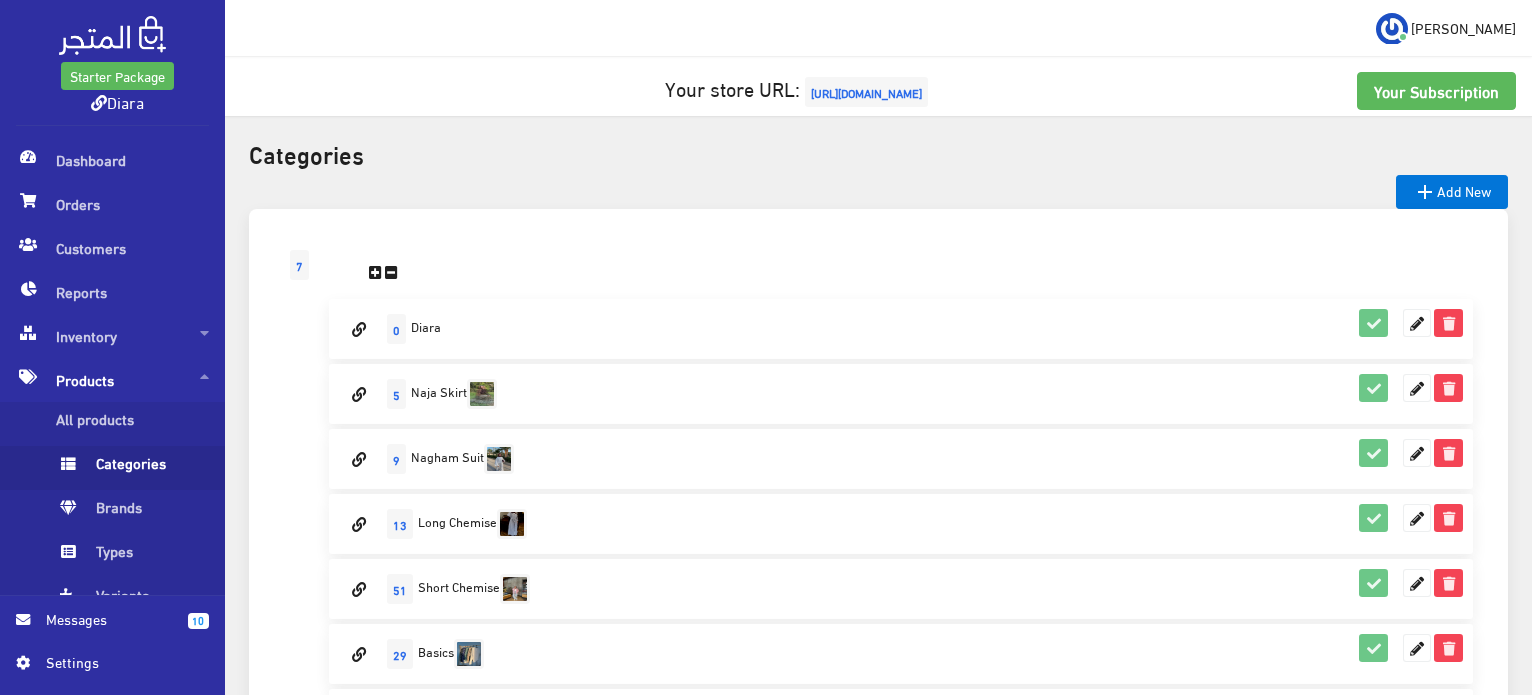 click on "[URL][DOMAIN_NAME]" at bounding box center [866, 92] 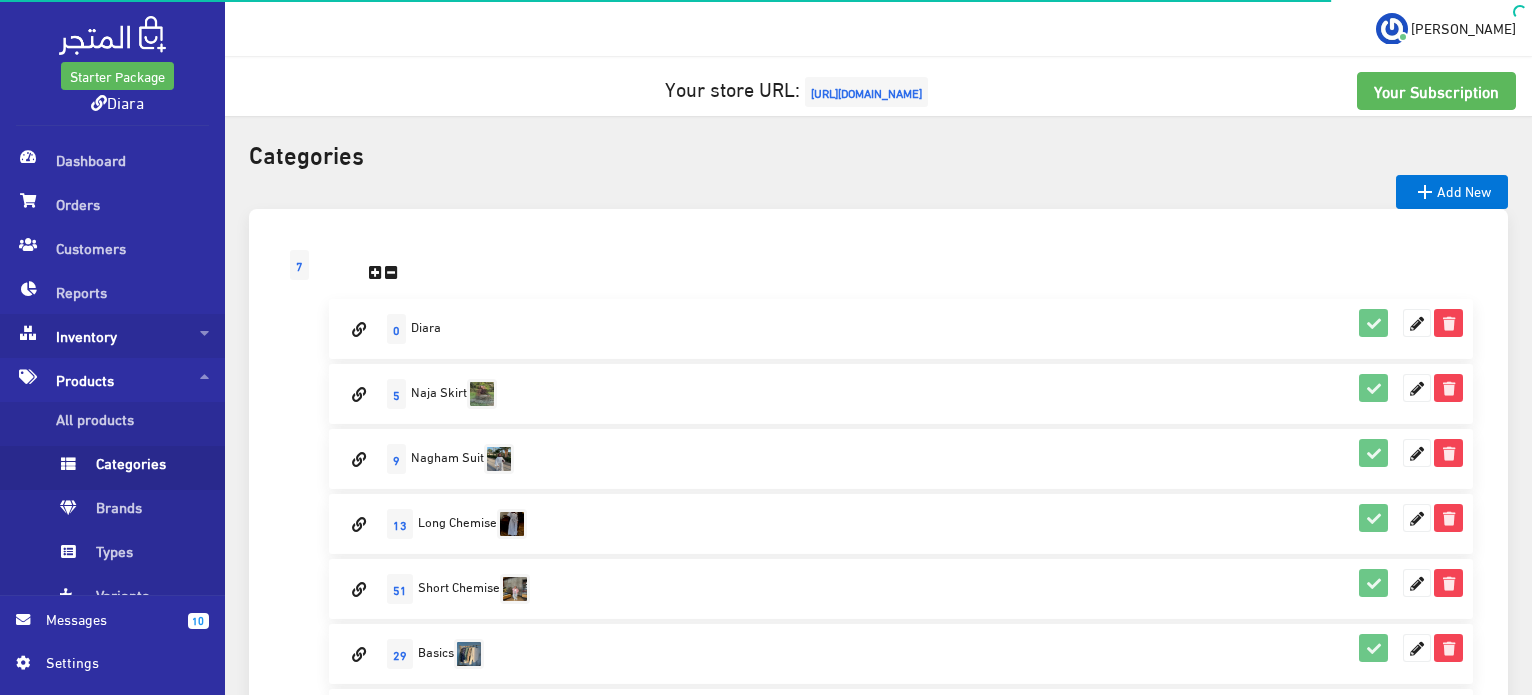 click on "Inventory" at bounding box center (112, 336) 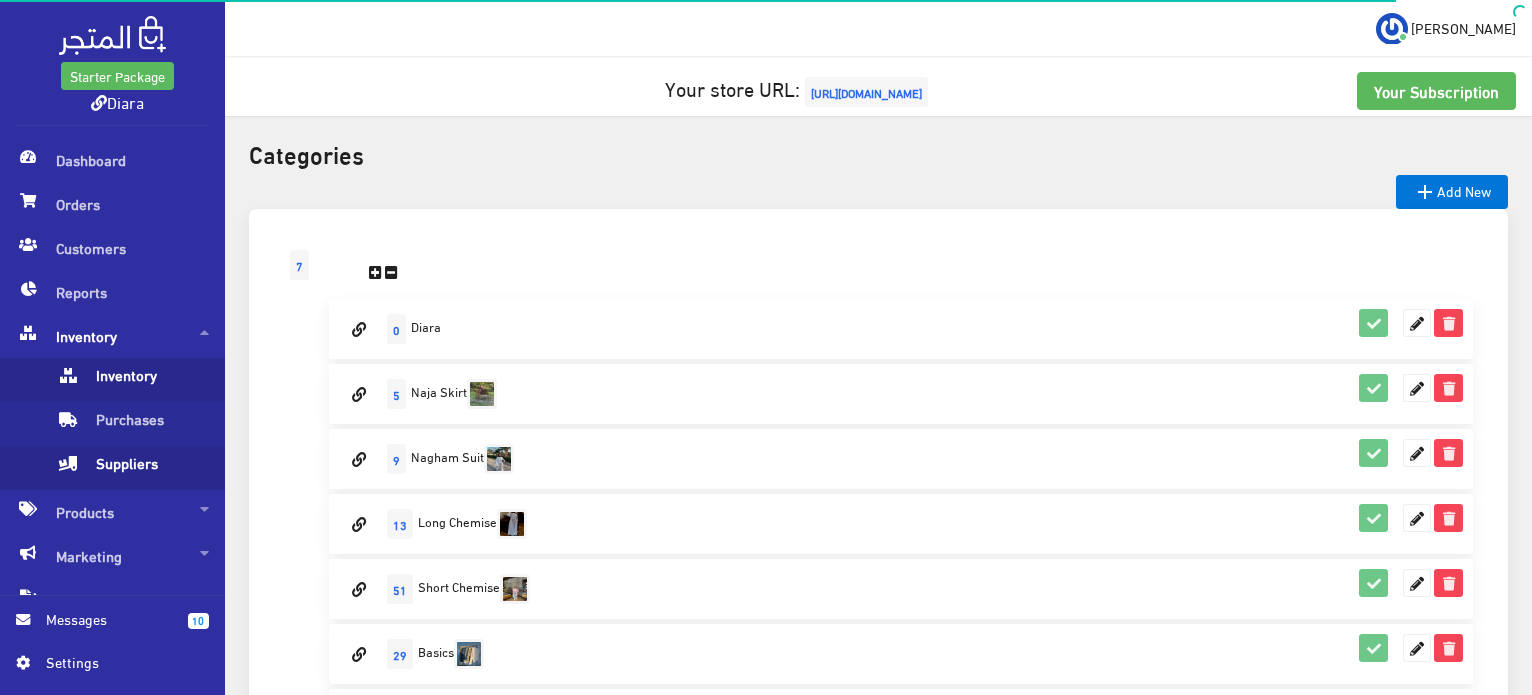 click on "Suppliers" at bounding box center [132, 468] 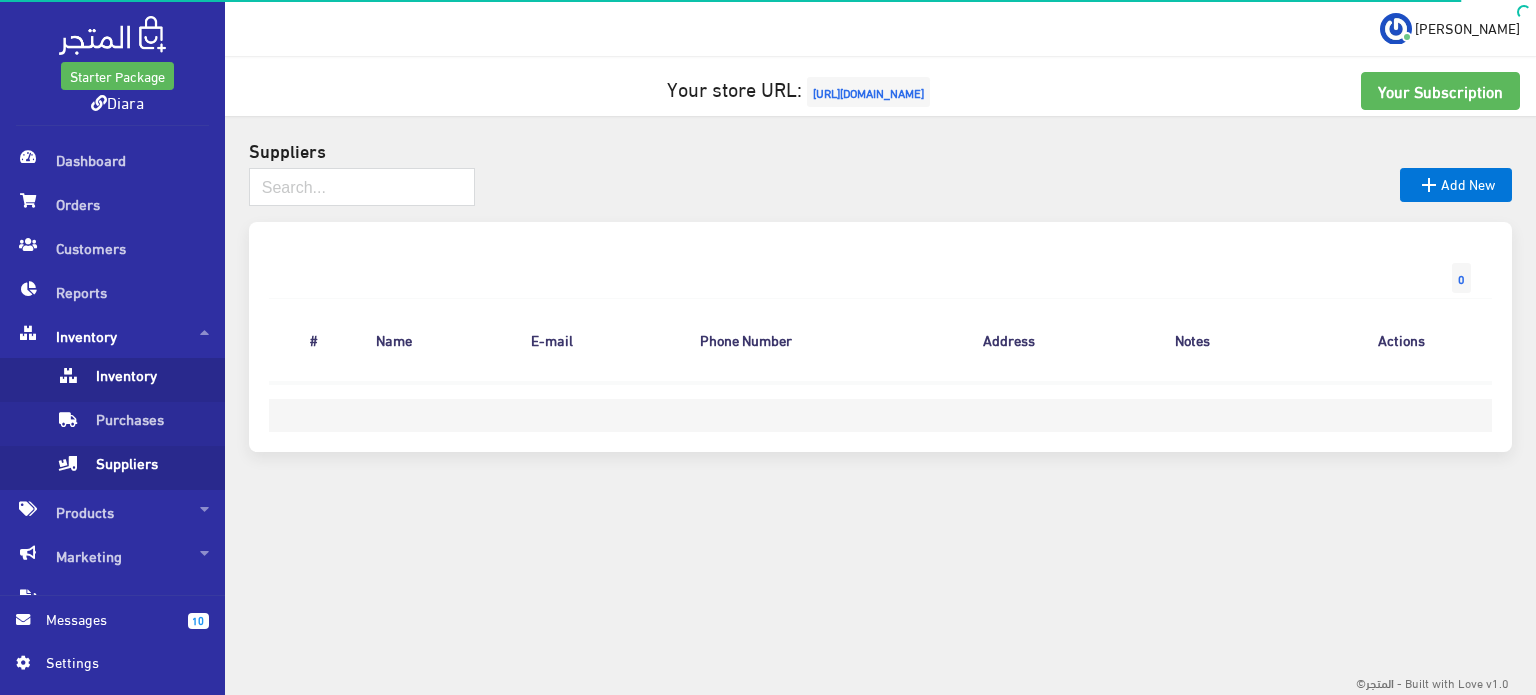 click on "Inventory" at bounding box center [132, 380] 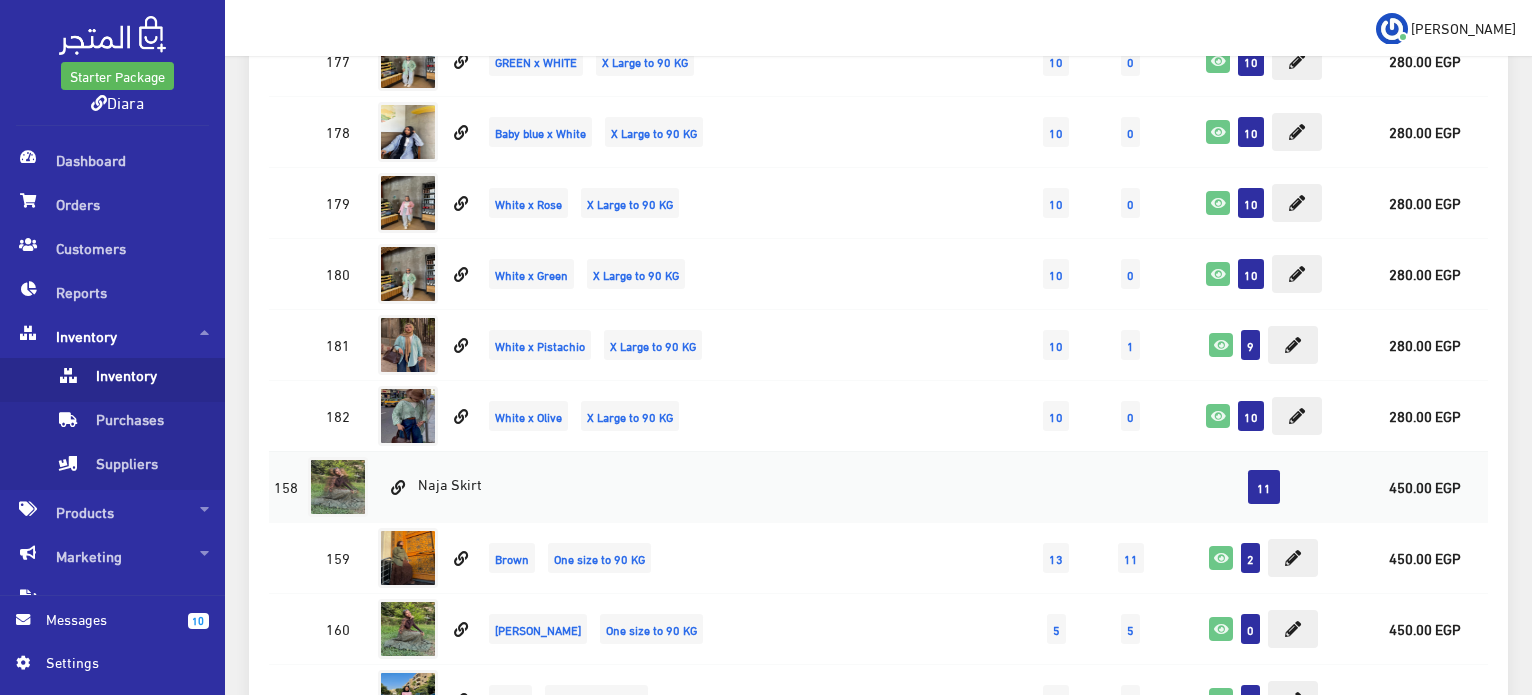 scroll, scrollTop: 7869, scrollLeft: 0, axis: vertical 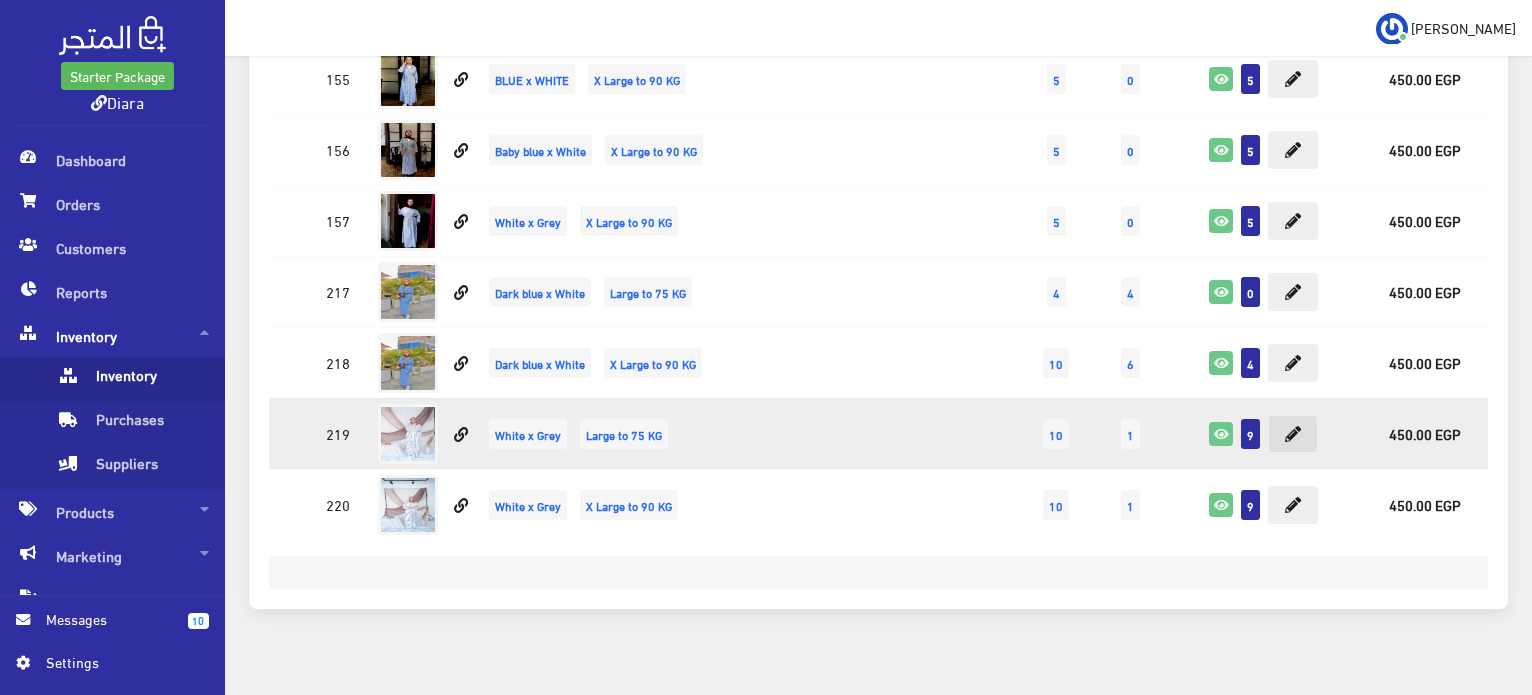 click at bounding box center [1293, 434] 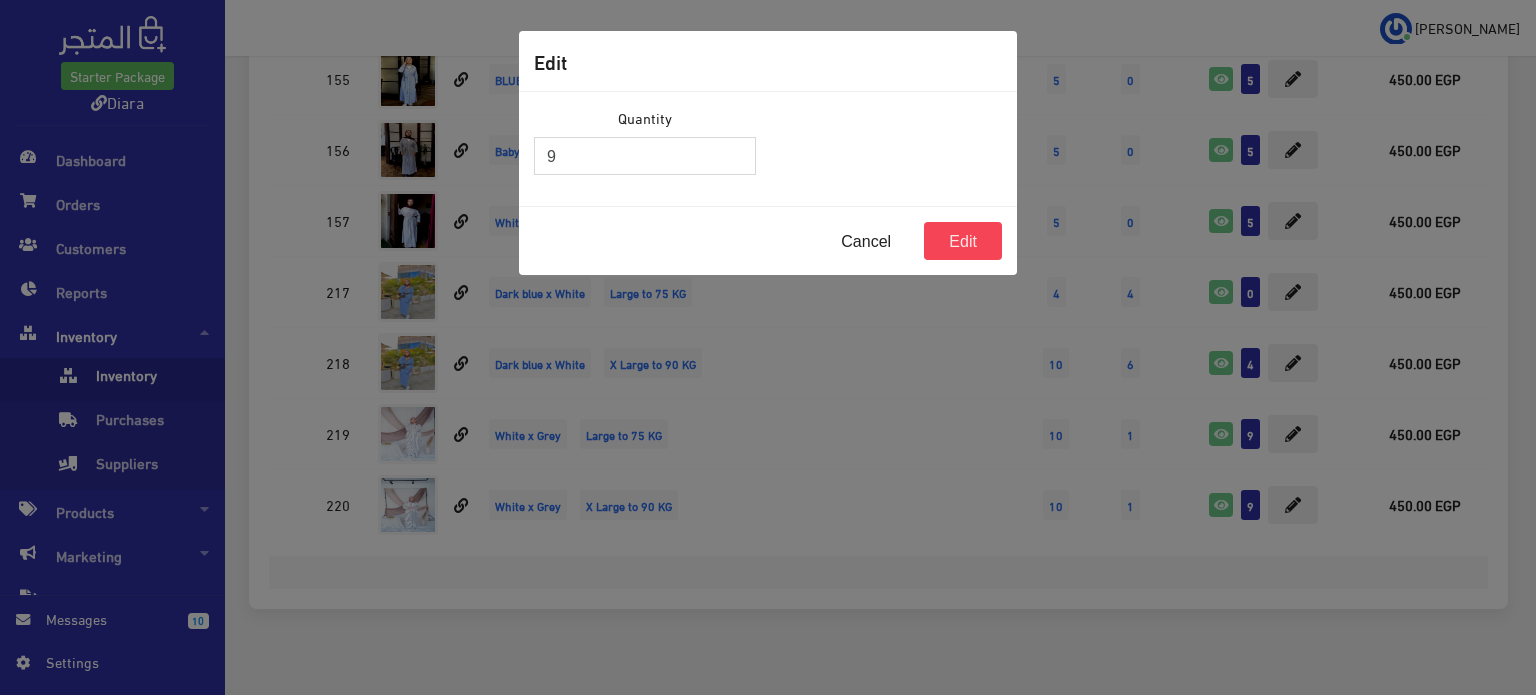 drag, startPoint x: 601, startPoint y: 171, endPoint x: 602, endPoint y: 158, distance: 13.038404 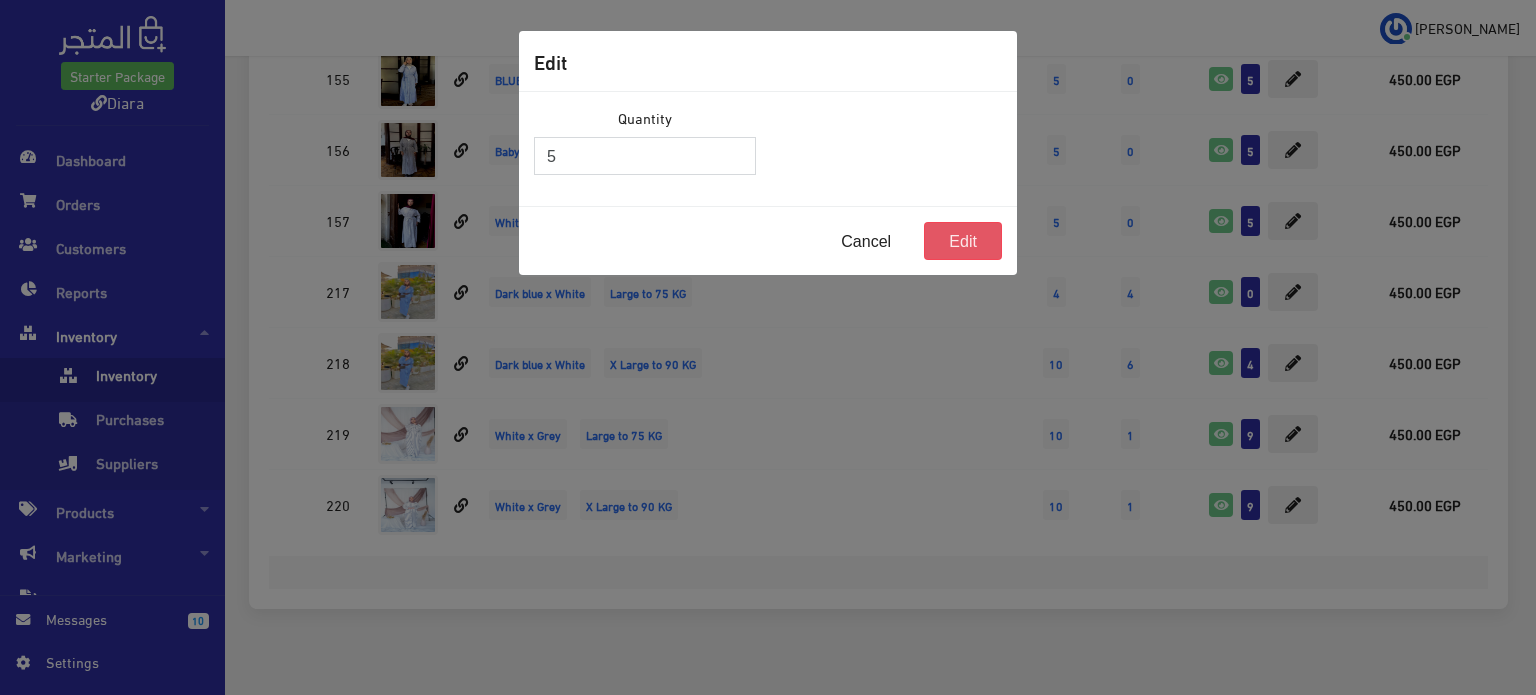 type on "5" 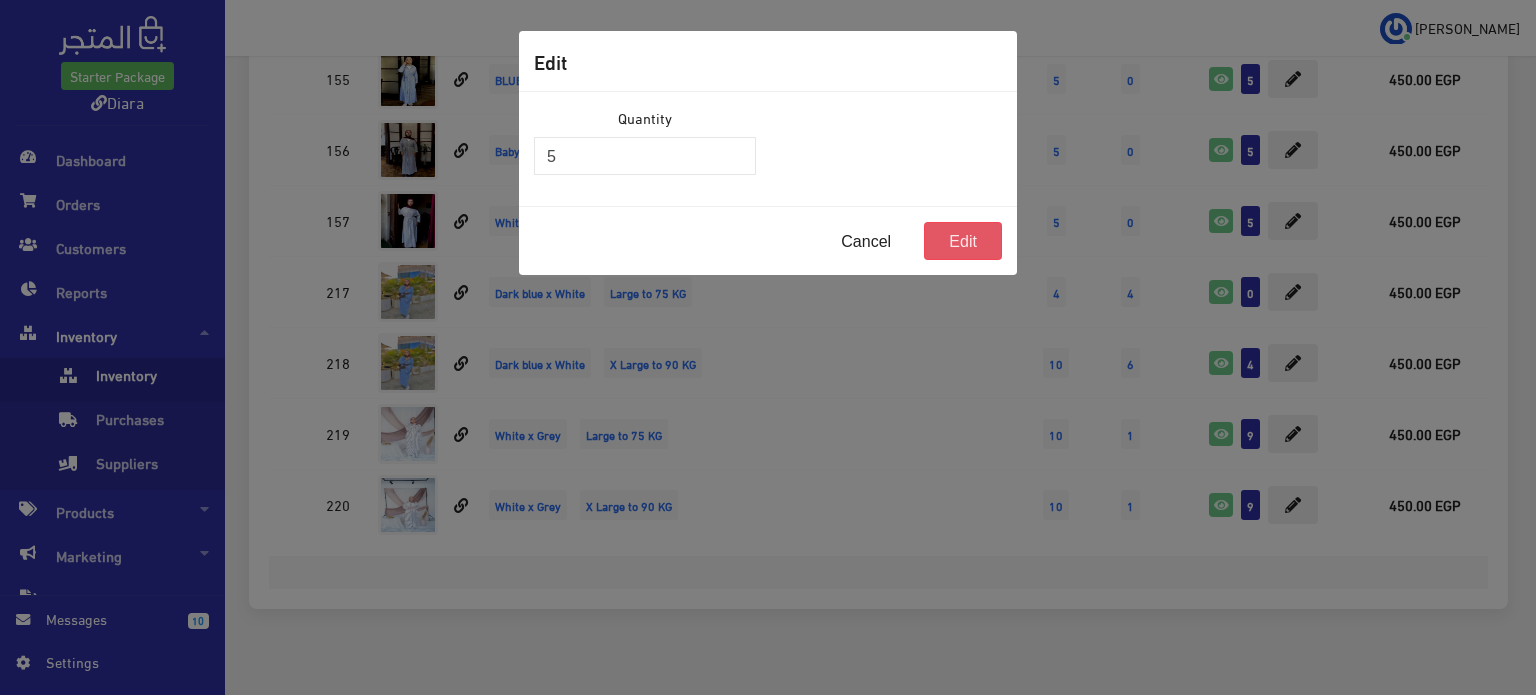 click on "Edit" at bounding box center [963, 241] 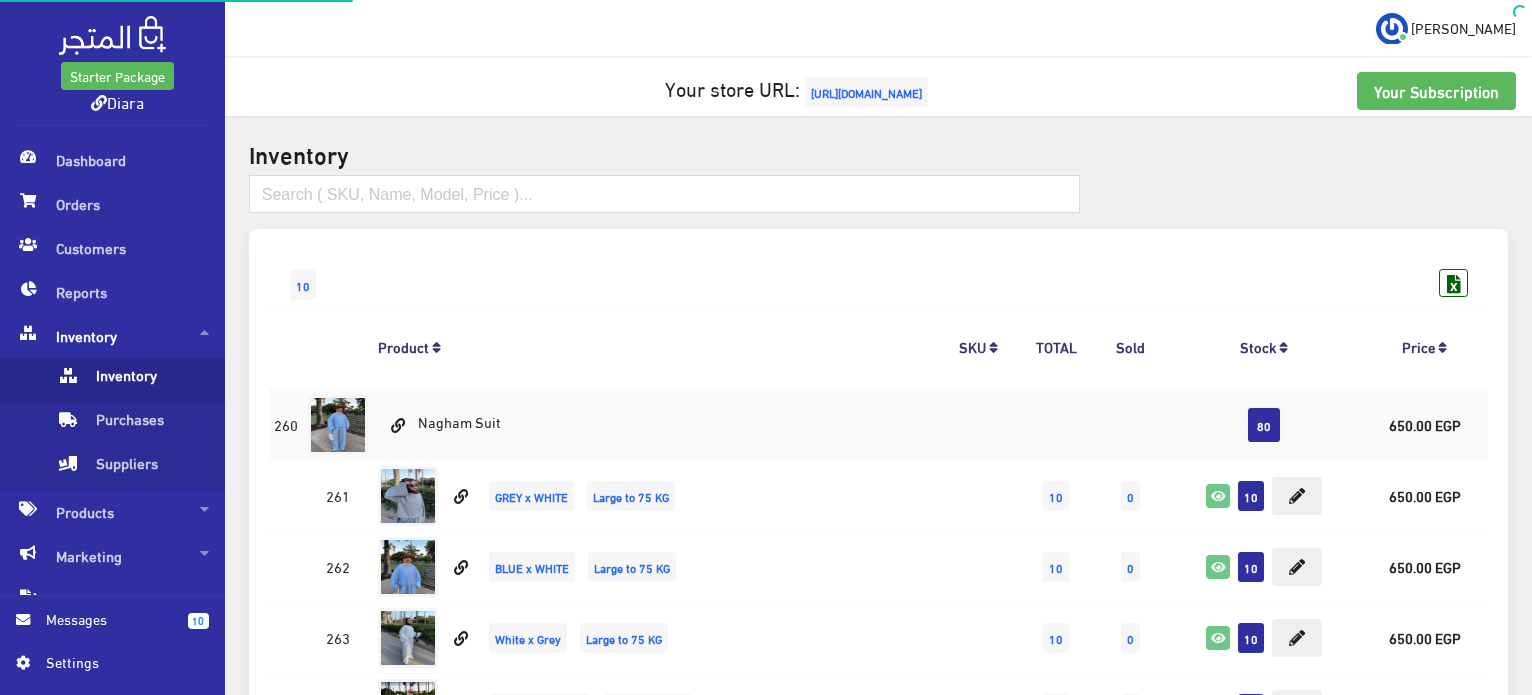 scroll, scrollTop: 7869, scrollLeft: 0, axis: vertical 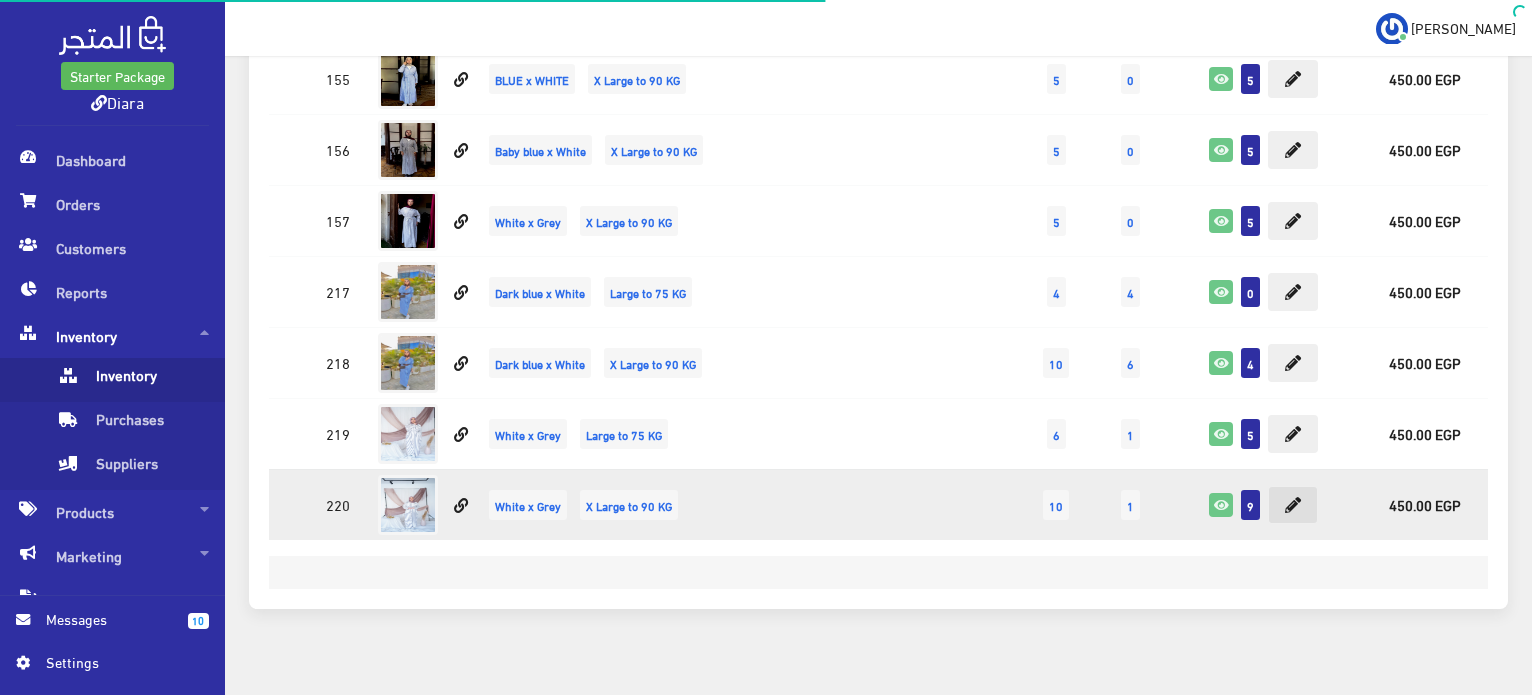 click at bounding box center [1293, 505] 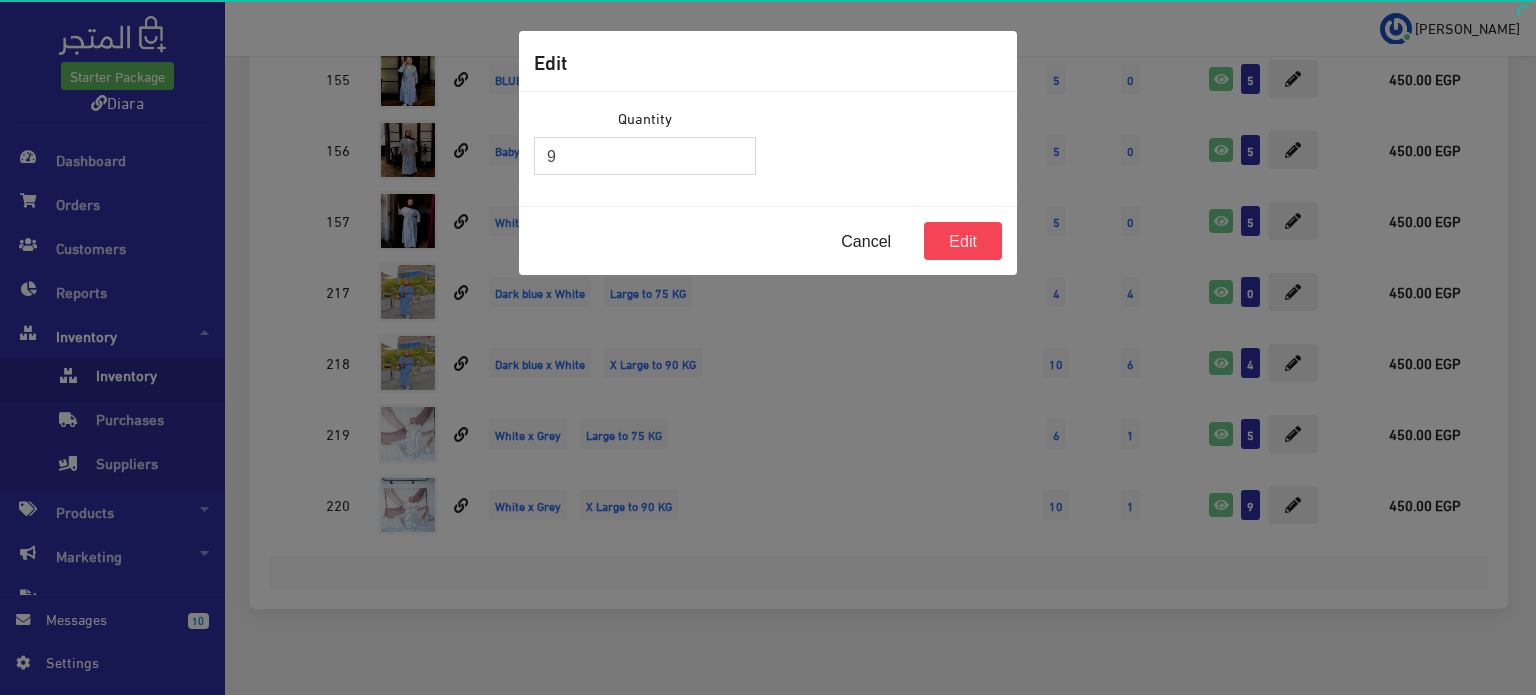 click on "9" at bounding box center [645, 156] 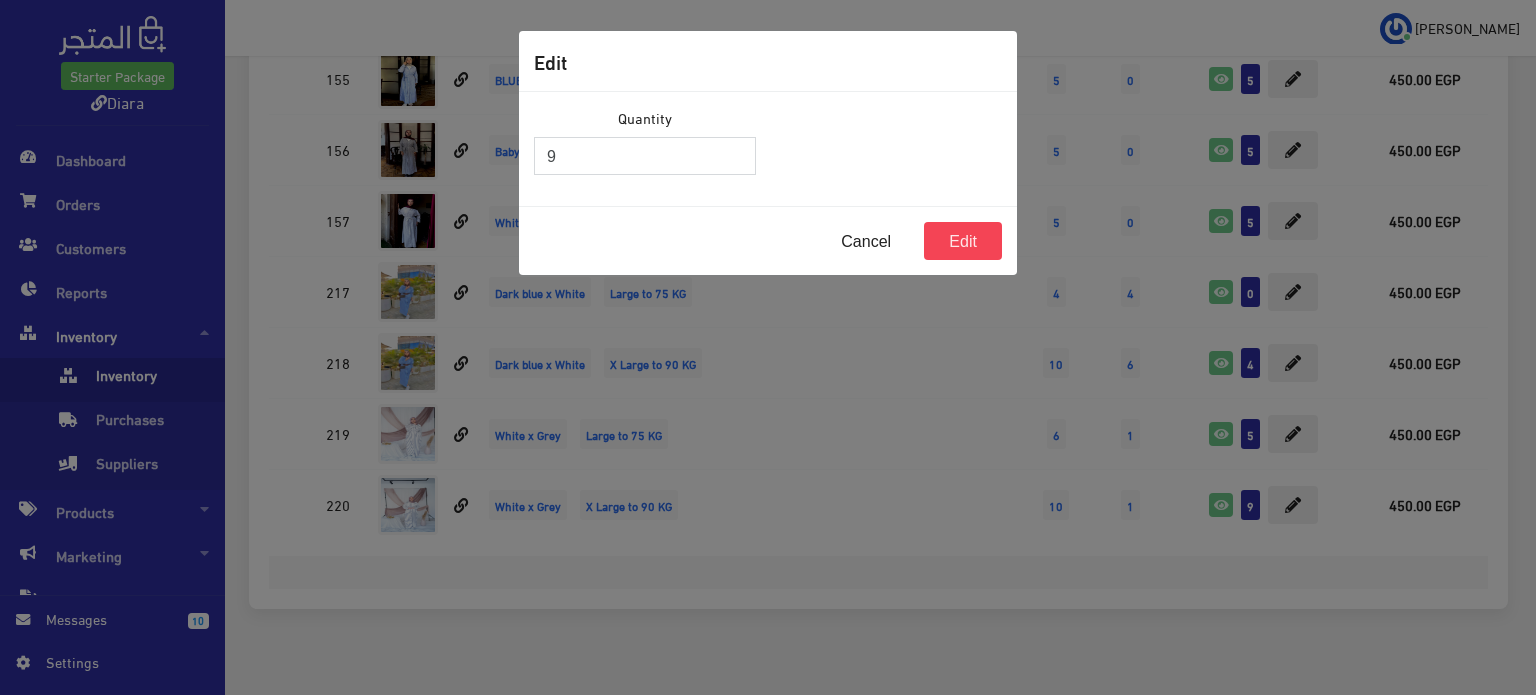 drag, startPoint x: 644, startPoint y: 165, endPoint x: 516, endPoint y: 139, distance: 130.61394 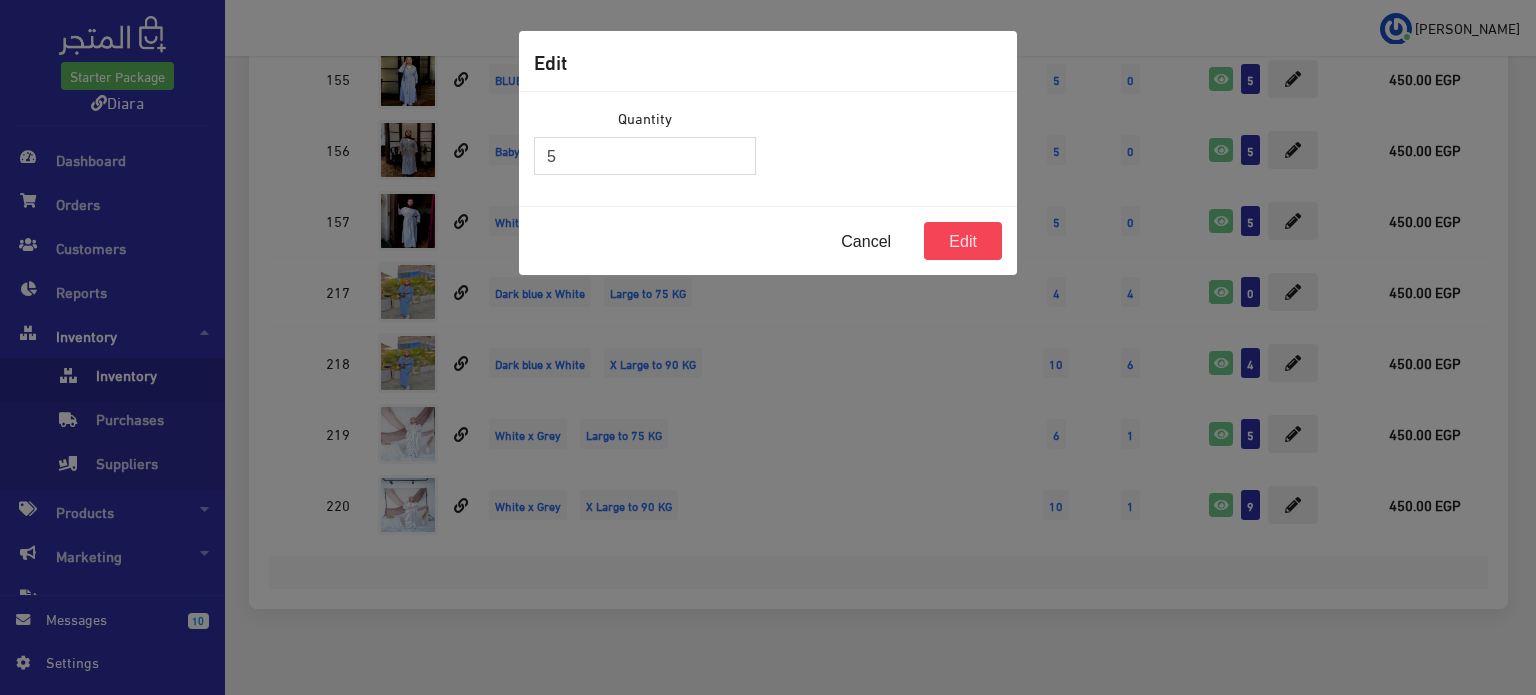 type on "5" 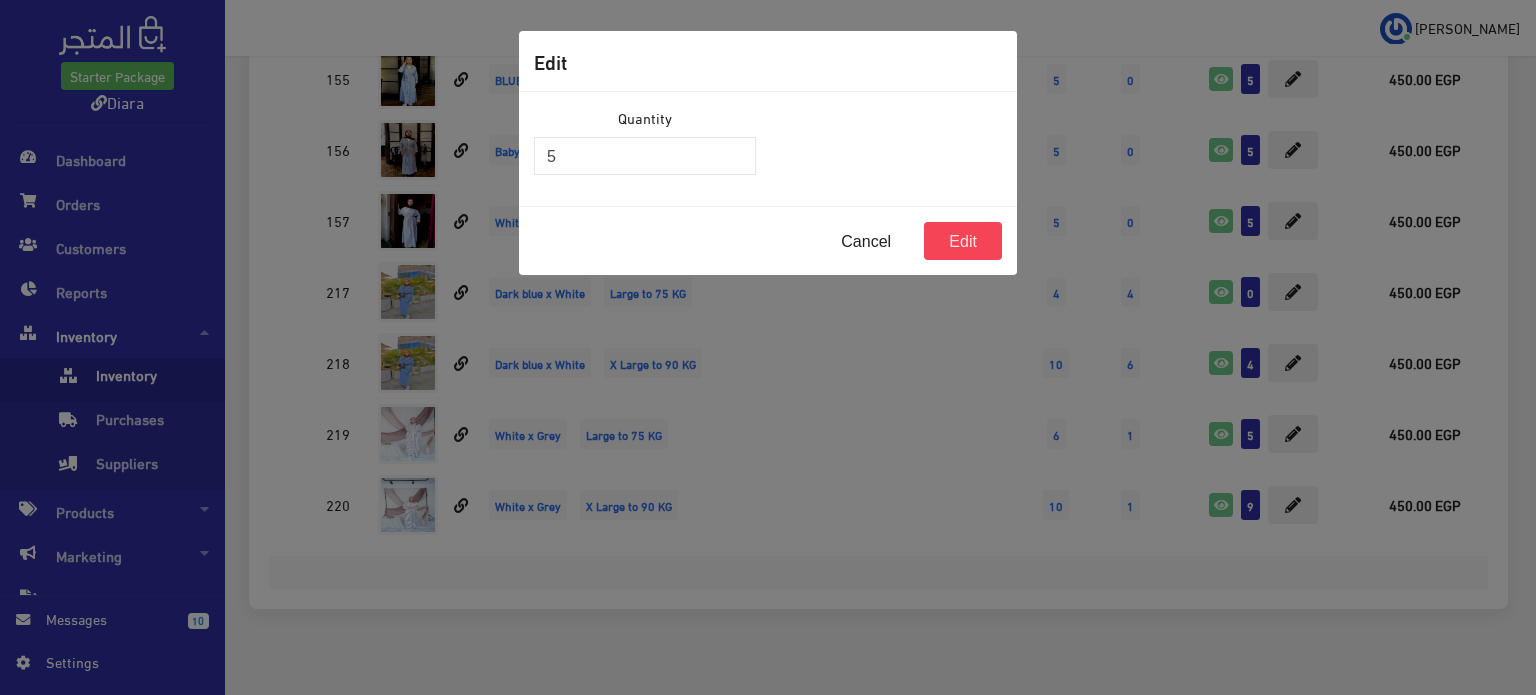 click on "Cancel
Edit" at bounding box center [768, 240] 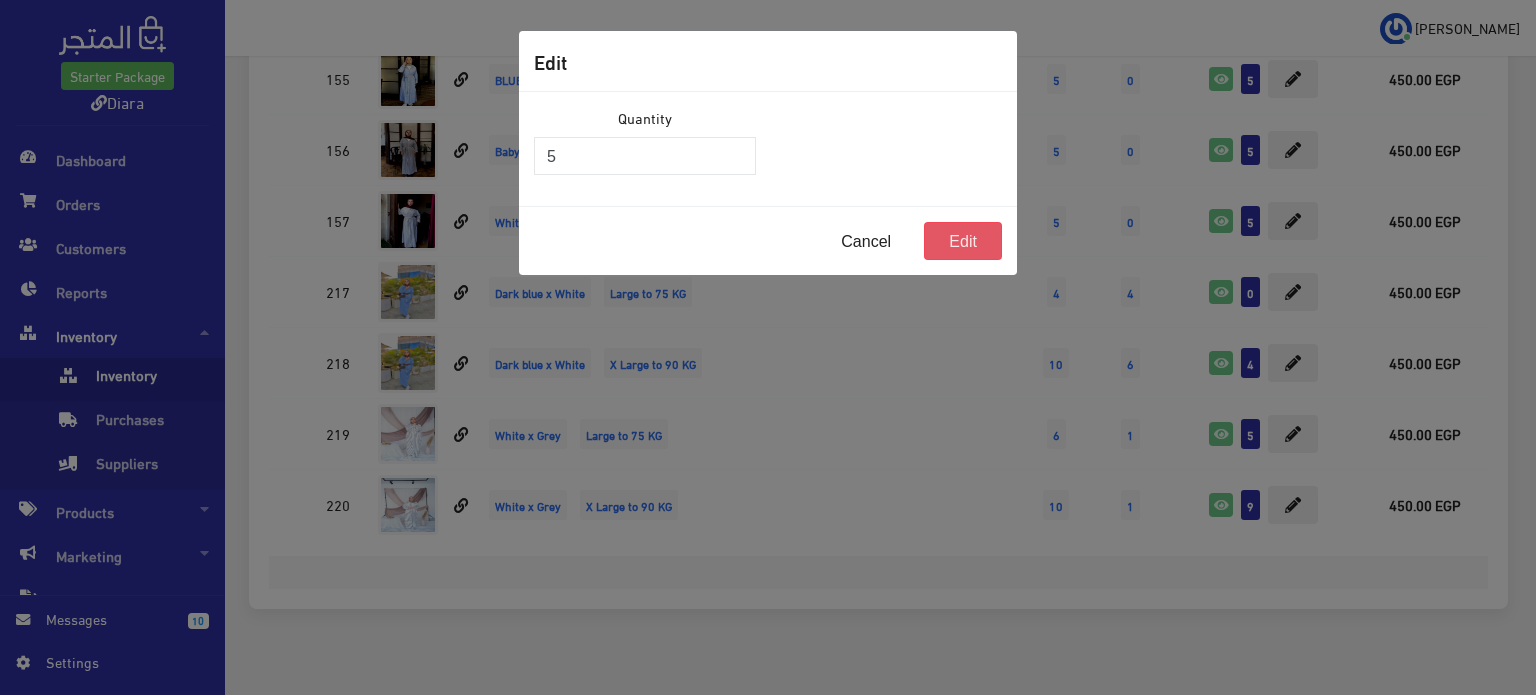 click on "Edit" at bounding box center (963, 241) 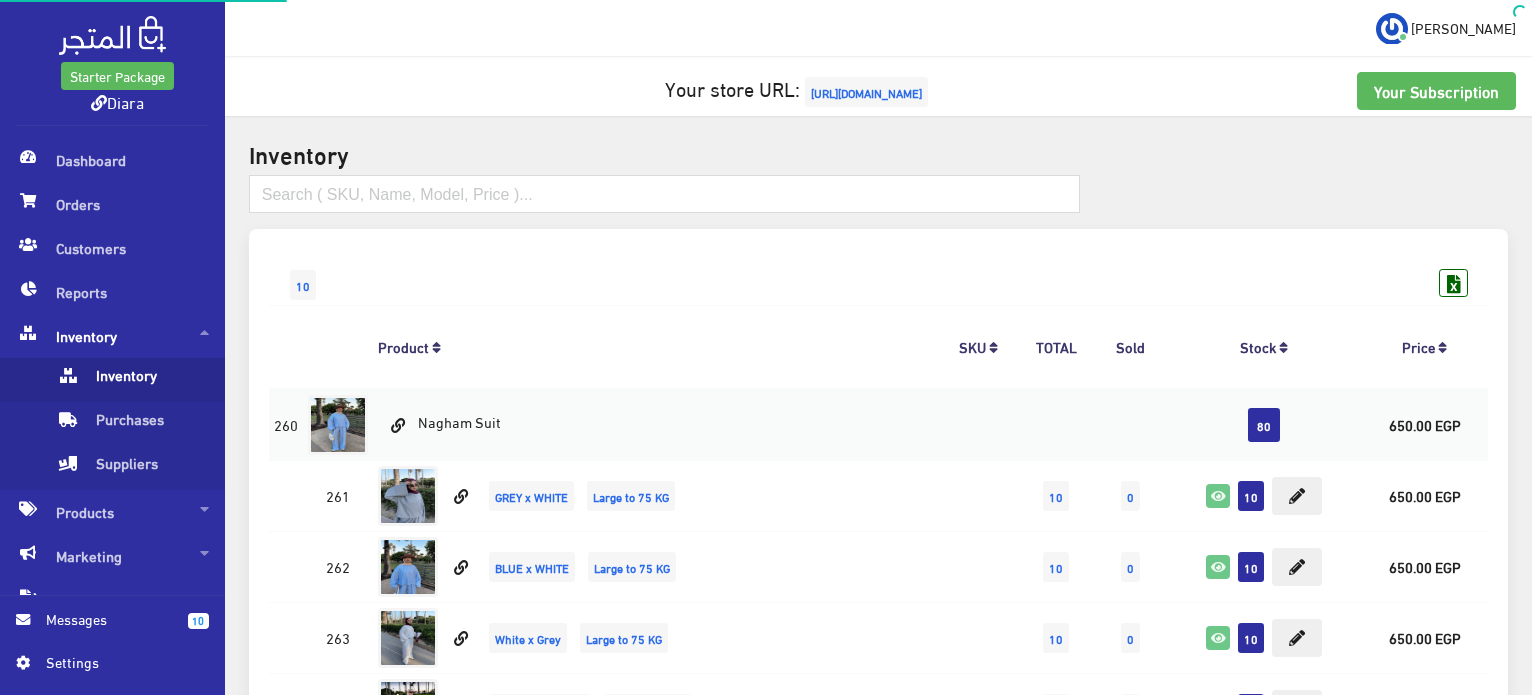 scroll, scrollTop: 7869, scrollLeft: 0, axis: vertical 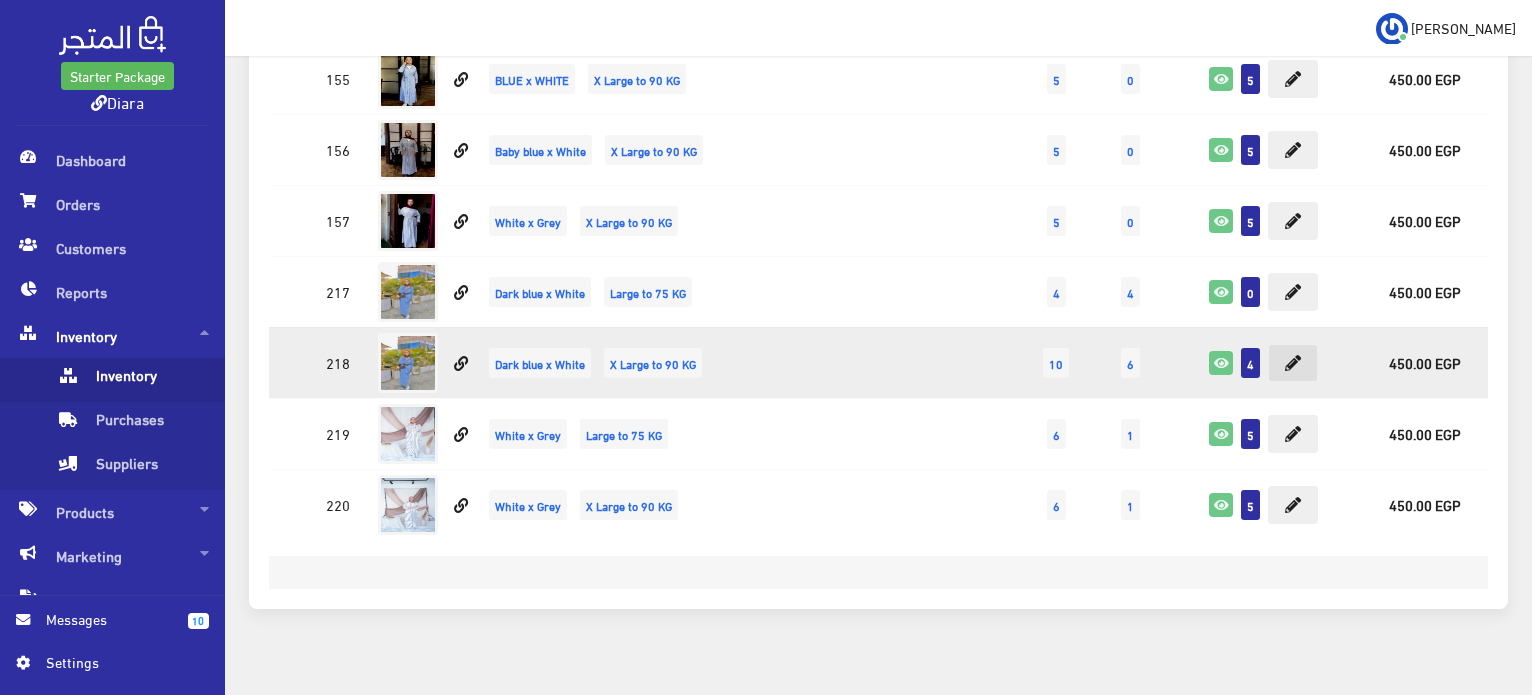 click at bounding box center (1293, 363) 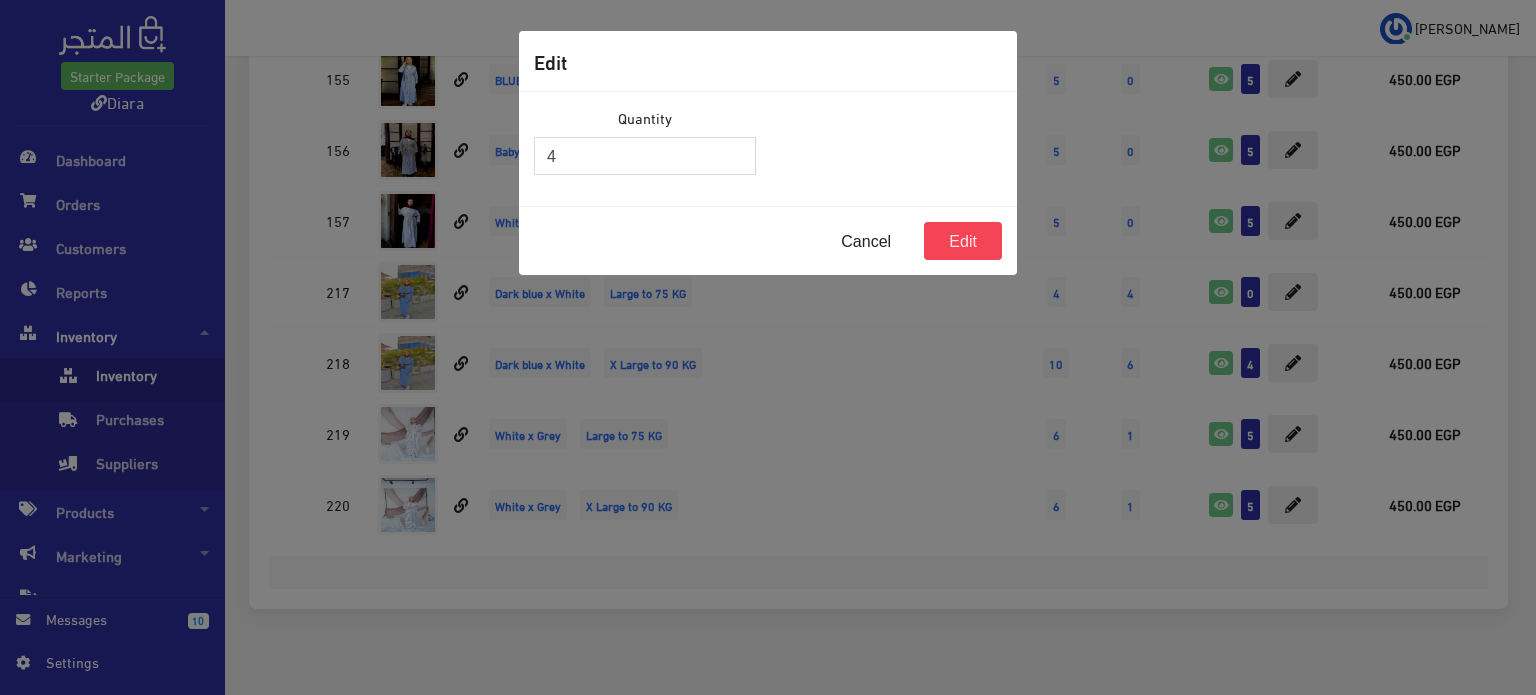 drag, startPoint x: 618, startPoint y: 163, endPoint x: 472, endPoint y: 189, distance: 148.297 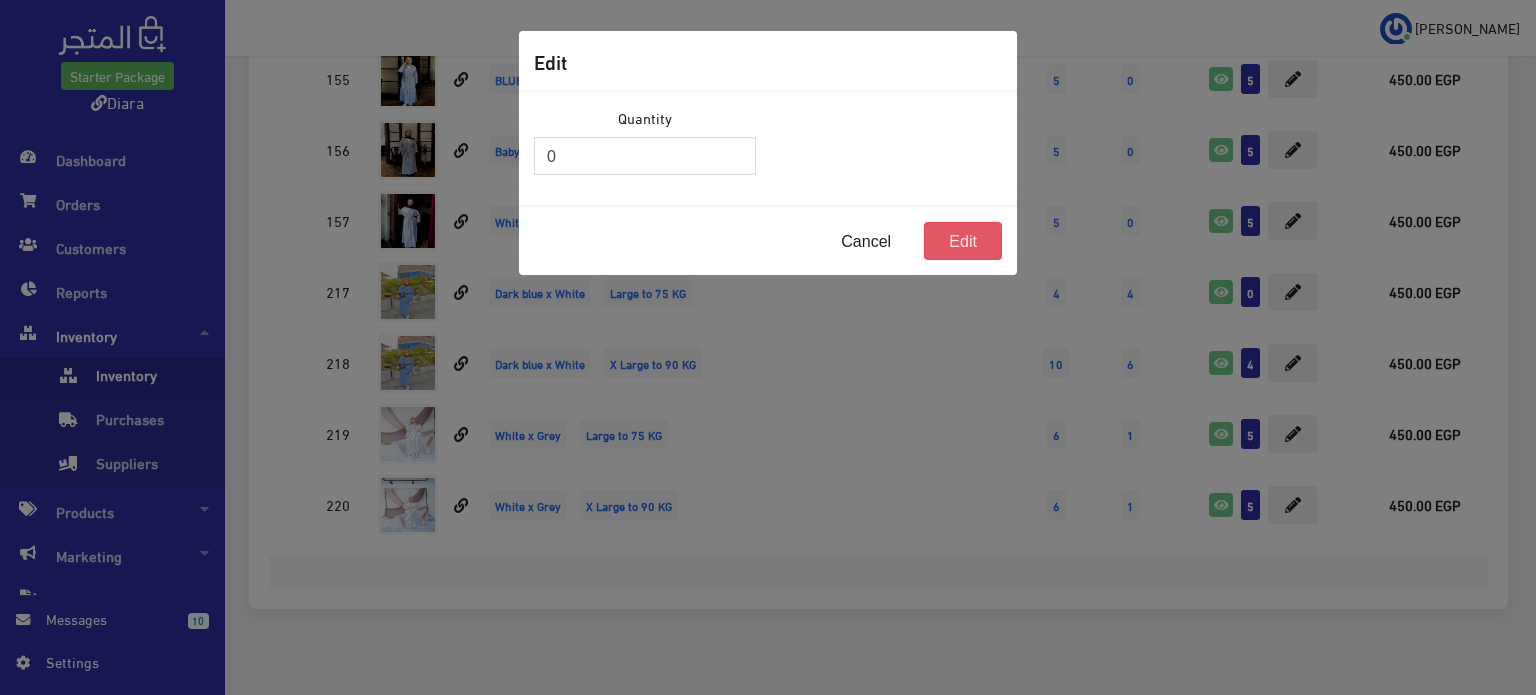 type on "0" 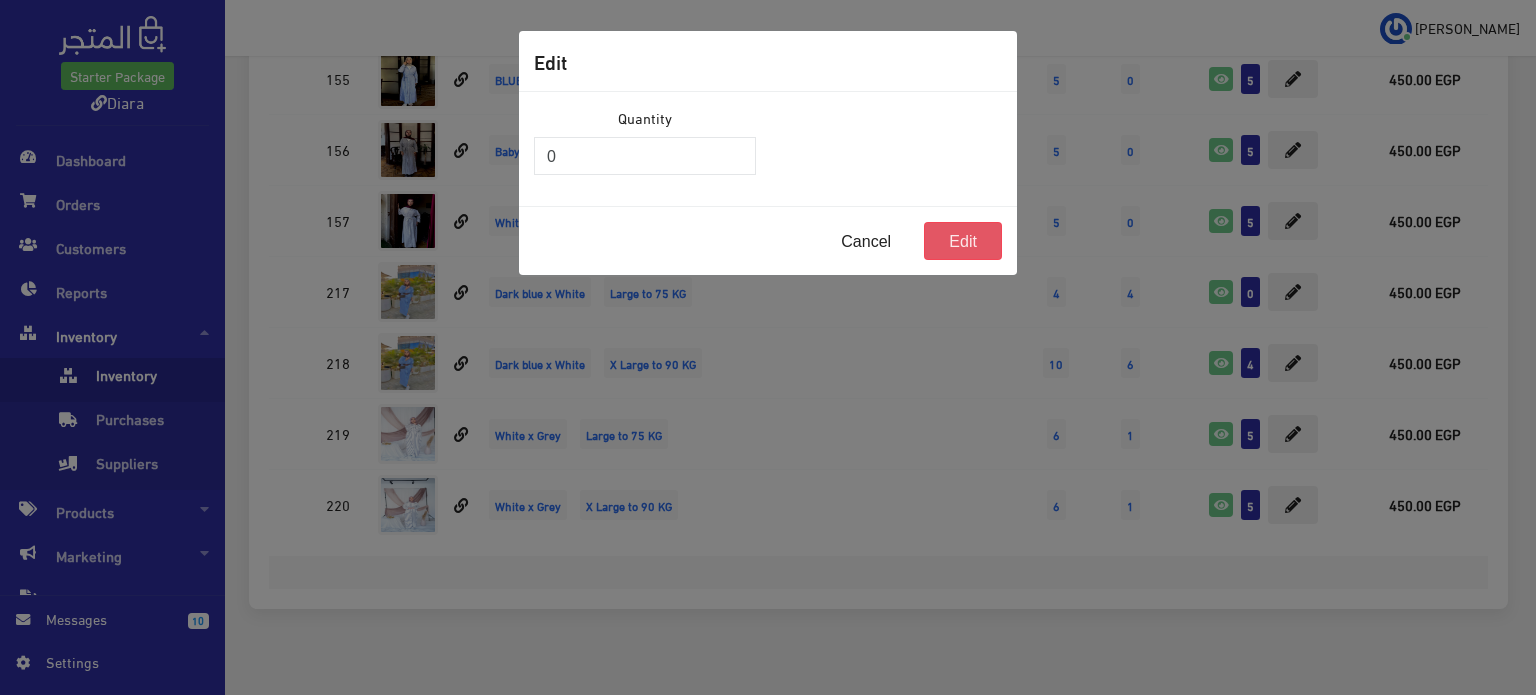 click on "Edit" at bounding box center (963, 241) 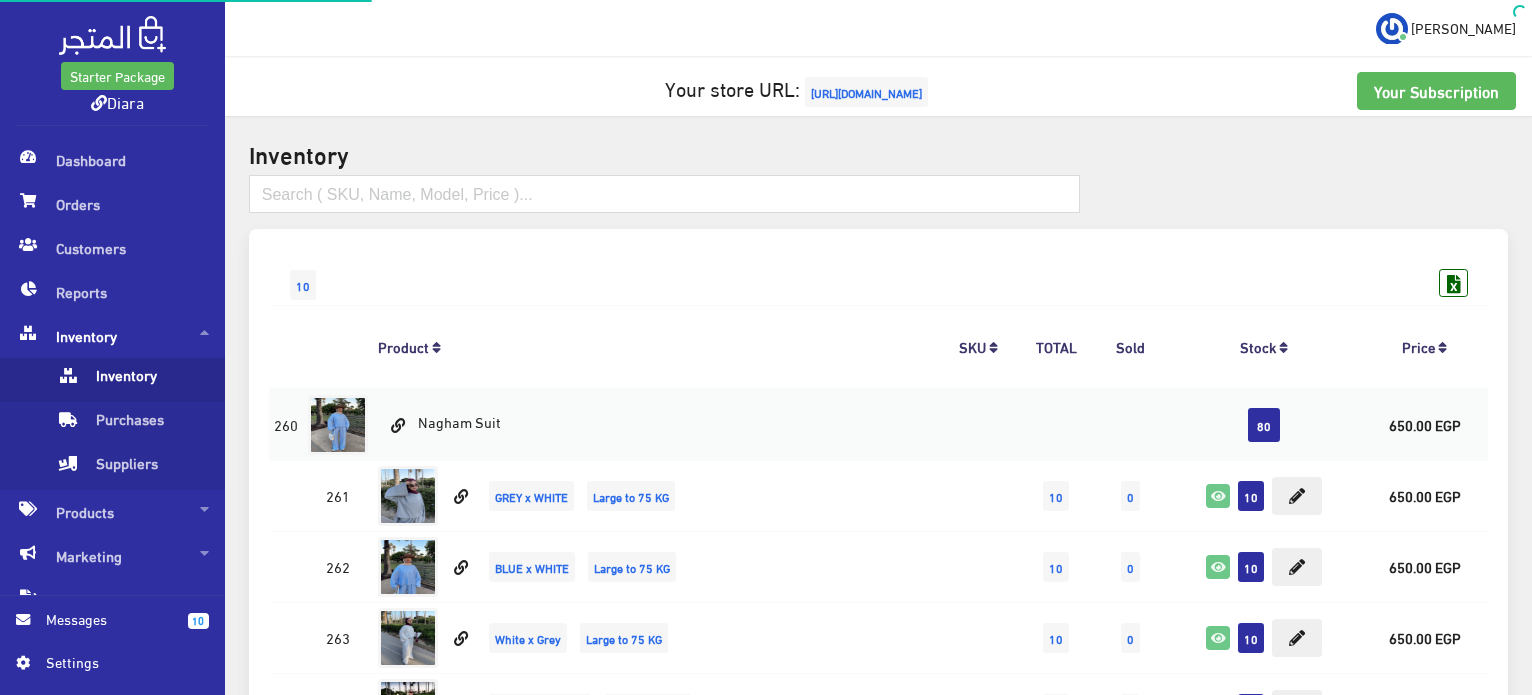 scroll, scrollTop: 7869, scrollLeft: 0, axis: vertical 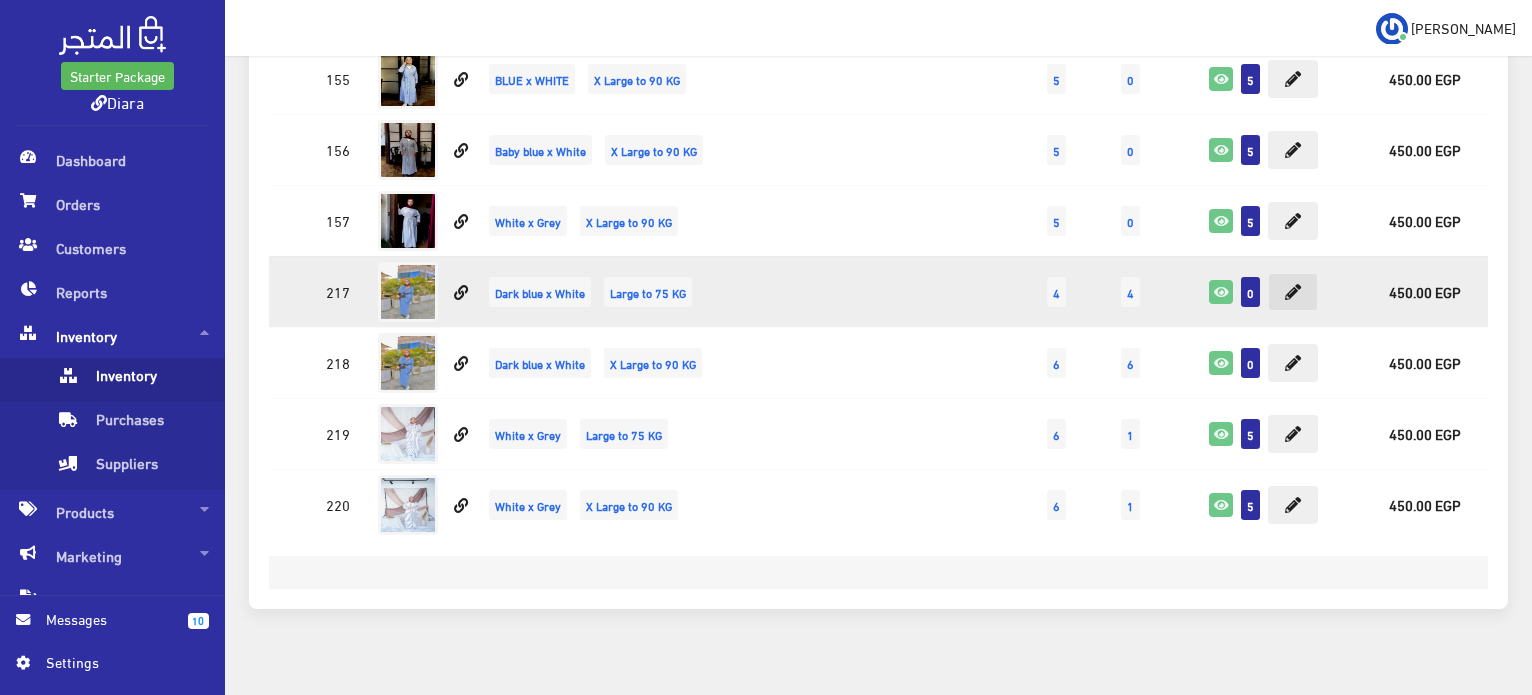 click at bounding box center [1293, 292] 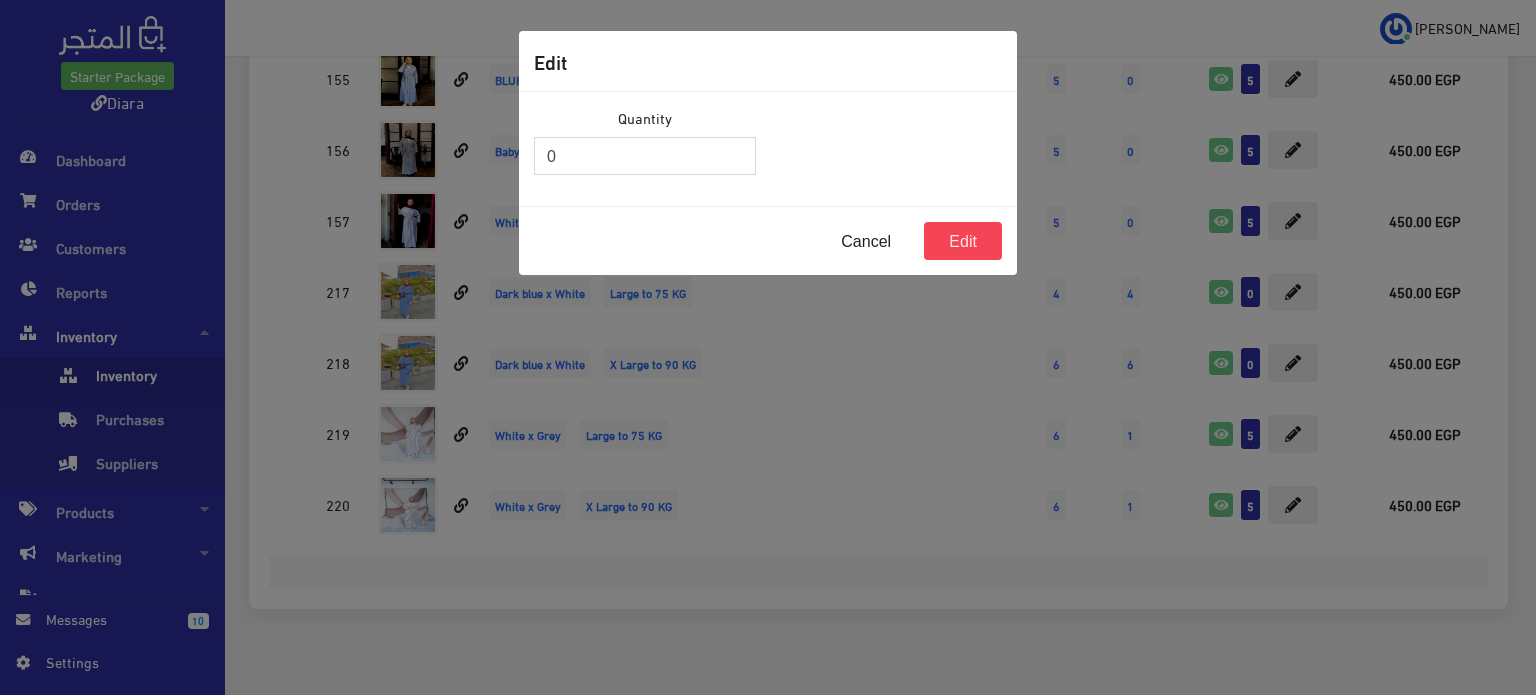 click on "0" at bounding box center (645, 156) 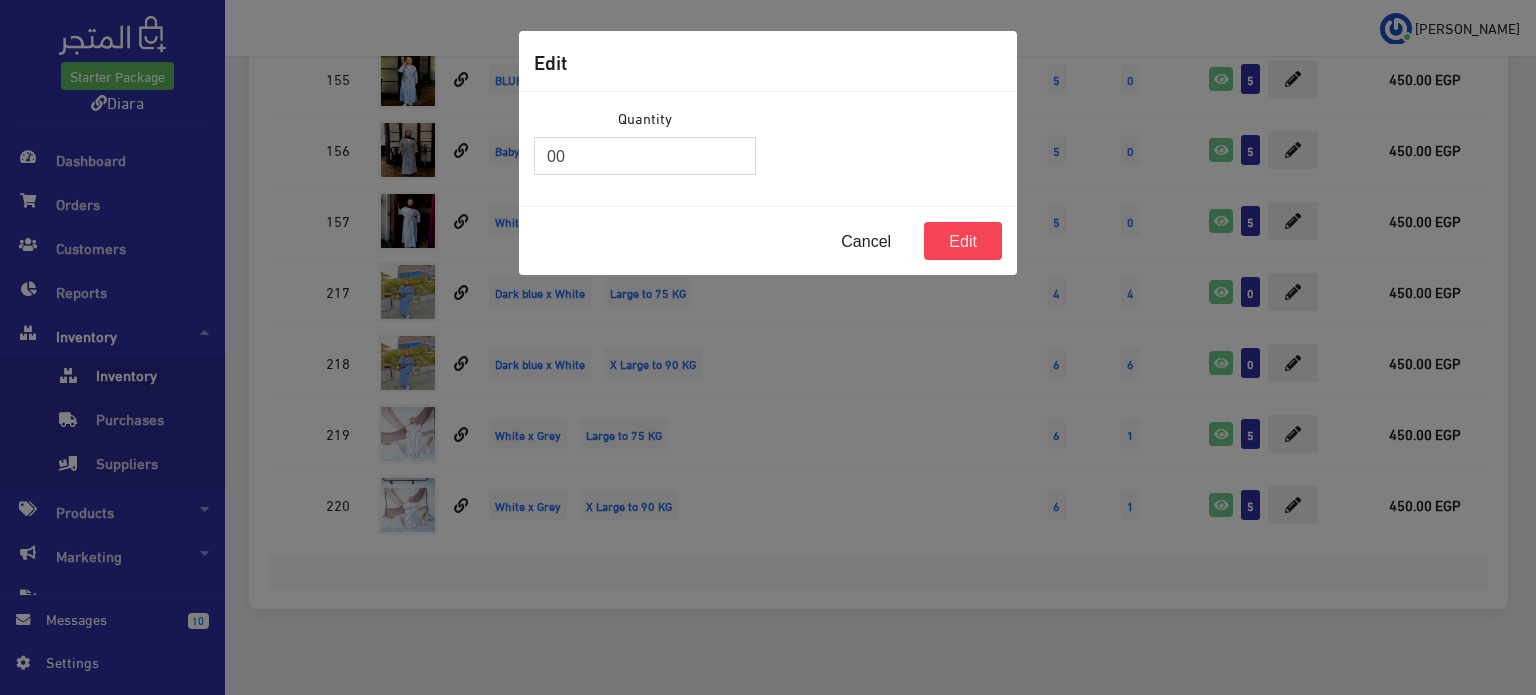 drag, startPoint x: 690, startPoint y: 169, endPoint x: 345, endPoint y: 121, distance: 348.32312 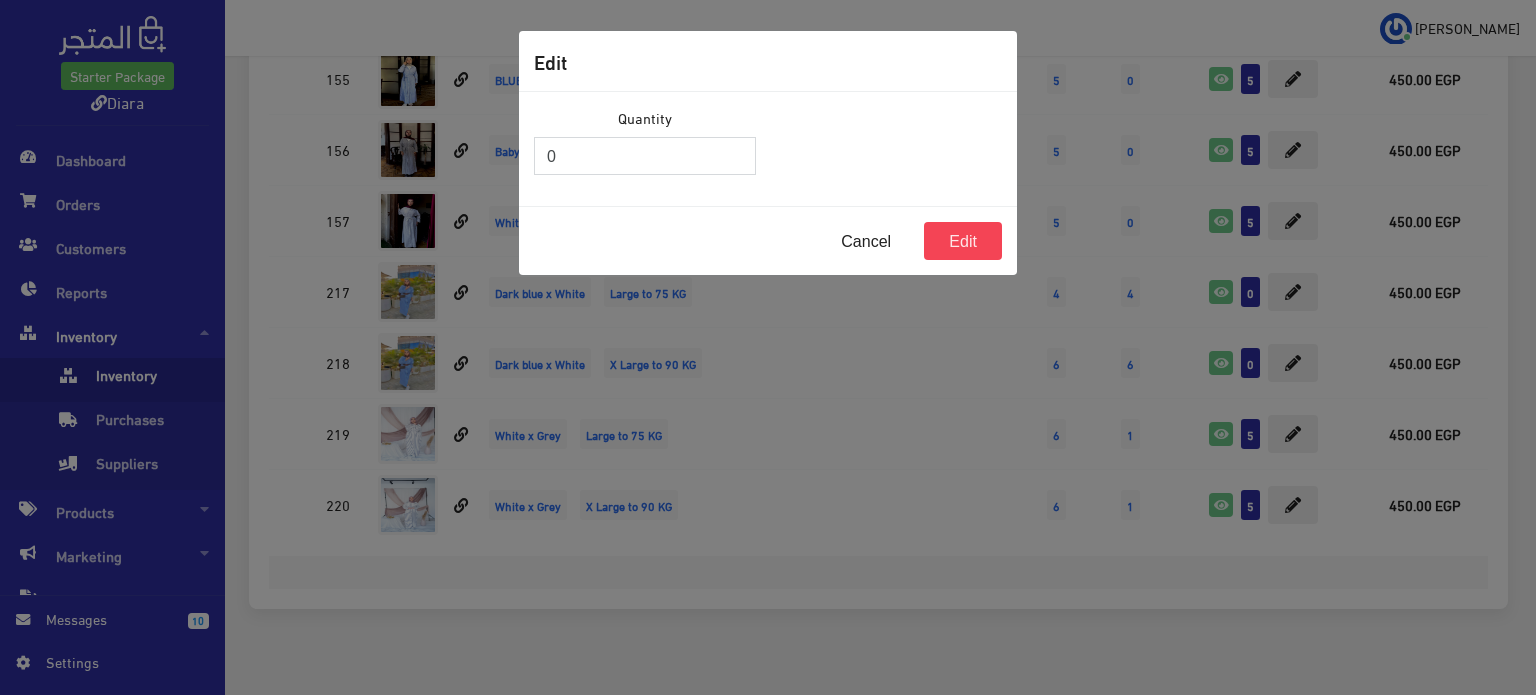 type on "0" 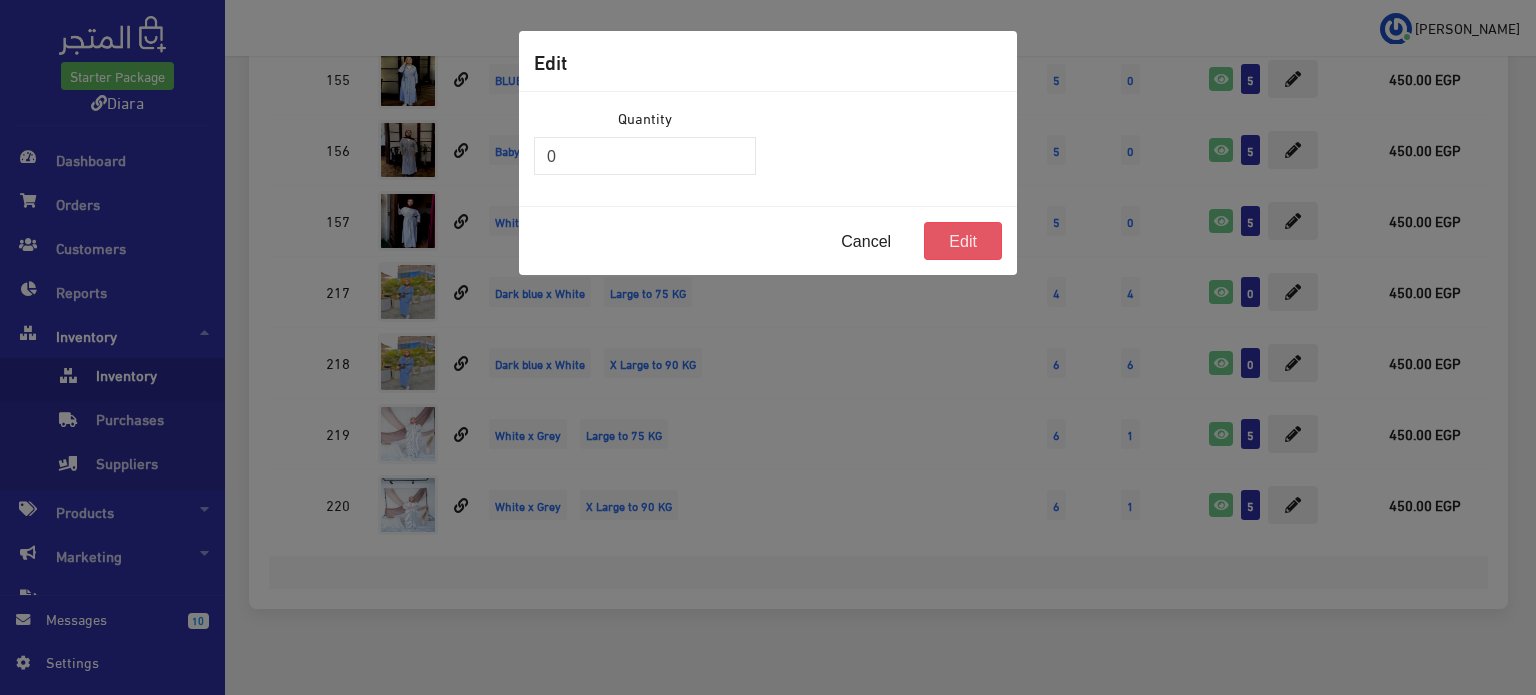 click on "Edit" at bounding box center [963, 241] 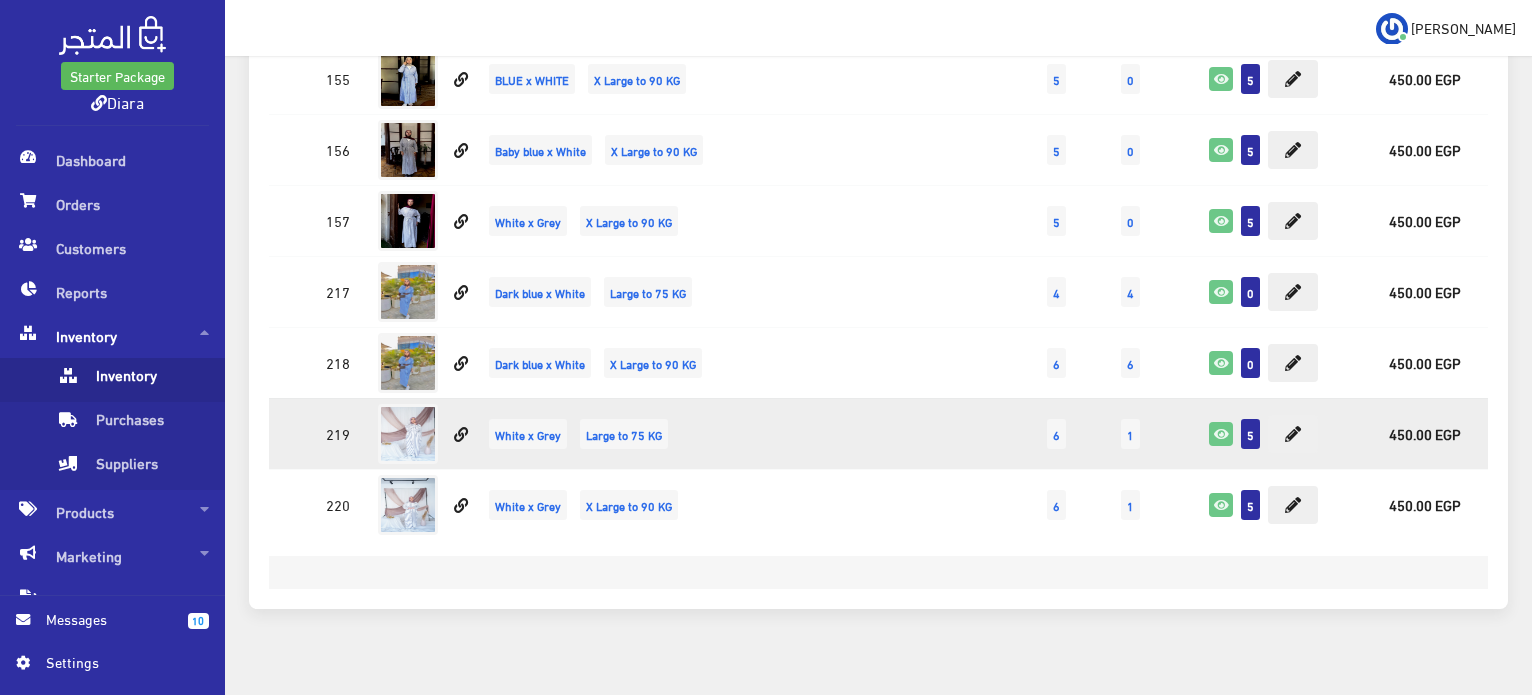 scroll, scrollTop: 7269, scrollLeft: 0, axis: vertical 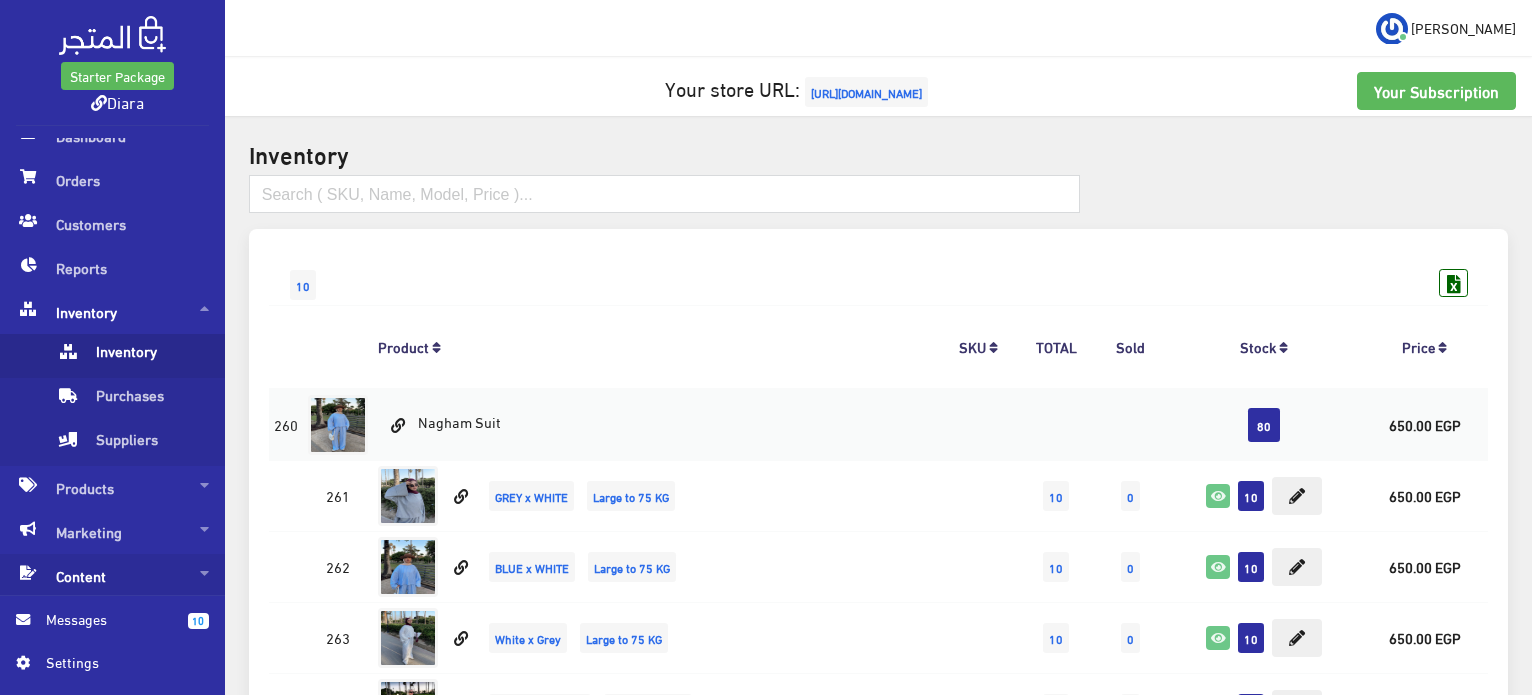 click on "Content" at bounding box center (112, 576) 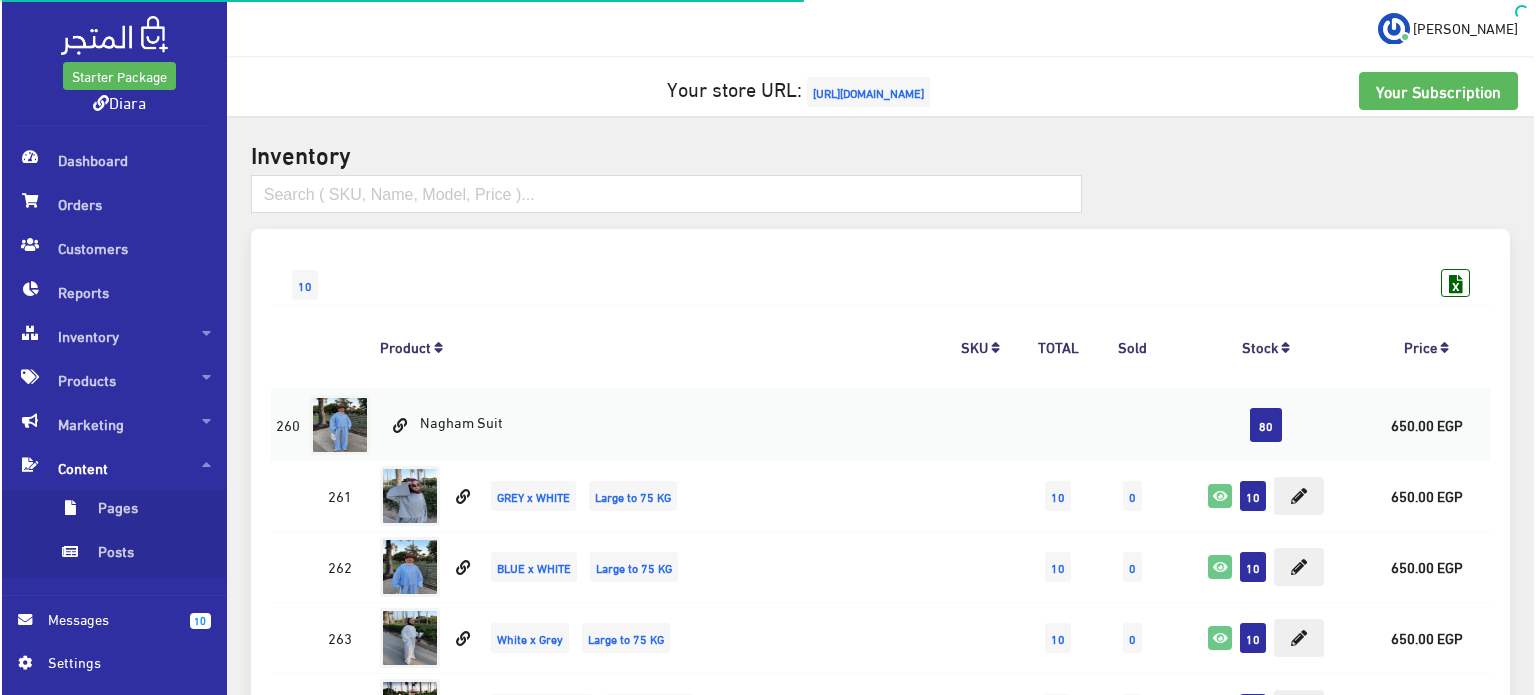 scroll, scrollTop: 0, scrollLeft: 0, axis: both 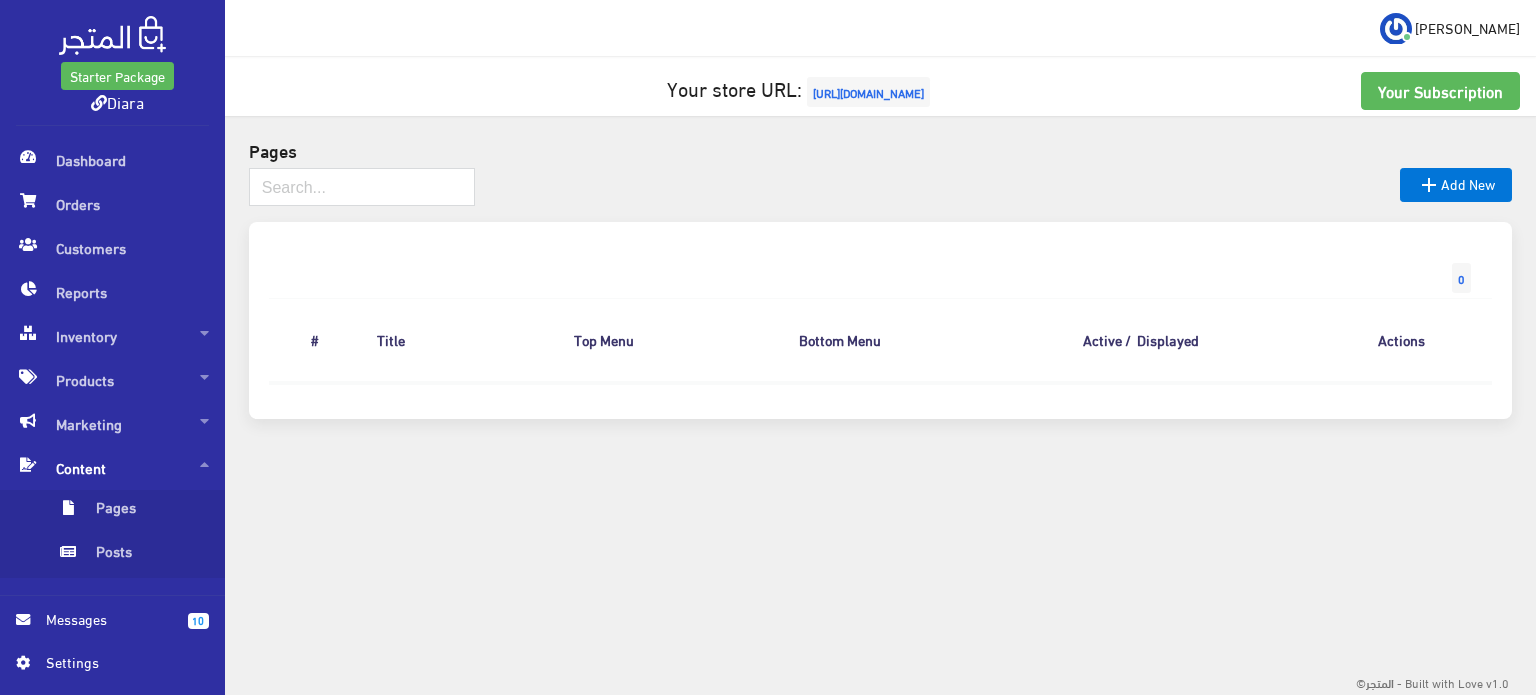 click on "Settings" at bounding box center [119, 662] 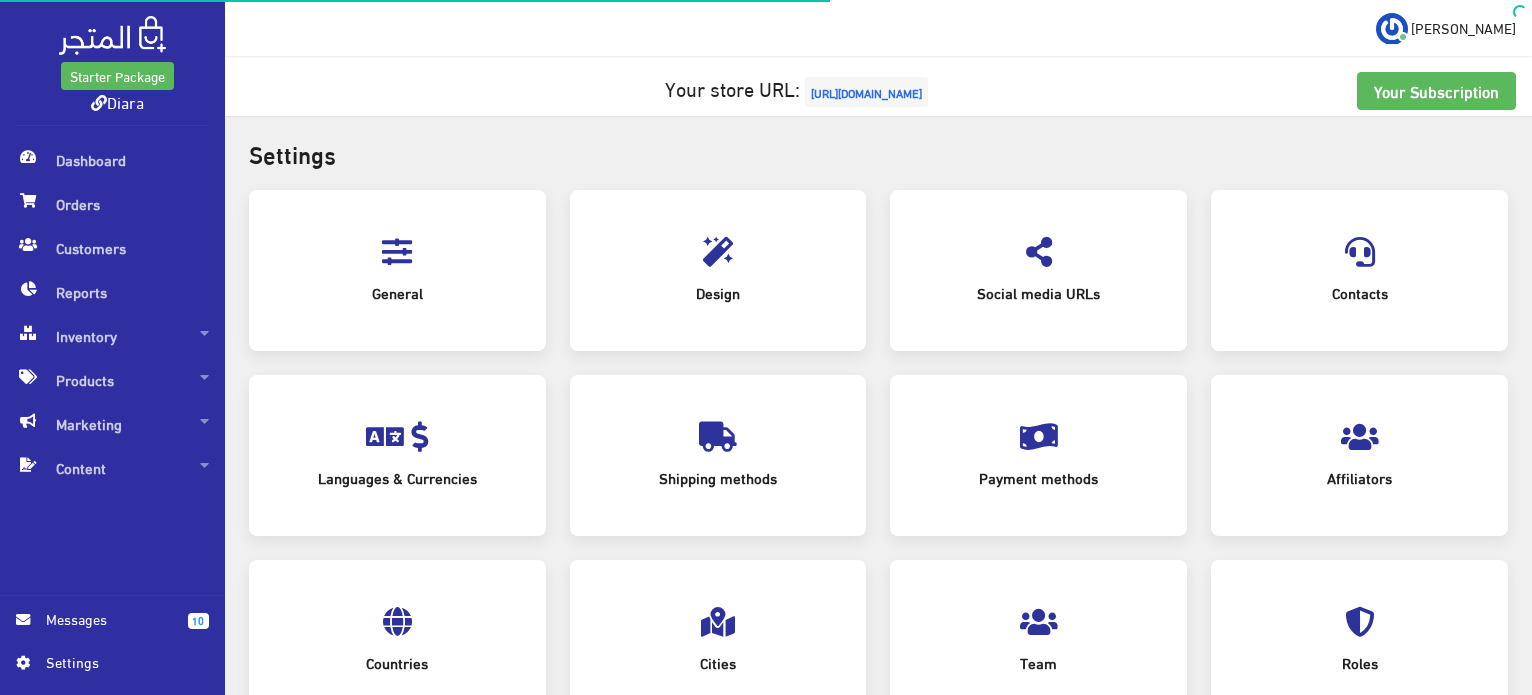 scroll, scrollTop: 0, scrollLeft: 0, axis: both 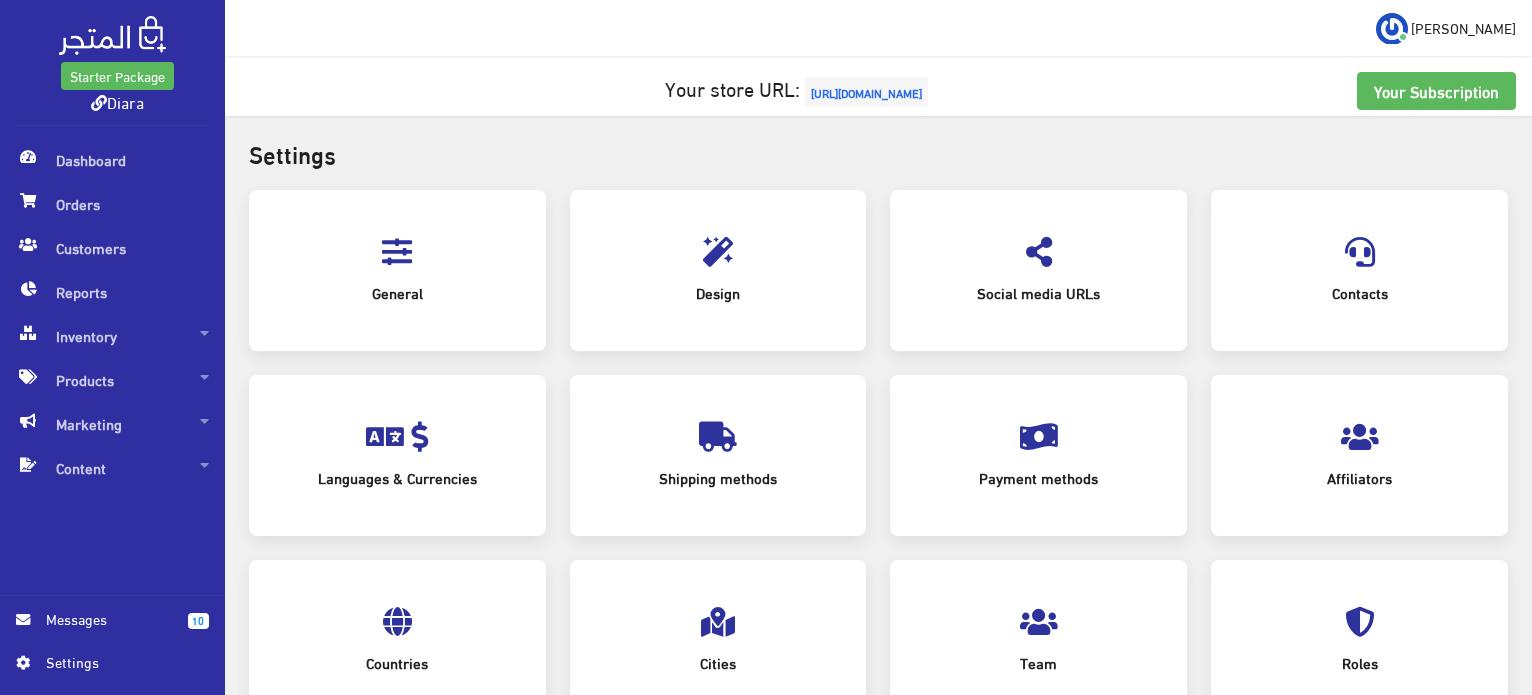 click at bounding box center [718, 248] 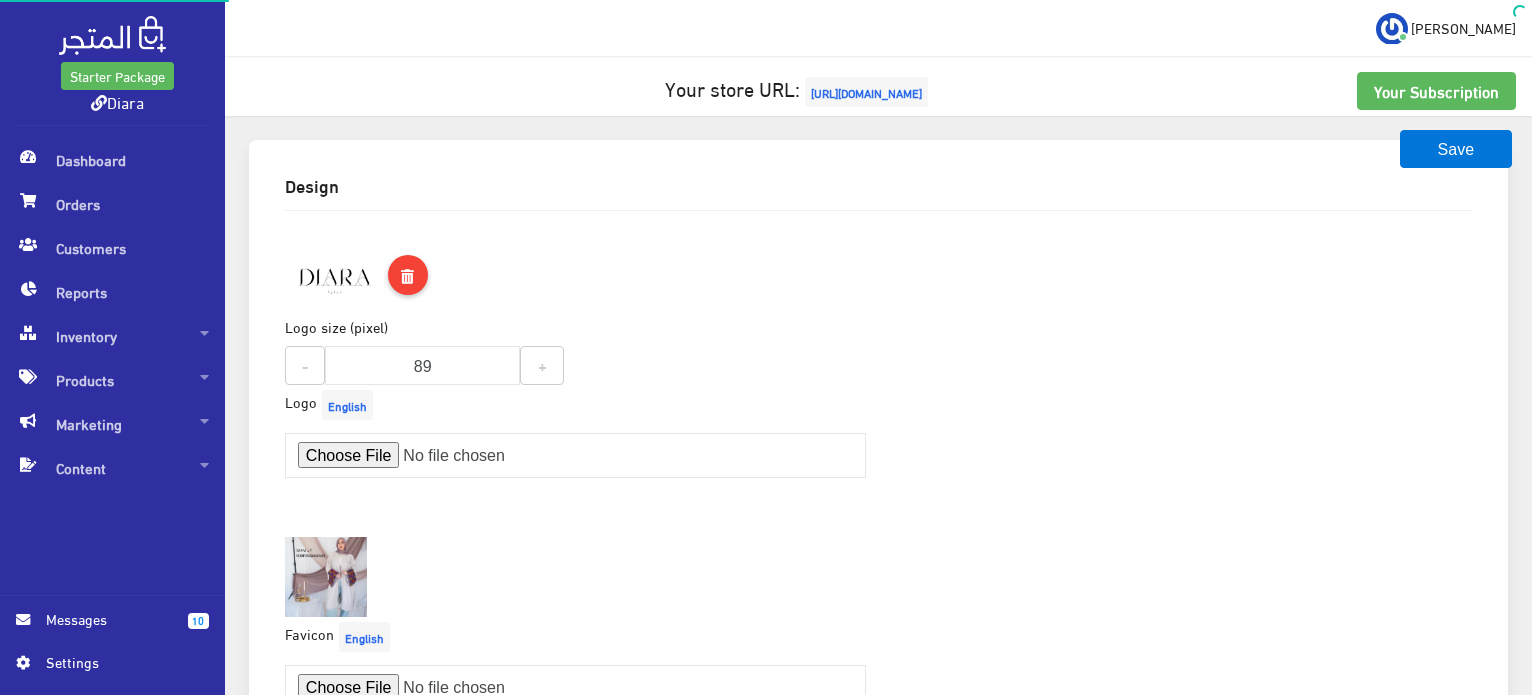 scroll, scrollTop: 0, scrollLeft: 0, axis: both 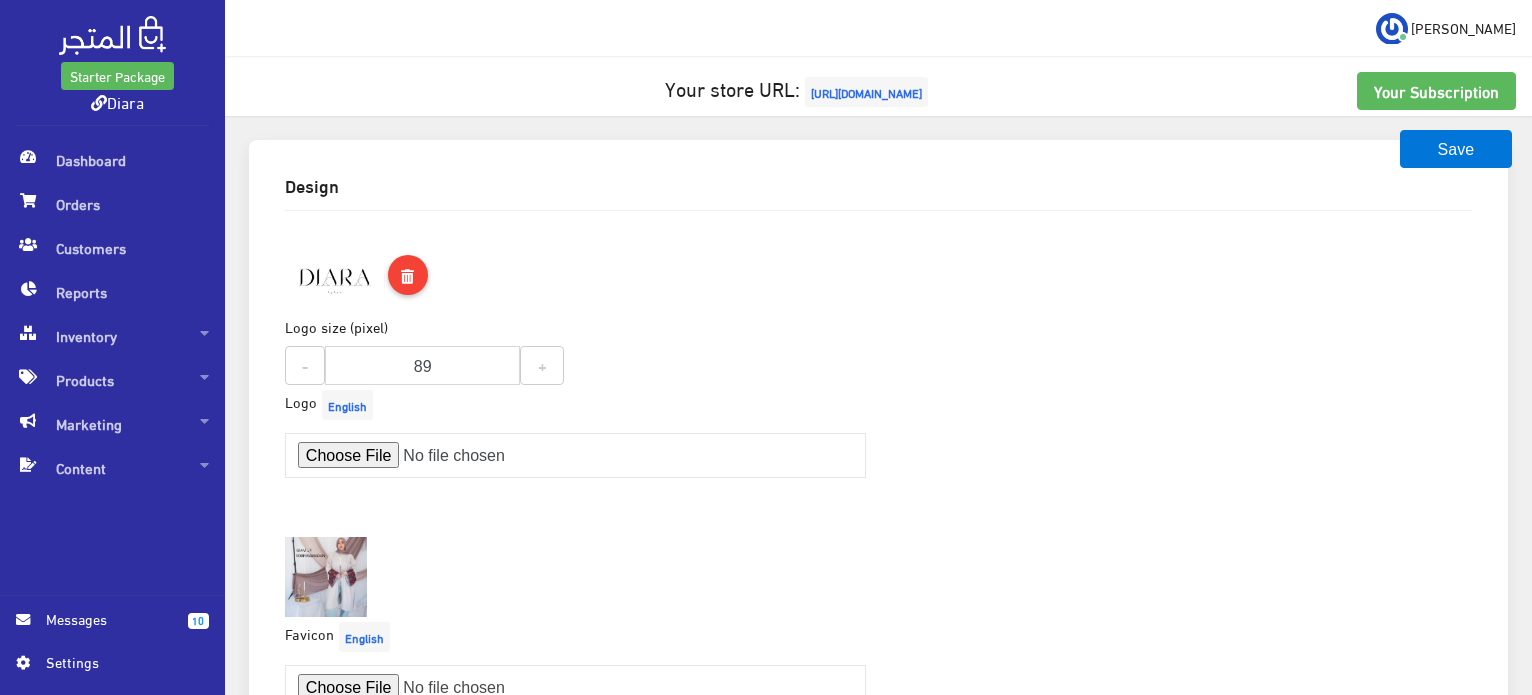 drag, startPoint x: 455, startPoint y: 382, endPoint x: 404, endPoint y: 382, distance: 51 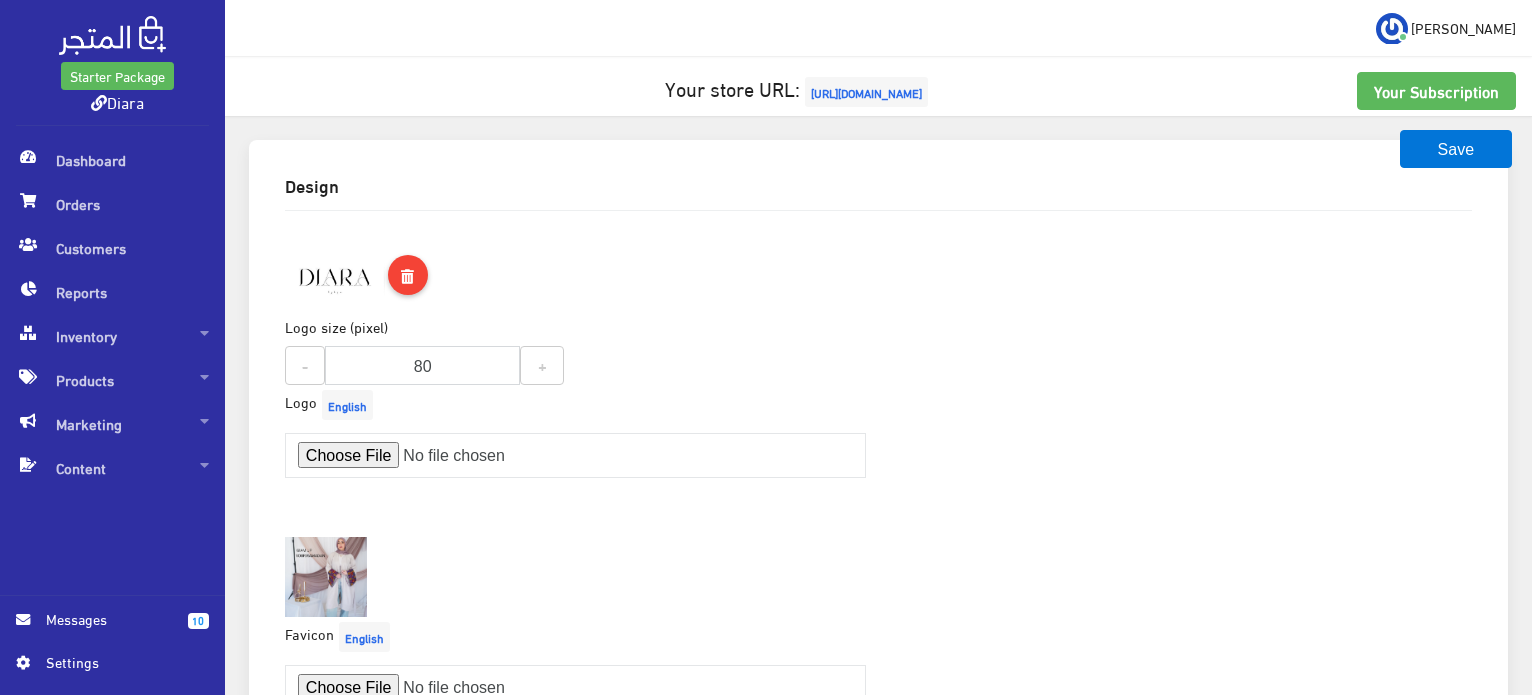 type on "80" 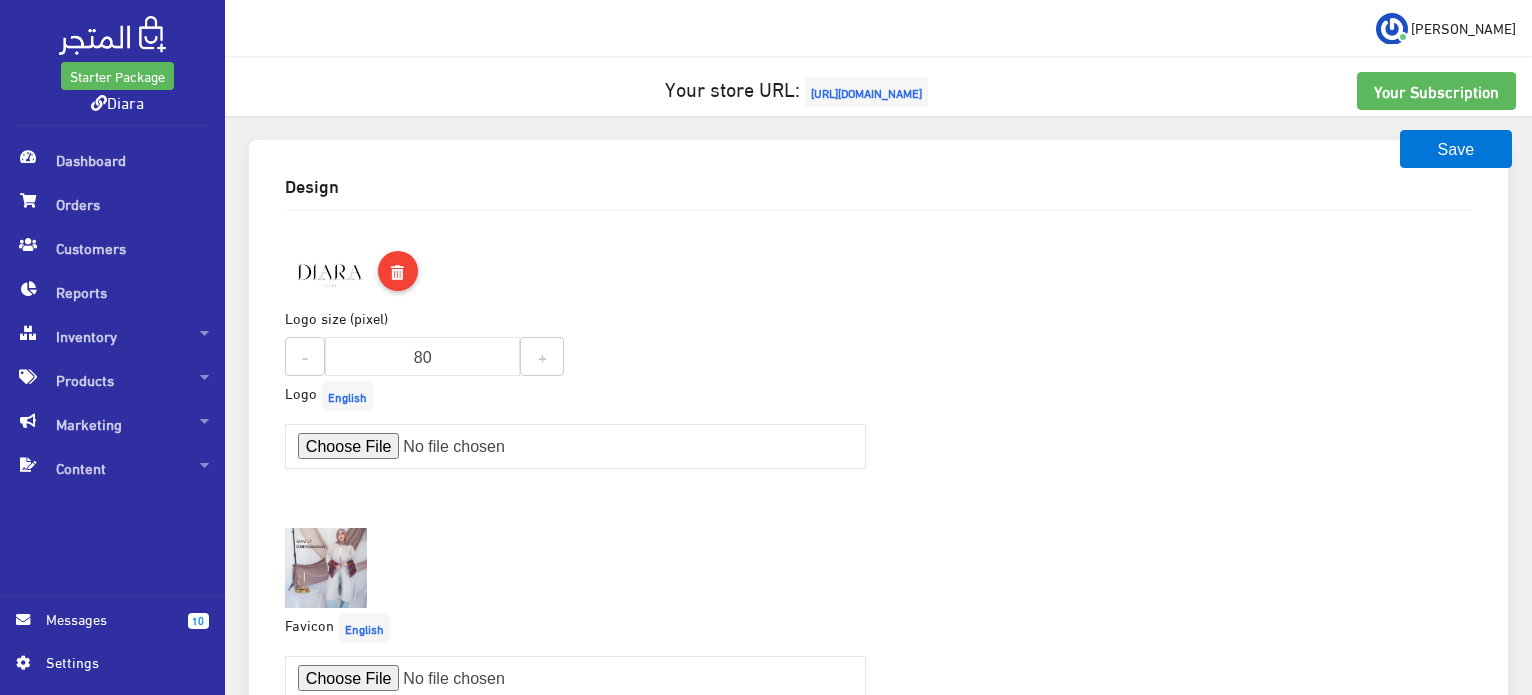 click on "Logo size (pixel)
80 - 80 +
Logo  English" at bounding box center (878, 758) 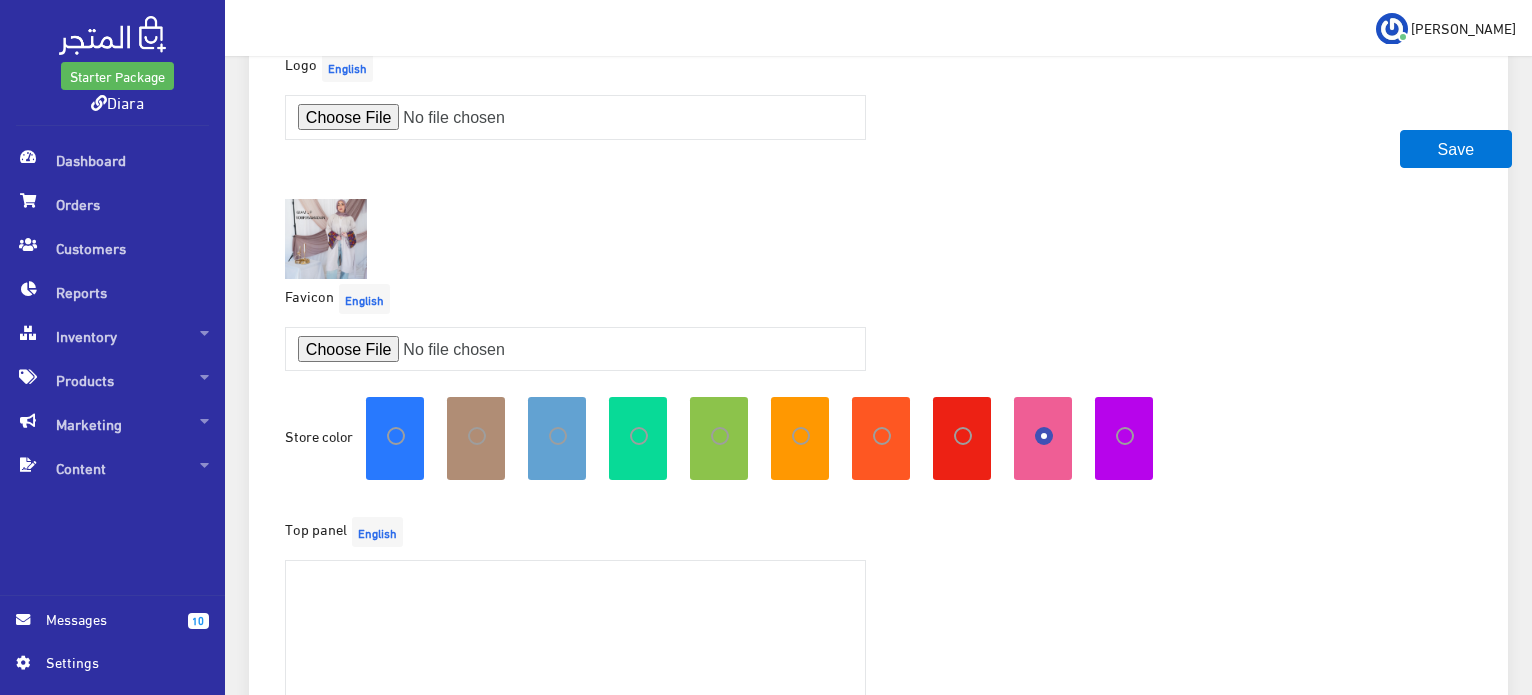 scroll, scrollTop: 300, scrollLeft: 0, axis: vertical 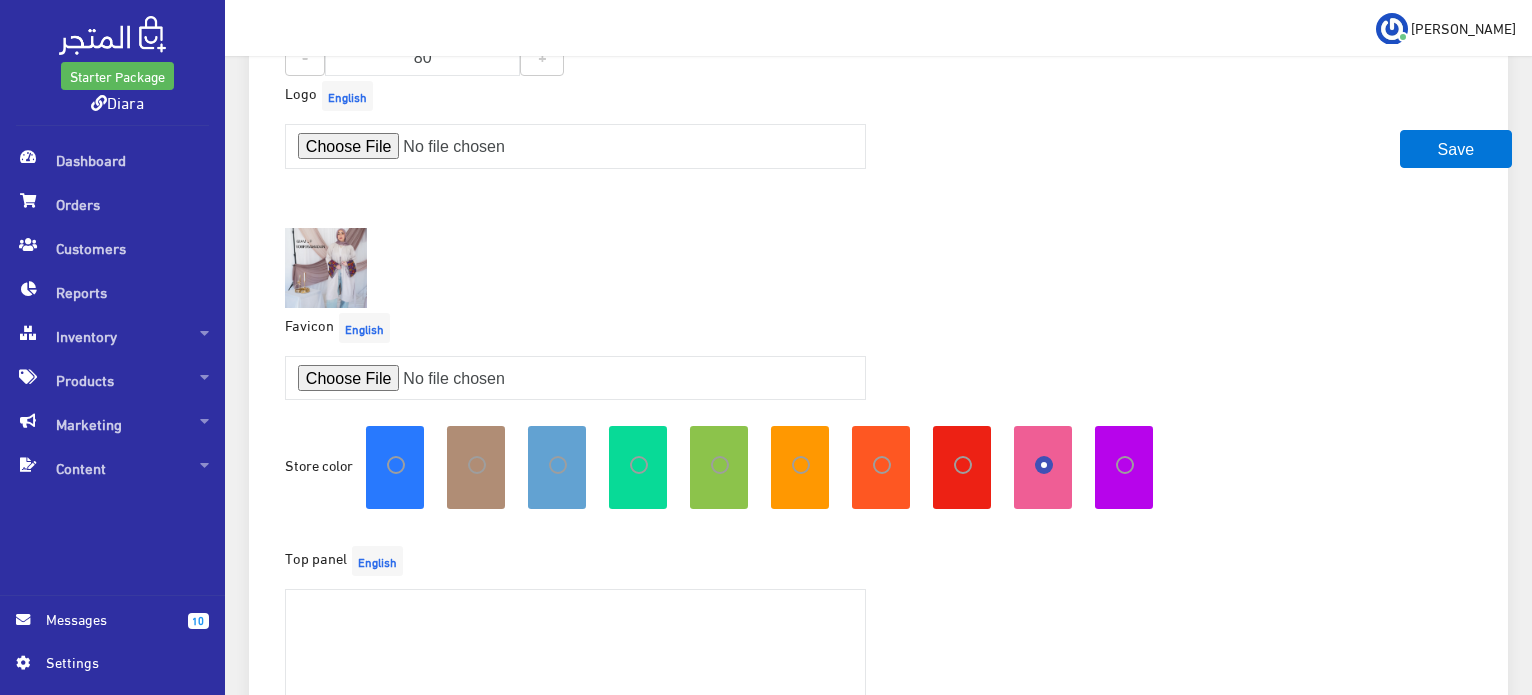 drag, startPoint x: 348, startPoint y: 259, endPoint x: 1144, endPoint y: 295, distance: 796.81366 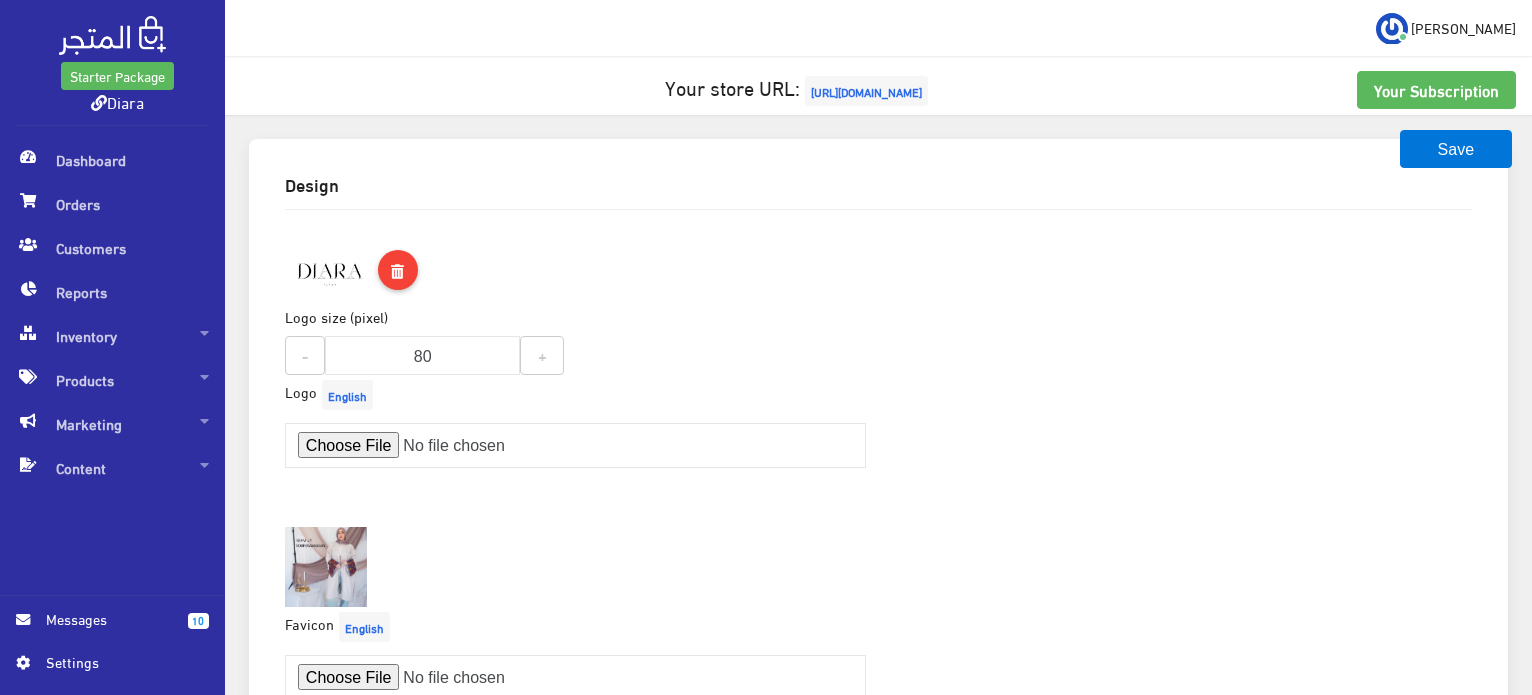 scroll, scrollTop: 0, scrollLeft: 0, axis: both 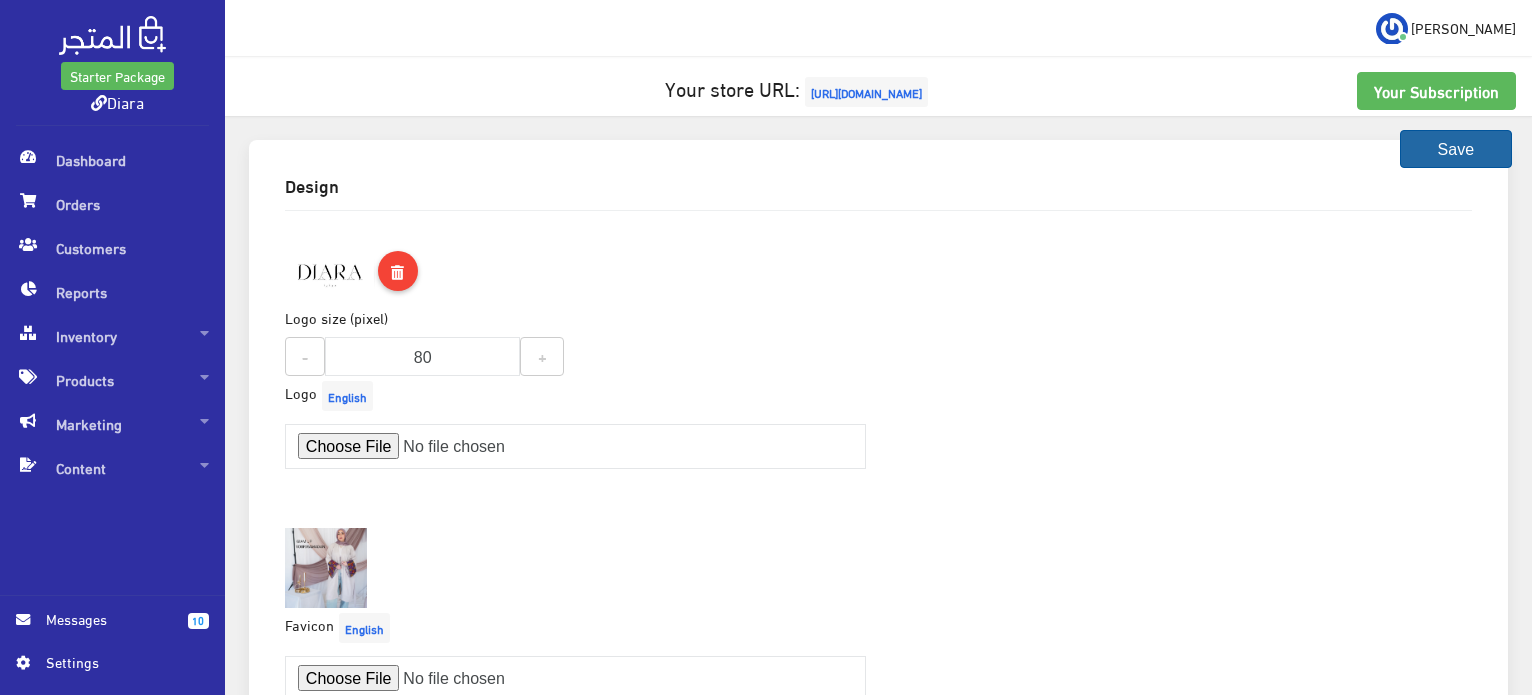 click on "Save" at bounding box center (1456, 149) 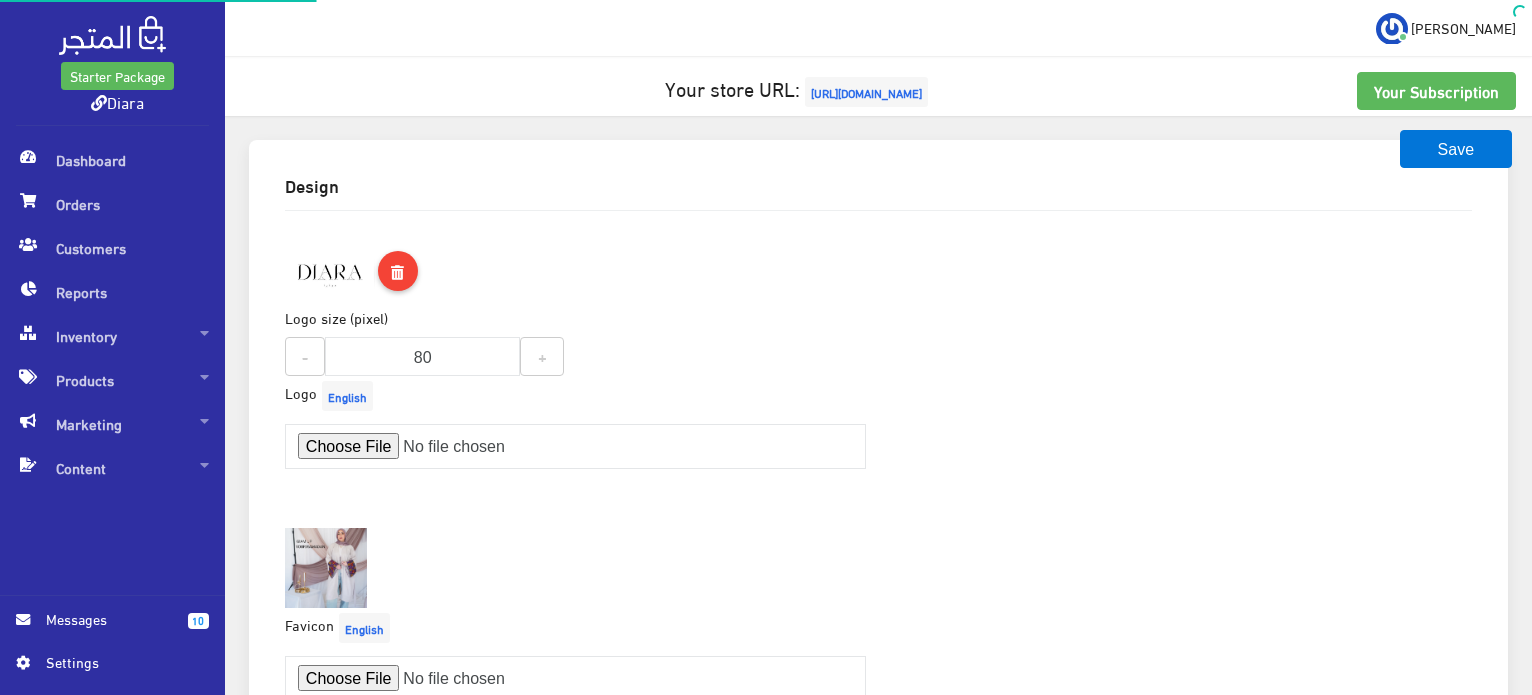 scroll, scrollTop: 0, scrollLeft: 0, axis: both 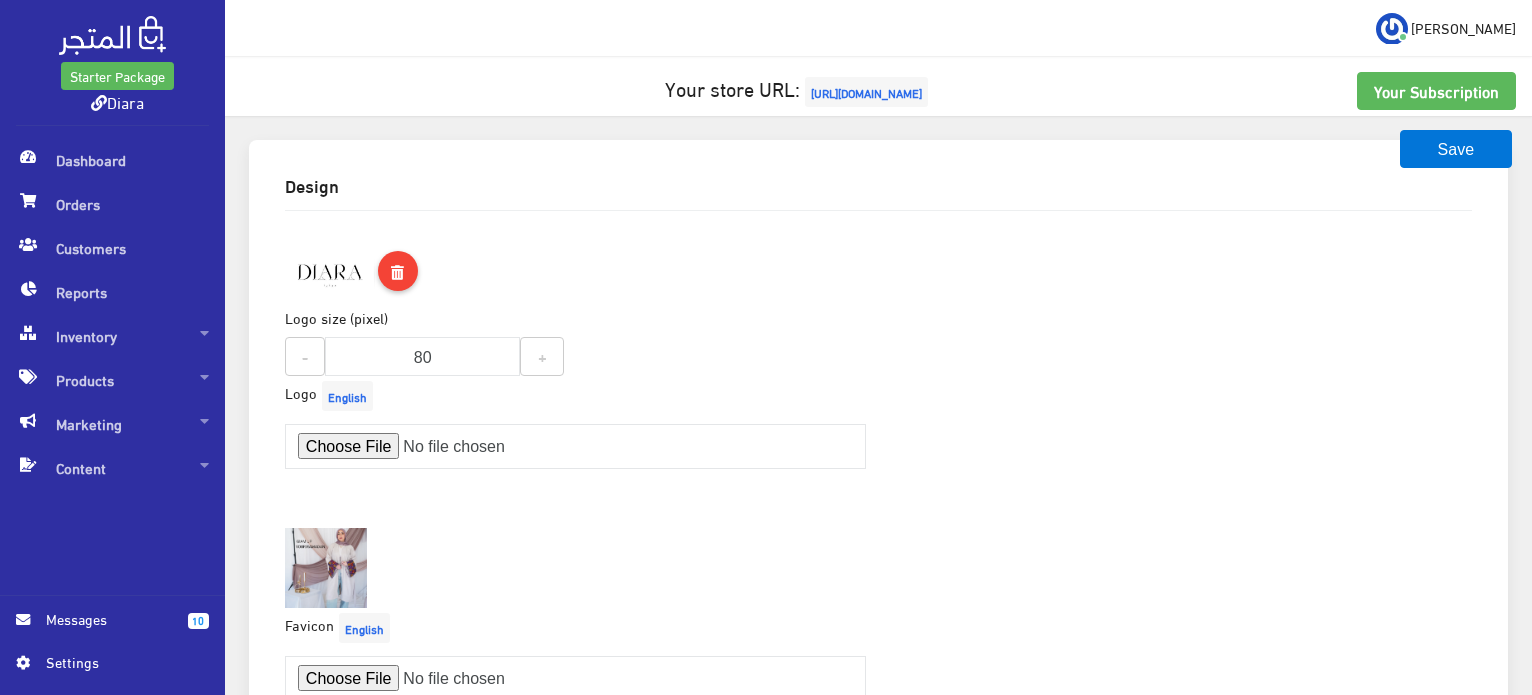 click on "Settings" at bounding box center [119, 662] 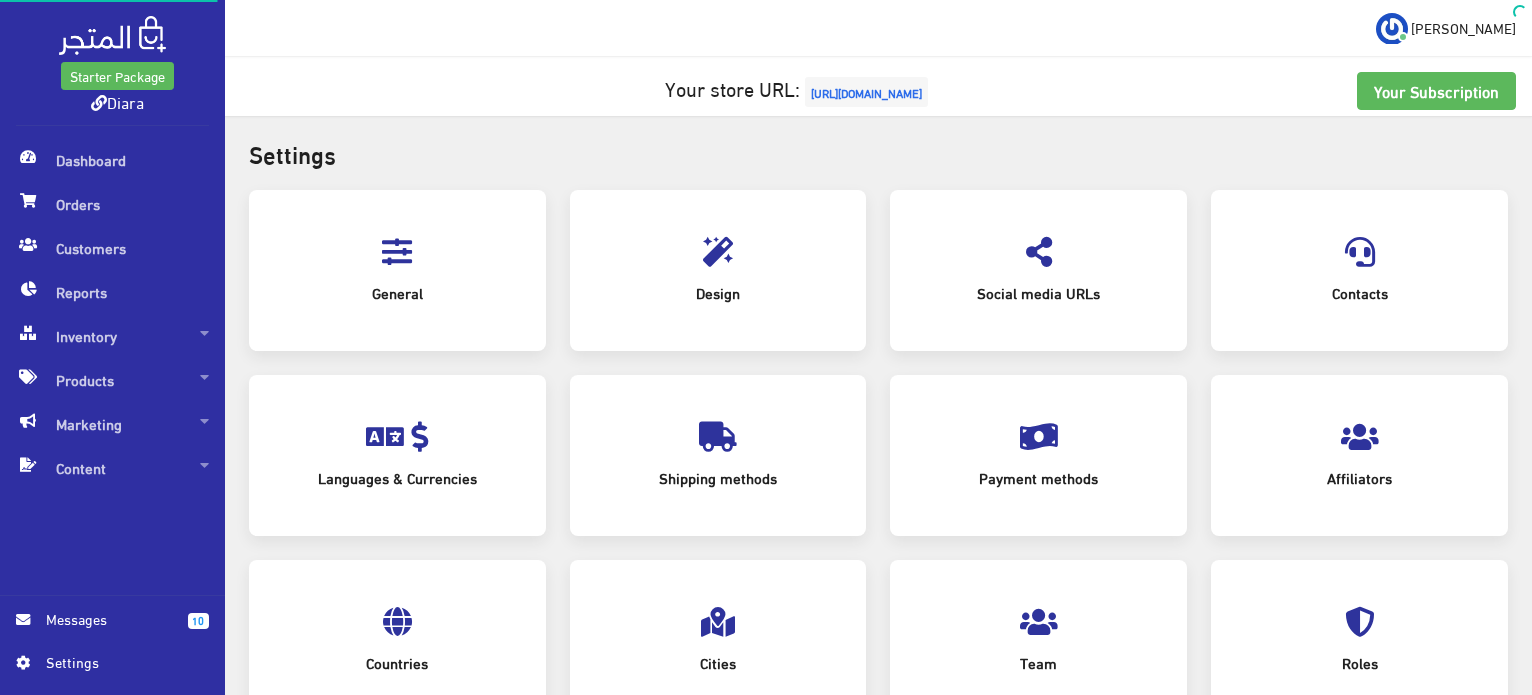 scroll, scrollTop: 0, scrollLeft: 0, axis: both 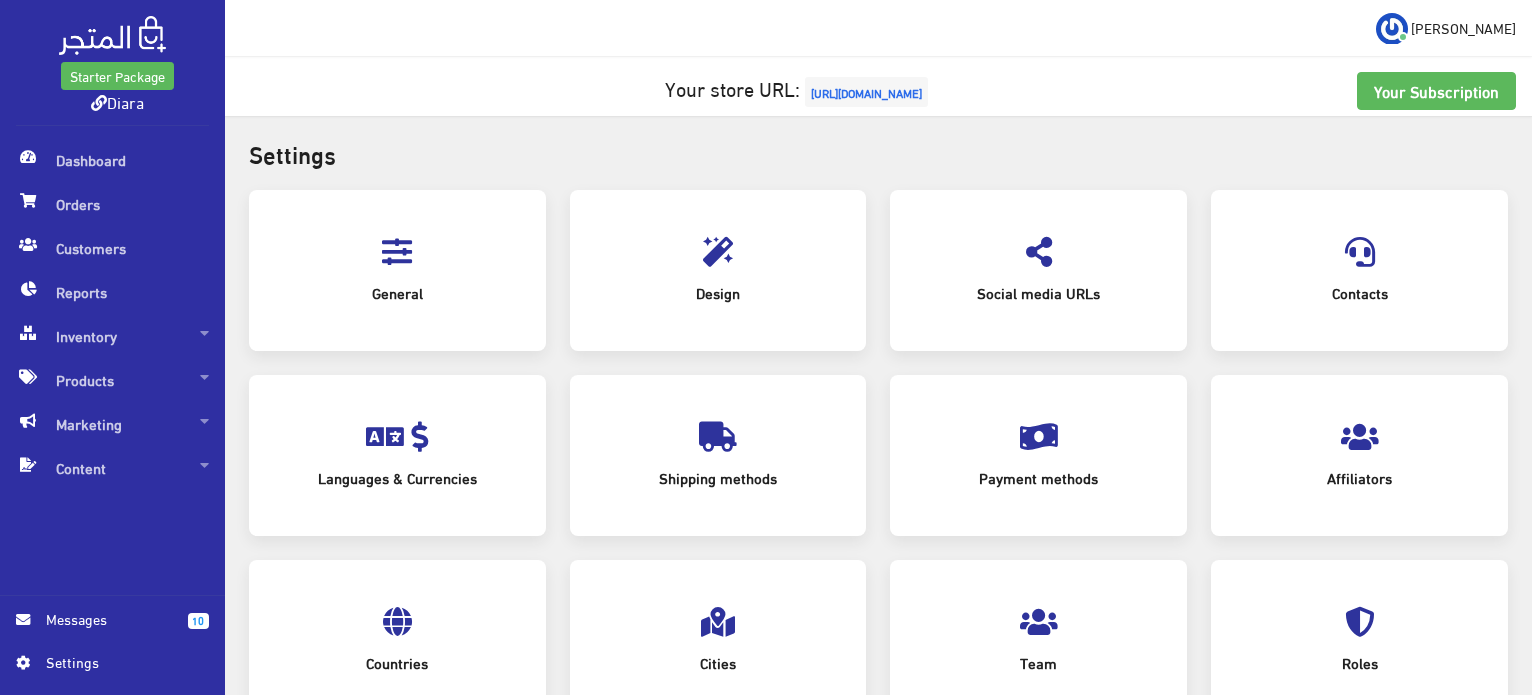 click on "General" at bounding box center (397, 270) 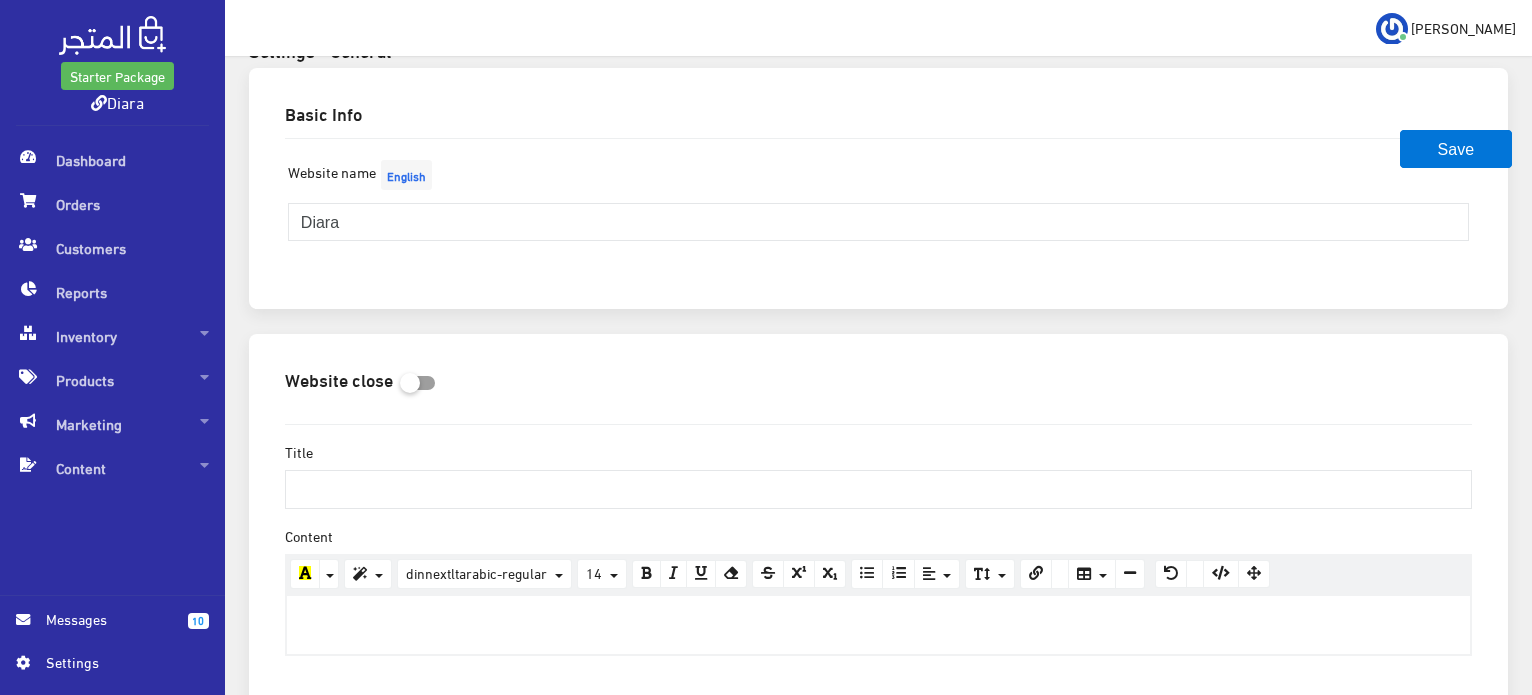 scroll, scrollTop: 0, scrollLeft: 0, axis: both 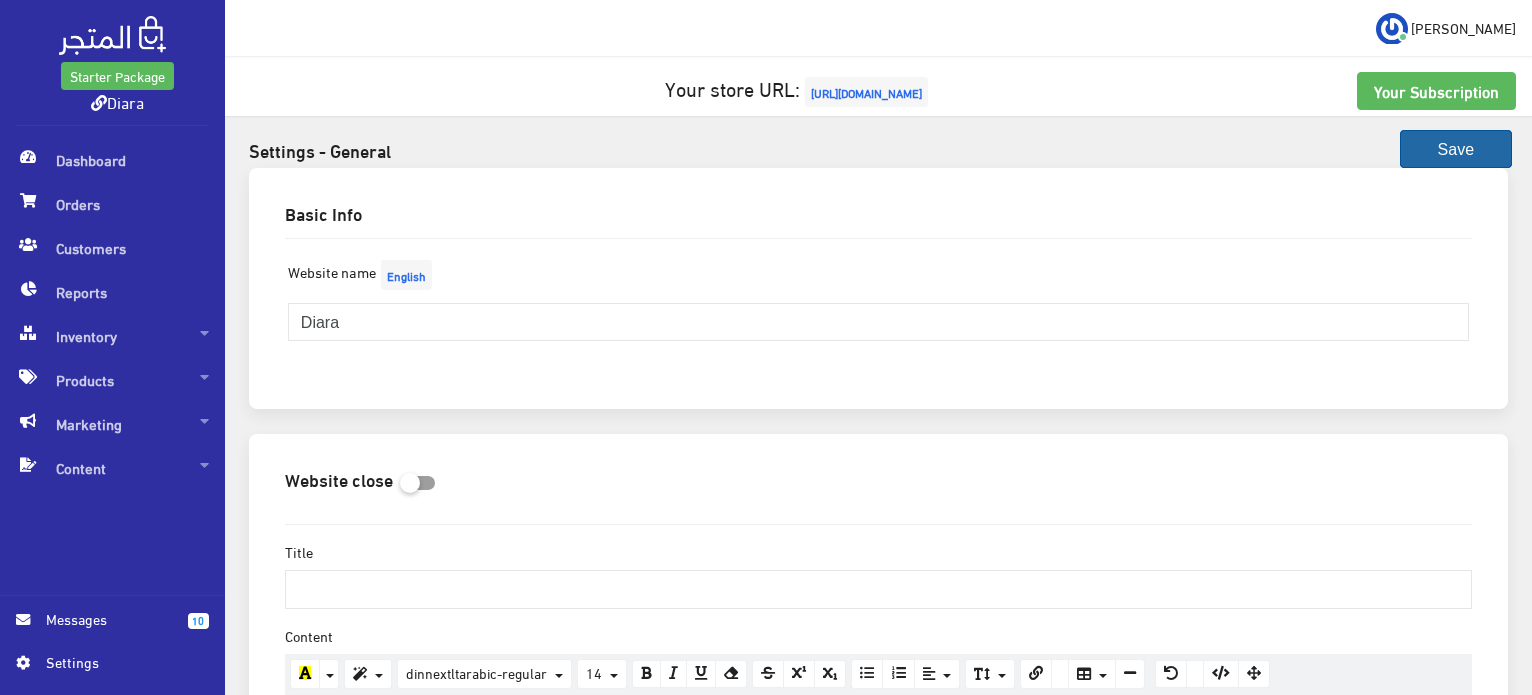 click on "Save" at bounding box center [1456, 149] 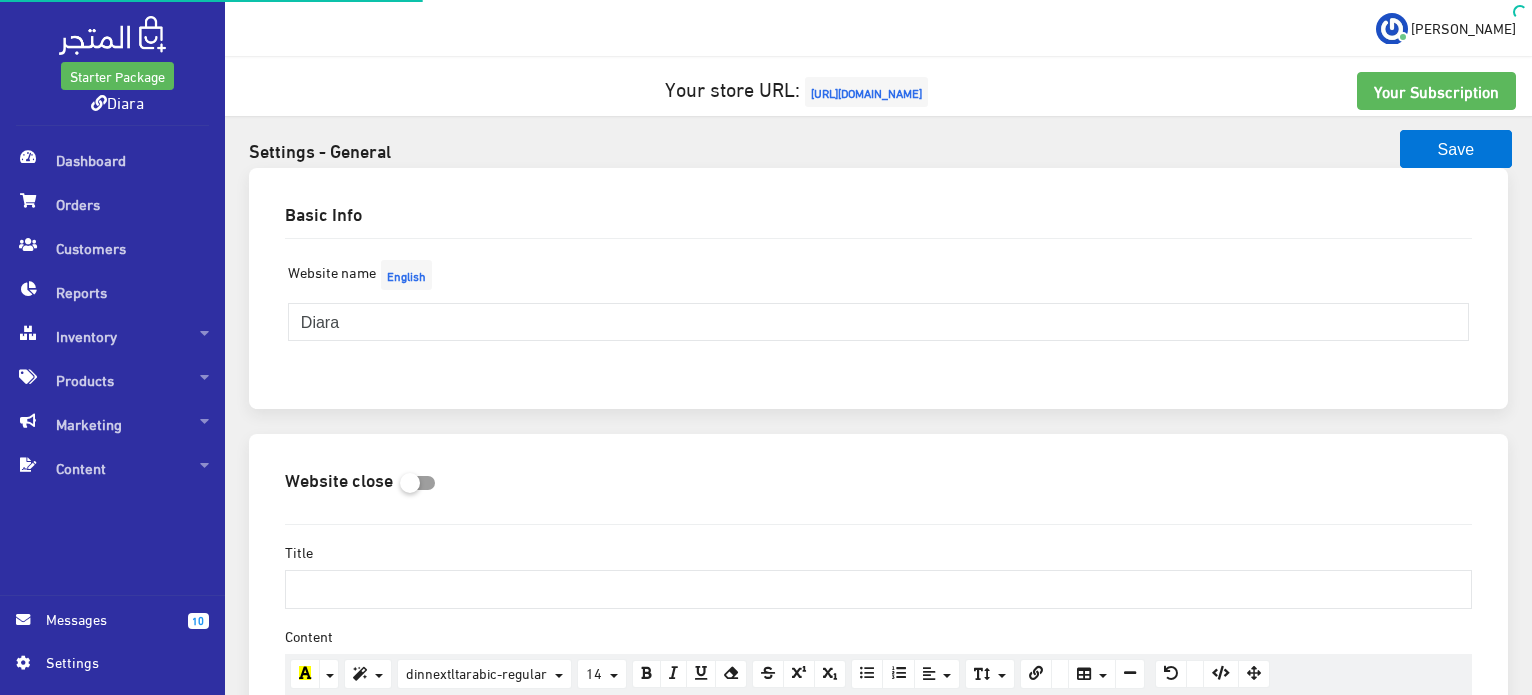 scroll, scrollTop: 0, scrollLeft: 0, axis: both 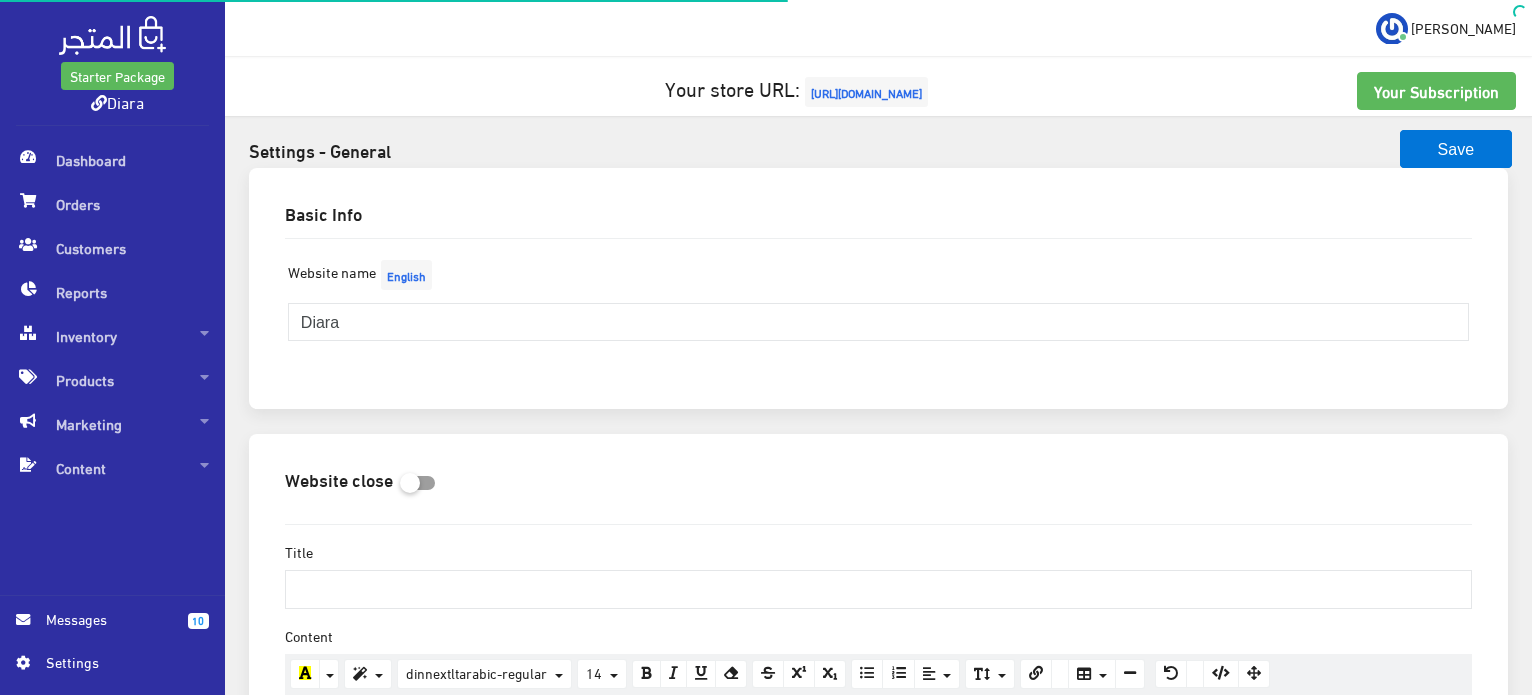 click on "Settings" at bounding box center [119, 662] 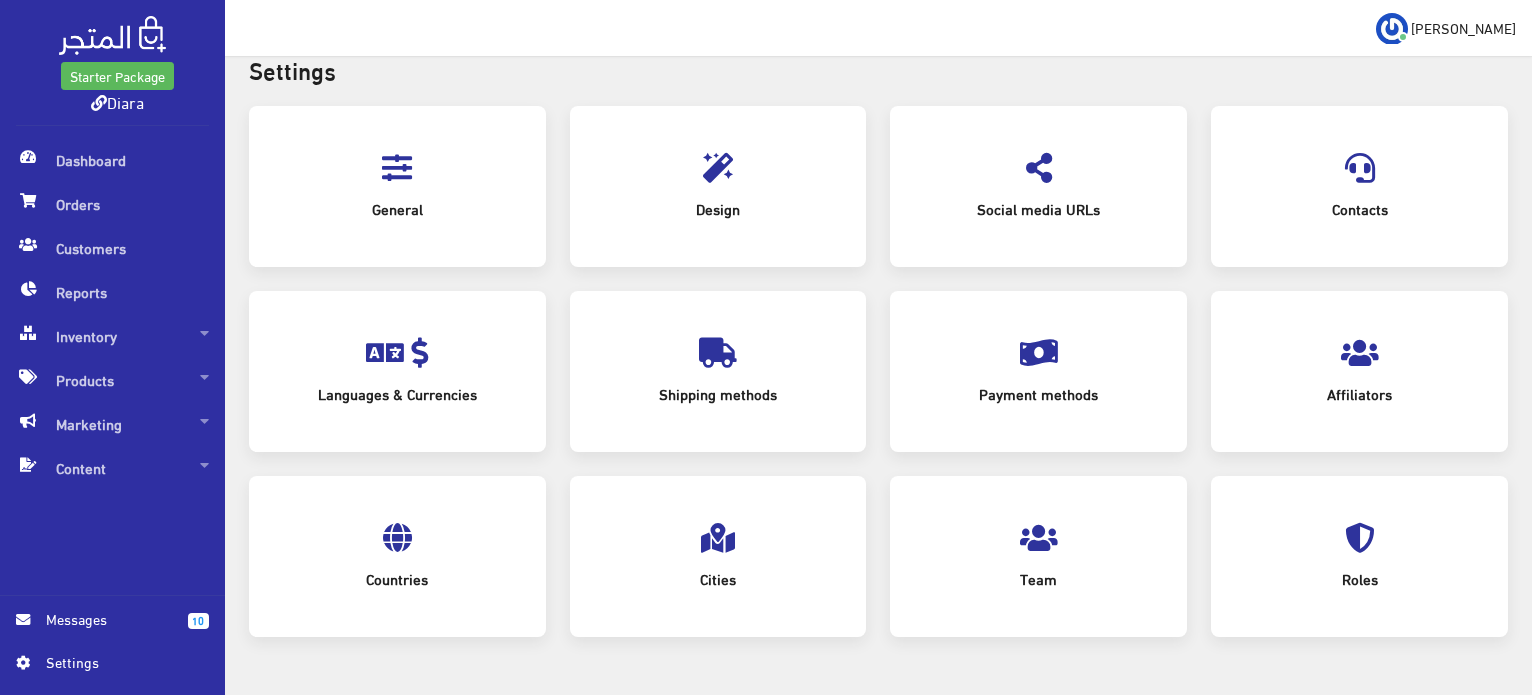 scroll, scrollTop: 137, scrollLeft: 0, axis: vertical 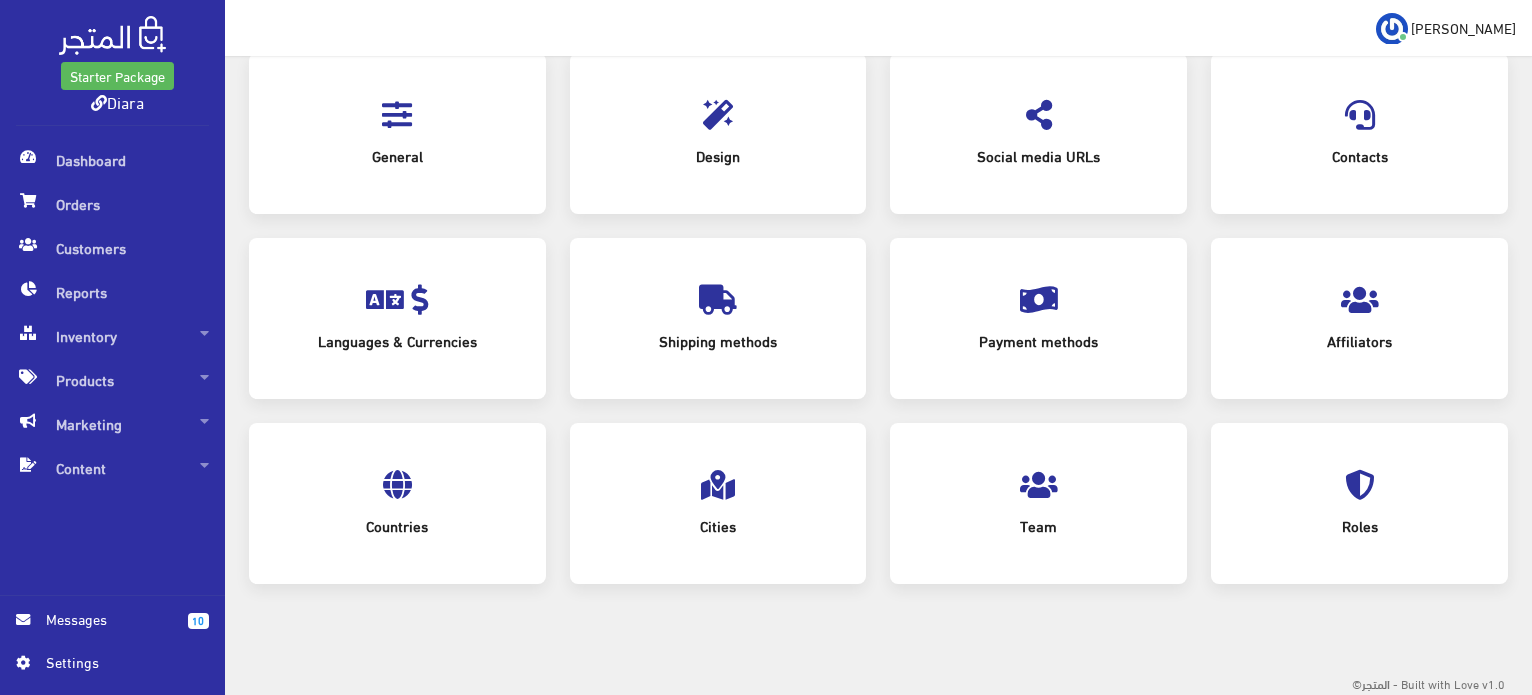 click at bounding box center [718, 300] 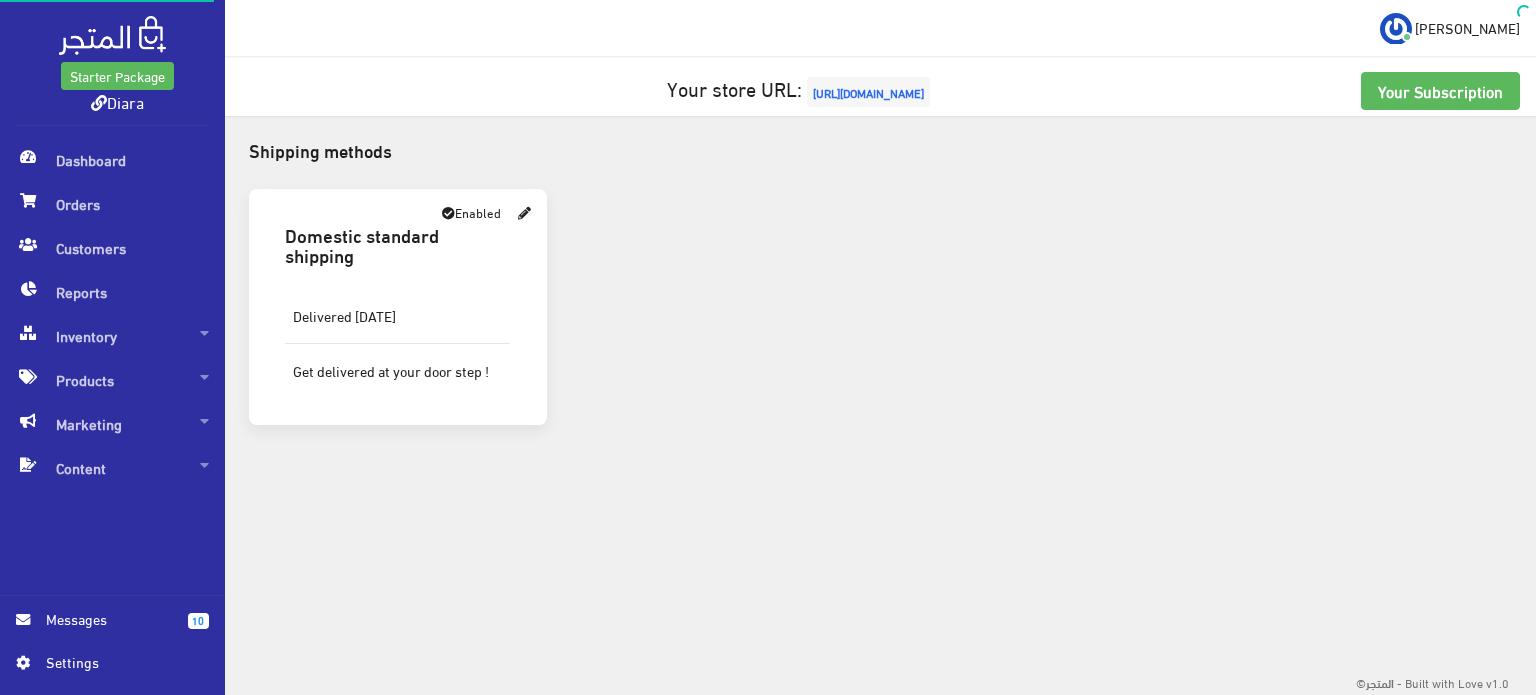 scroll, scrollTop: 0, scrollLeft: 0, axis: both 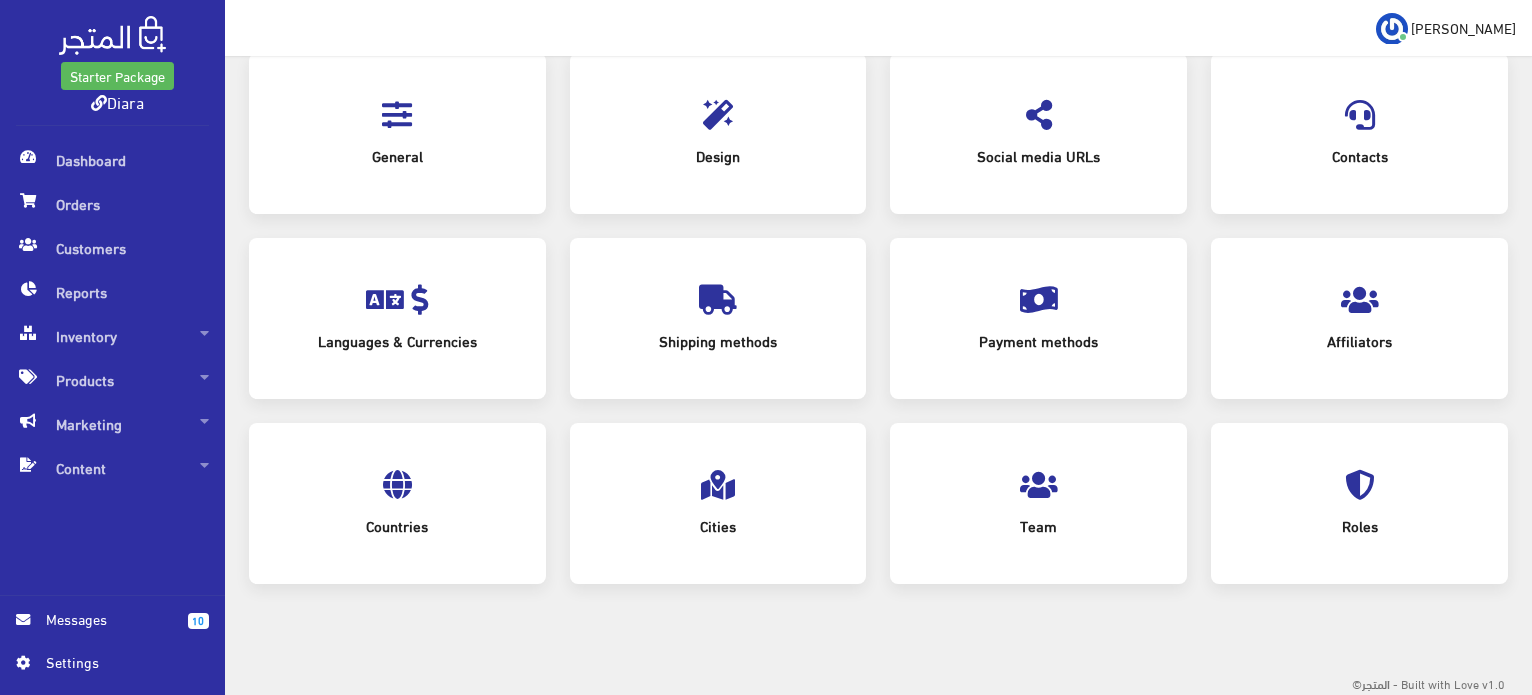 click at bounding box center [1039, 300] 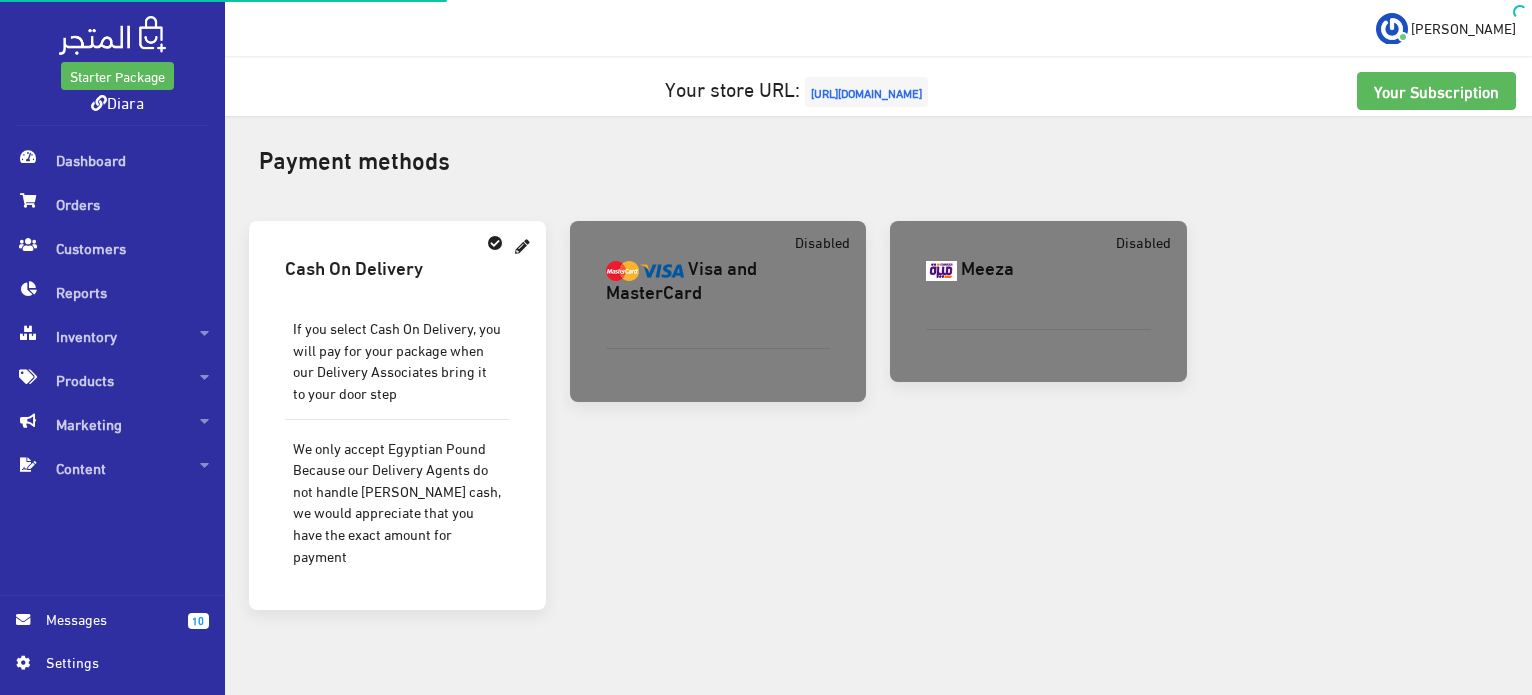 scroll, scrollTop: 0, scrollLeft: 0, axis: both 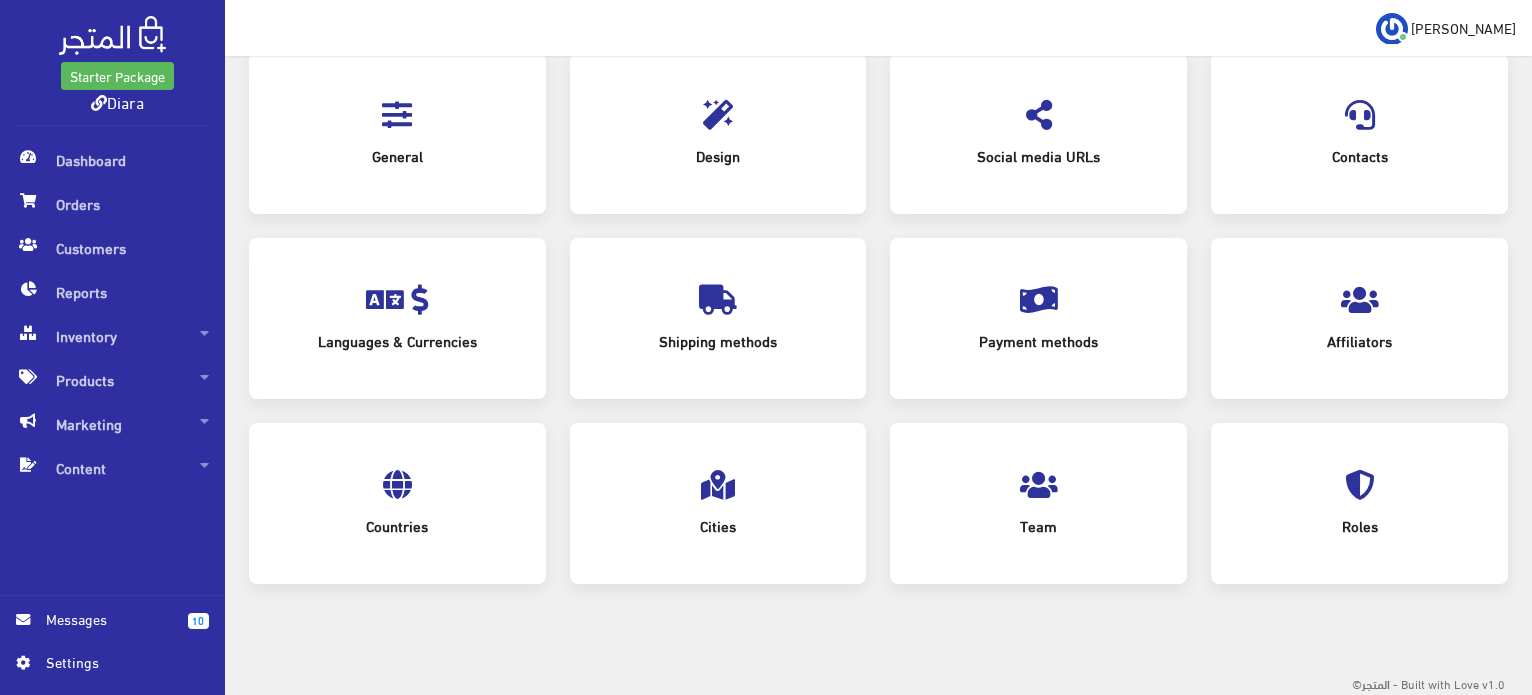 click at bounding box center (1360, 296) 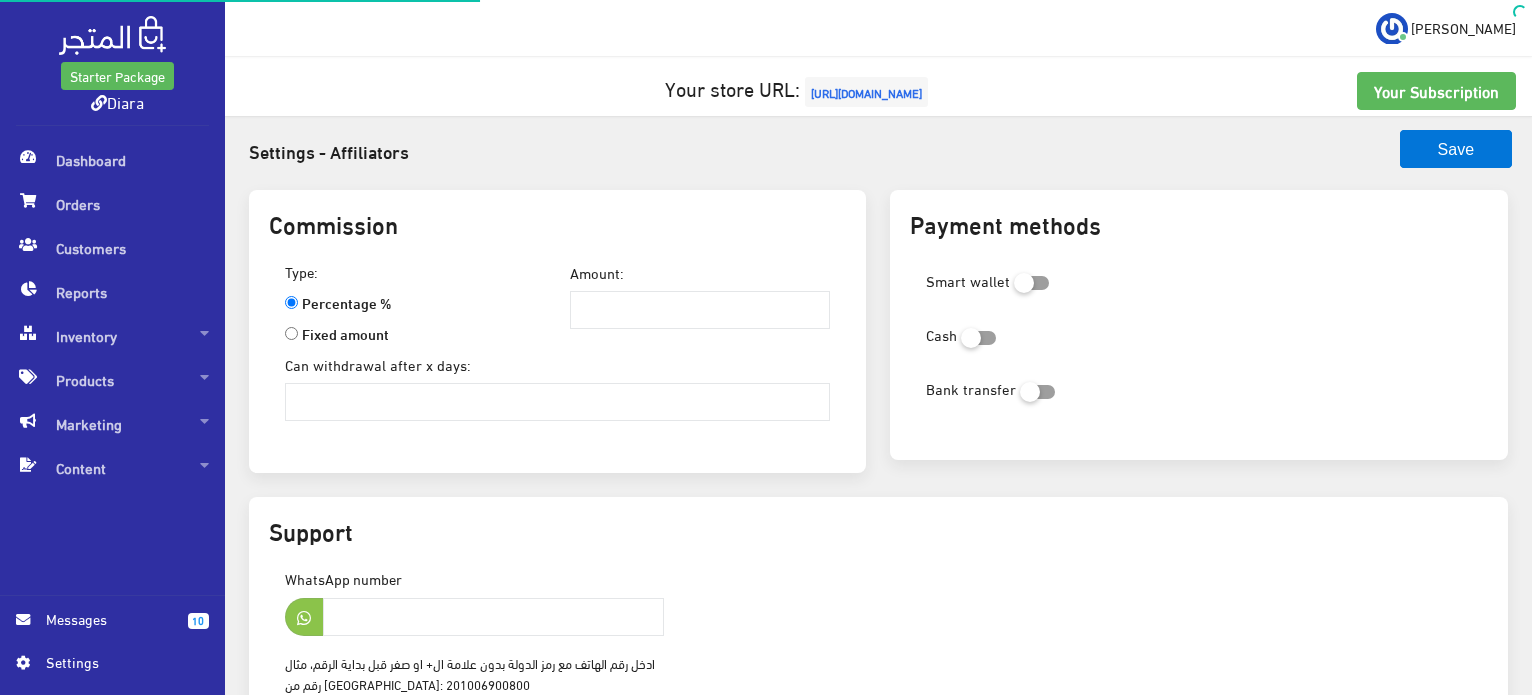 scroll, scrollTop: 0, scrollLeft: 0, axis: both 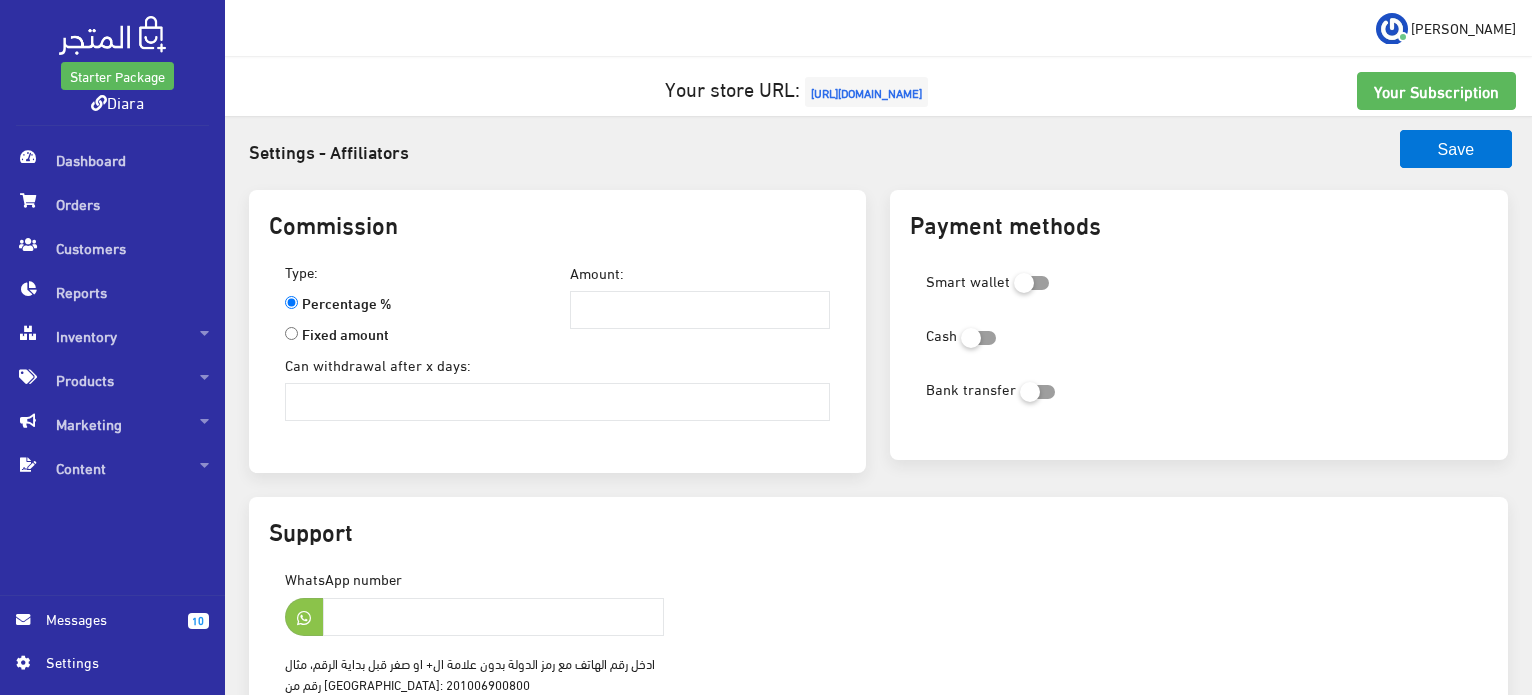 click at bounding box center [983, 334] 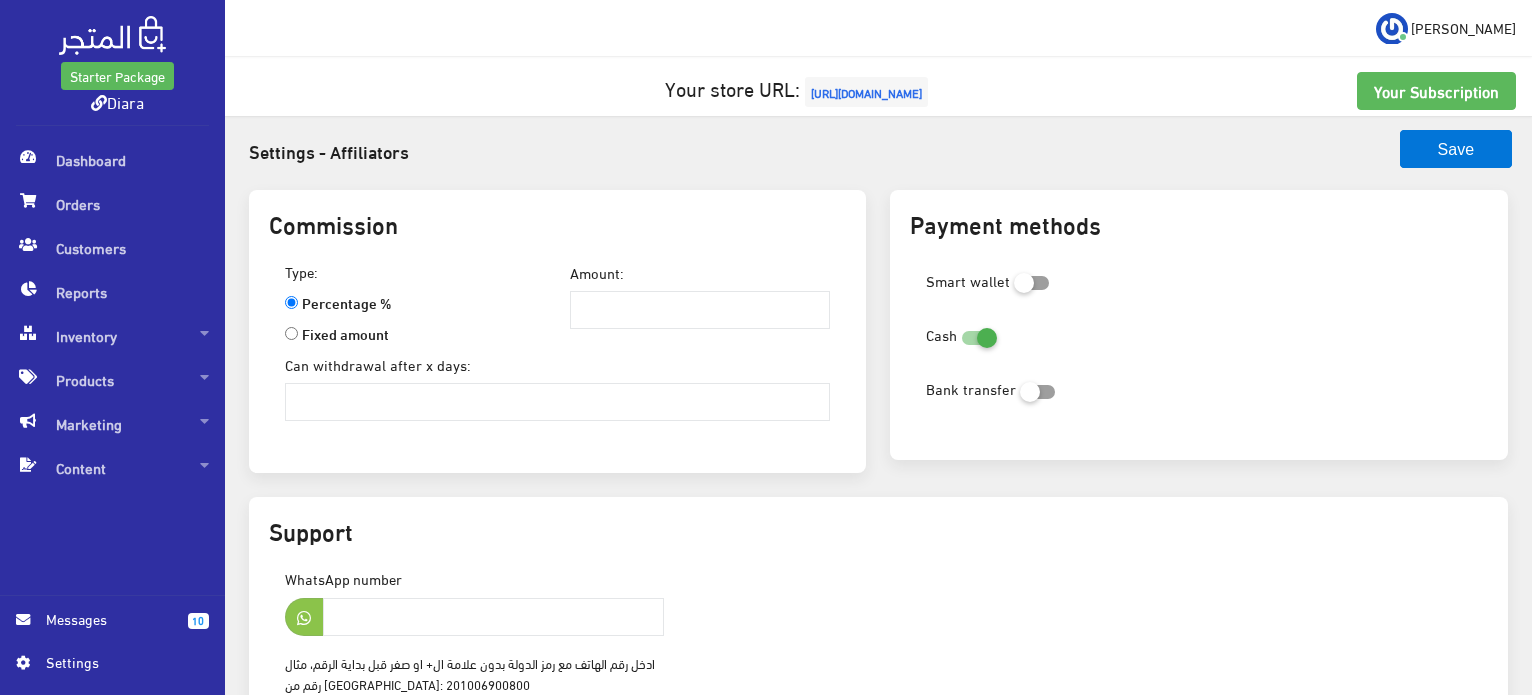 click at bounding box center (979, 333) 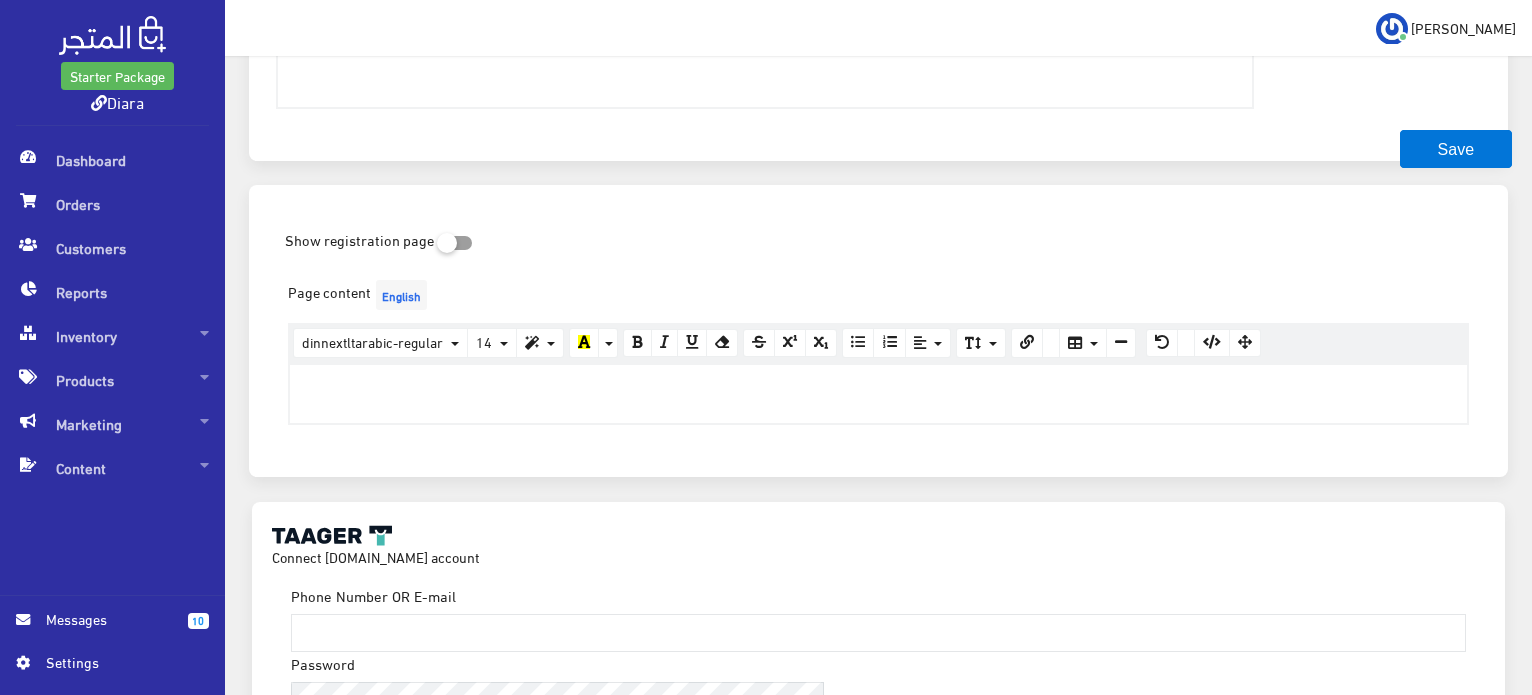 scroll, scrollTop: 752, scrollLeft: 0, axis: vertical 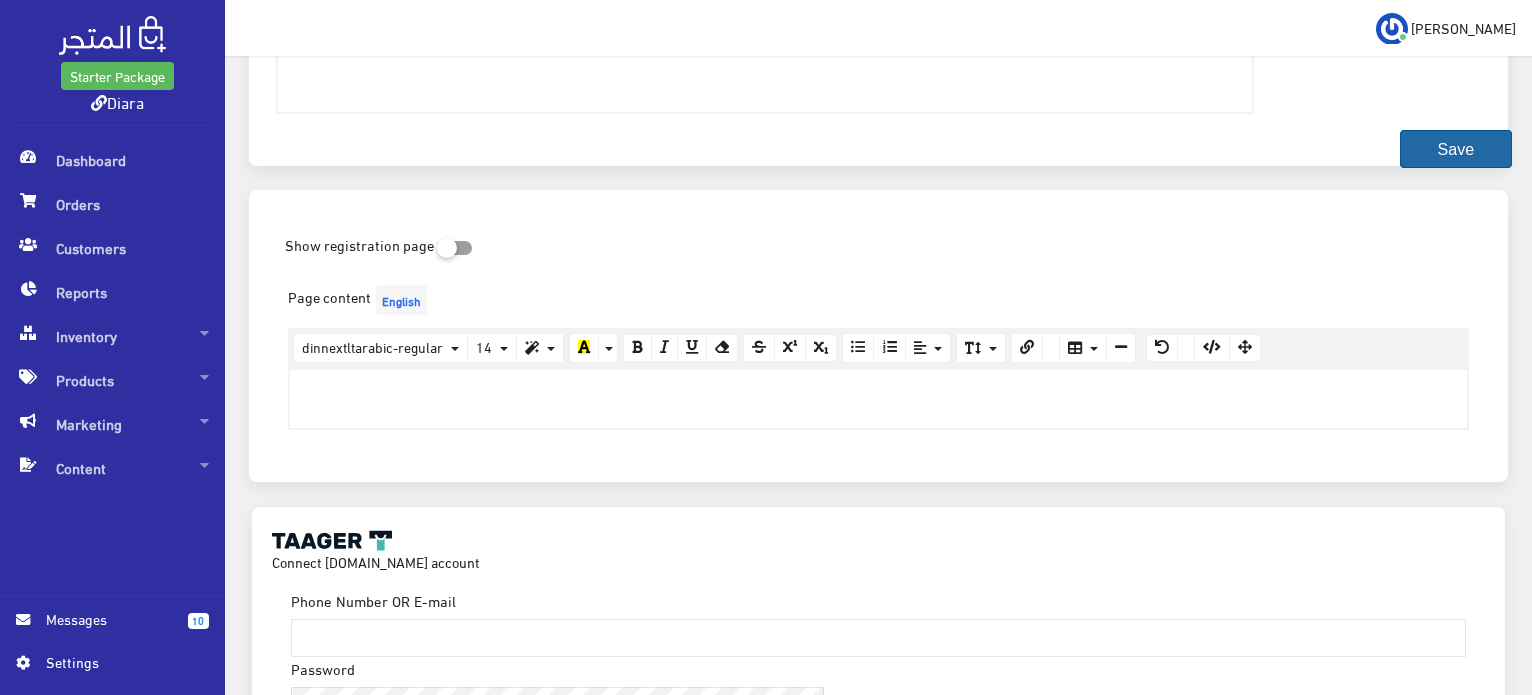 click on "Save" at bounding box center [1456, 149] 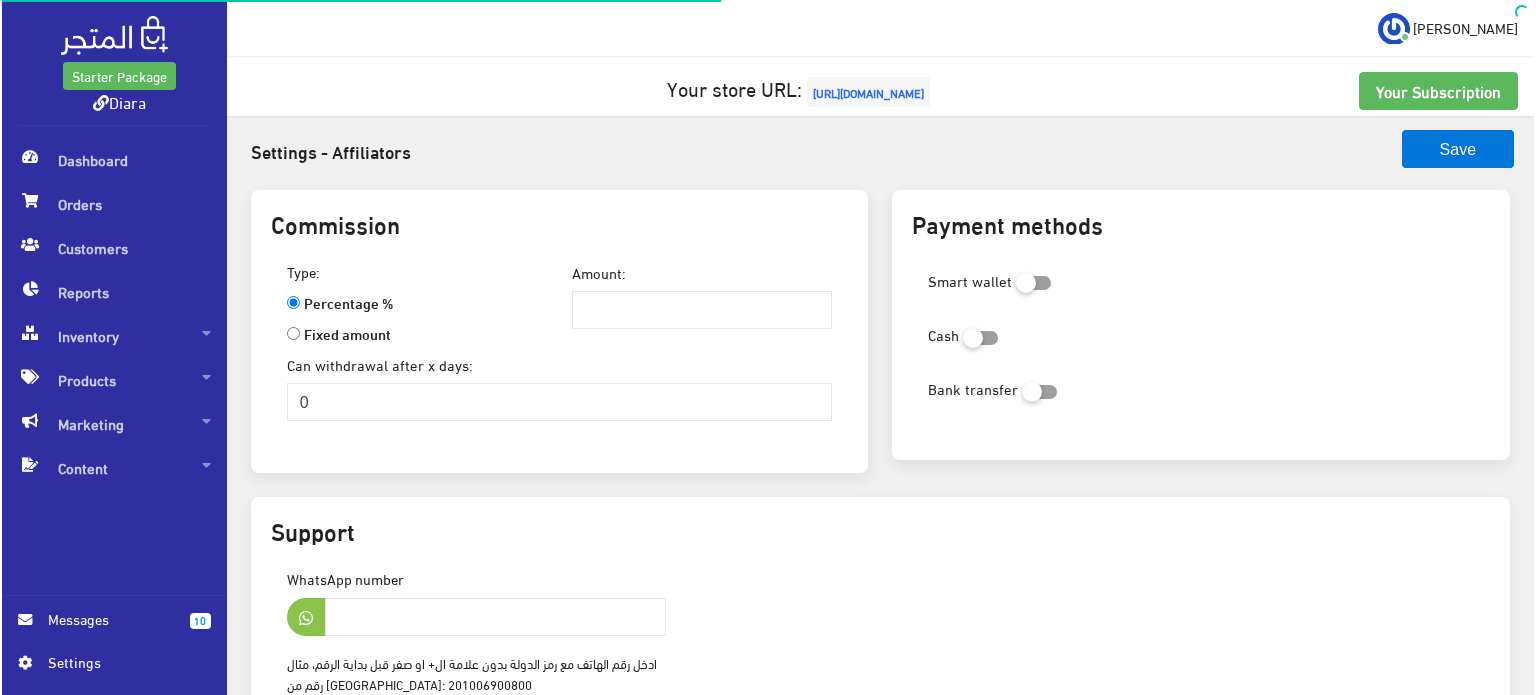 scroll, scrollTop: 0, scrollLeft: 0, axis: both 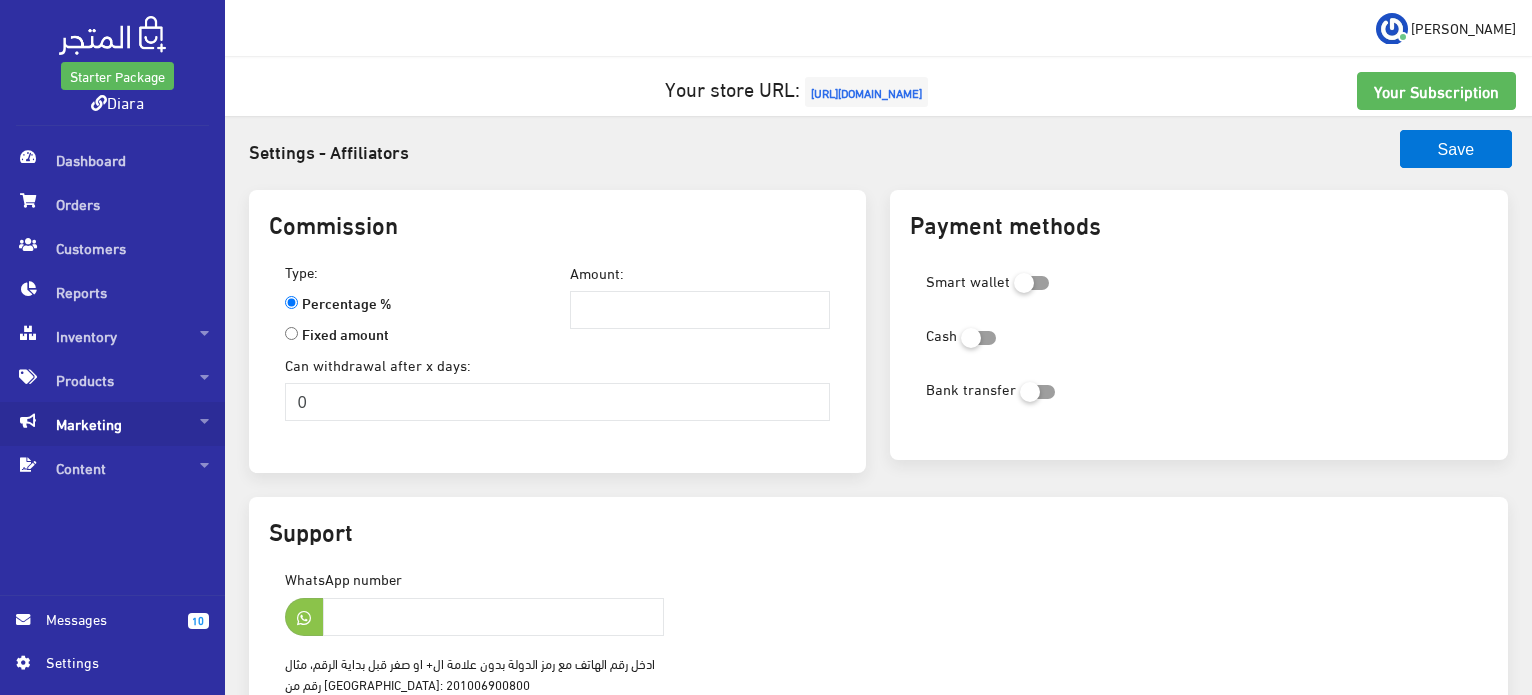 click on "Marketing" at bounding box center [112, 424] 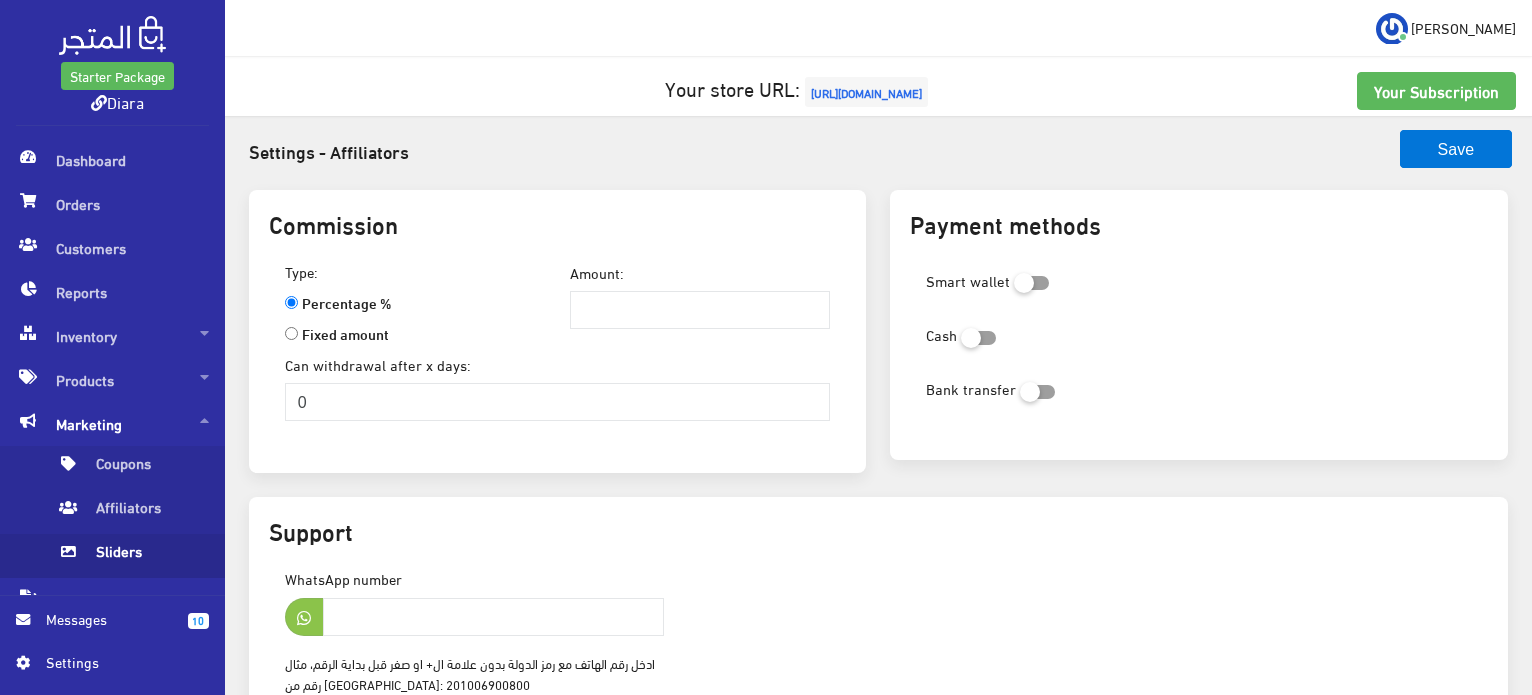 click on "Sliders" at bounding box center (132, 556) 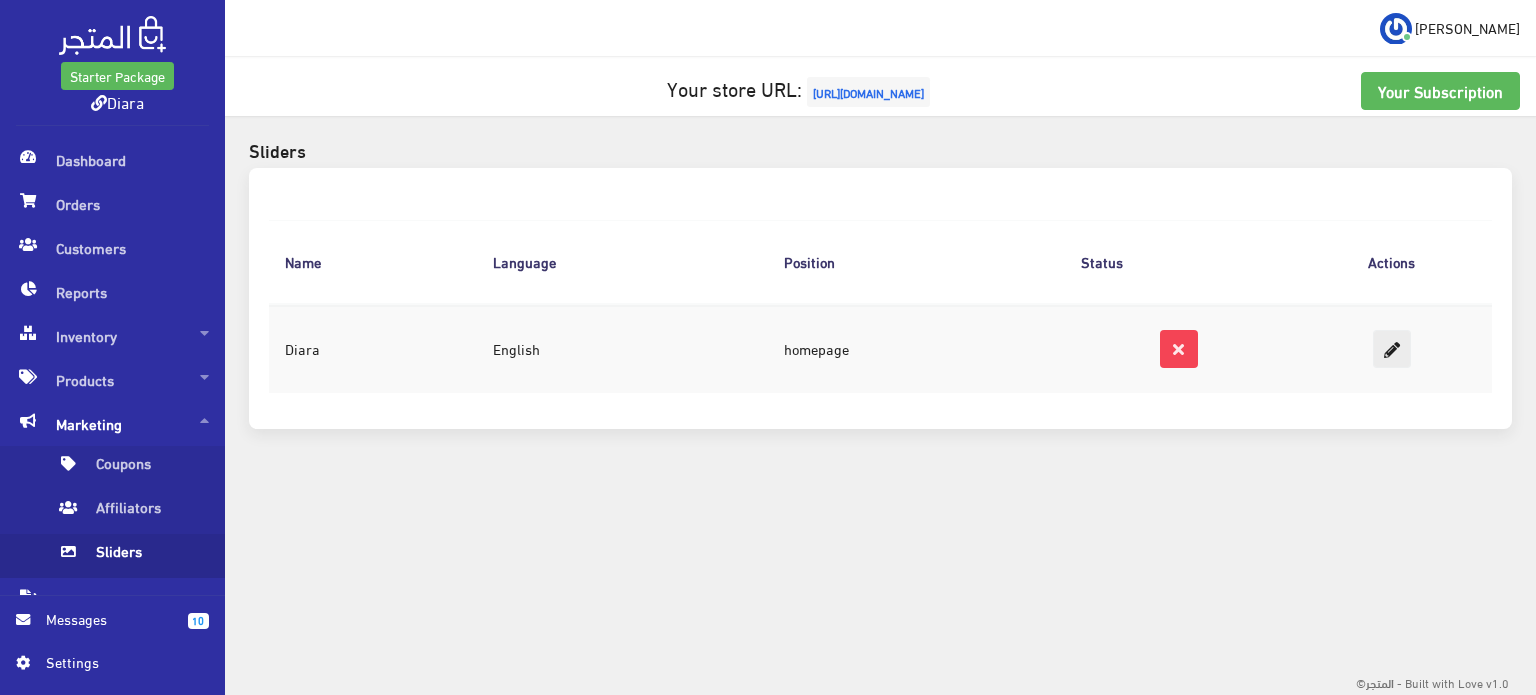 click at bounding box center (1392, 349) 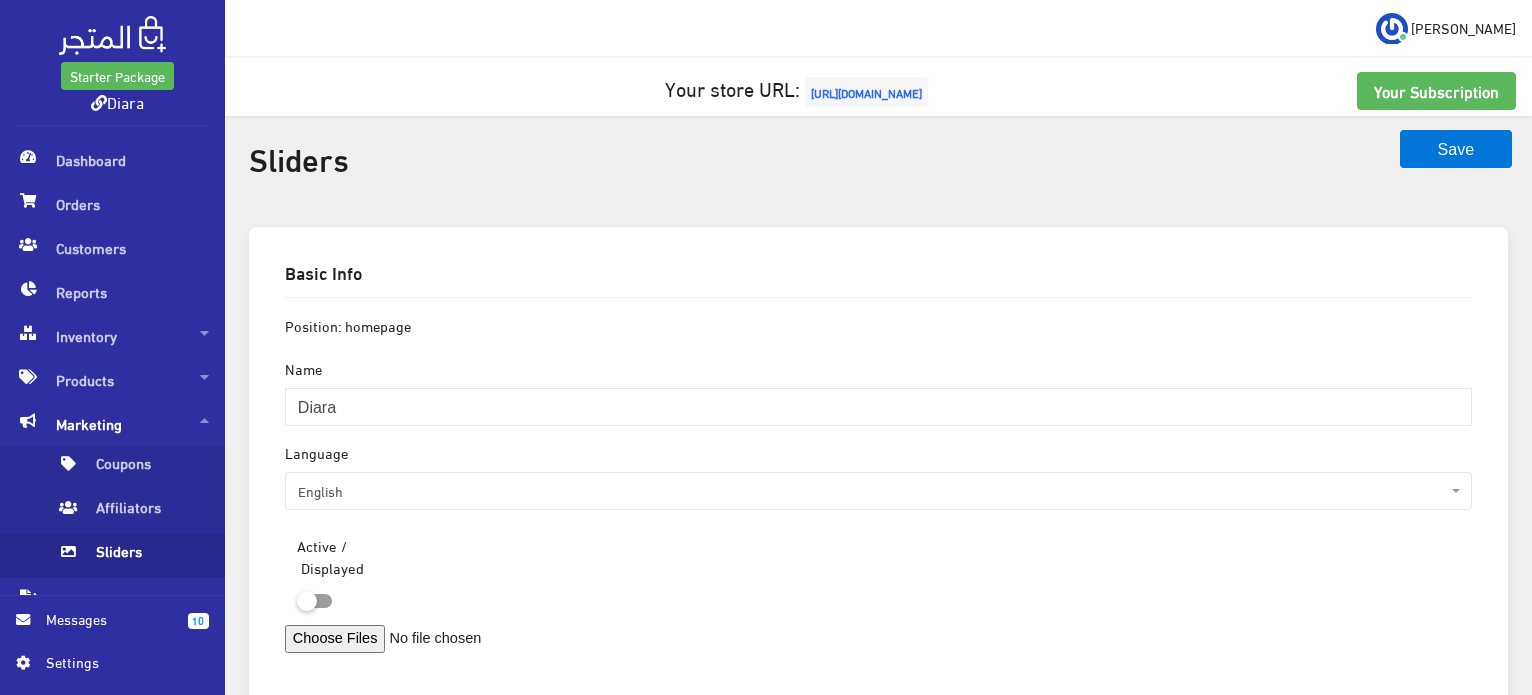 scroll, scrollTop: 120, scrollLeft: 0, axis: vertical 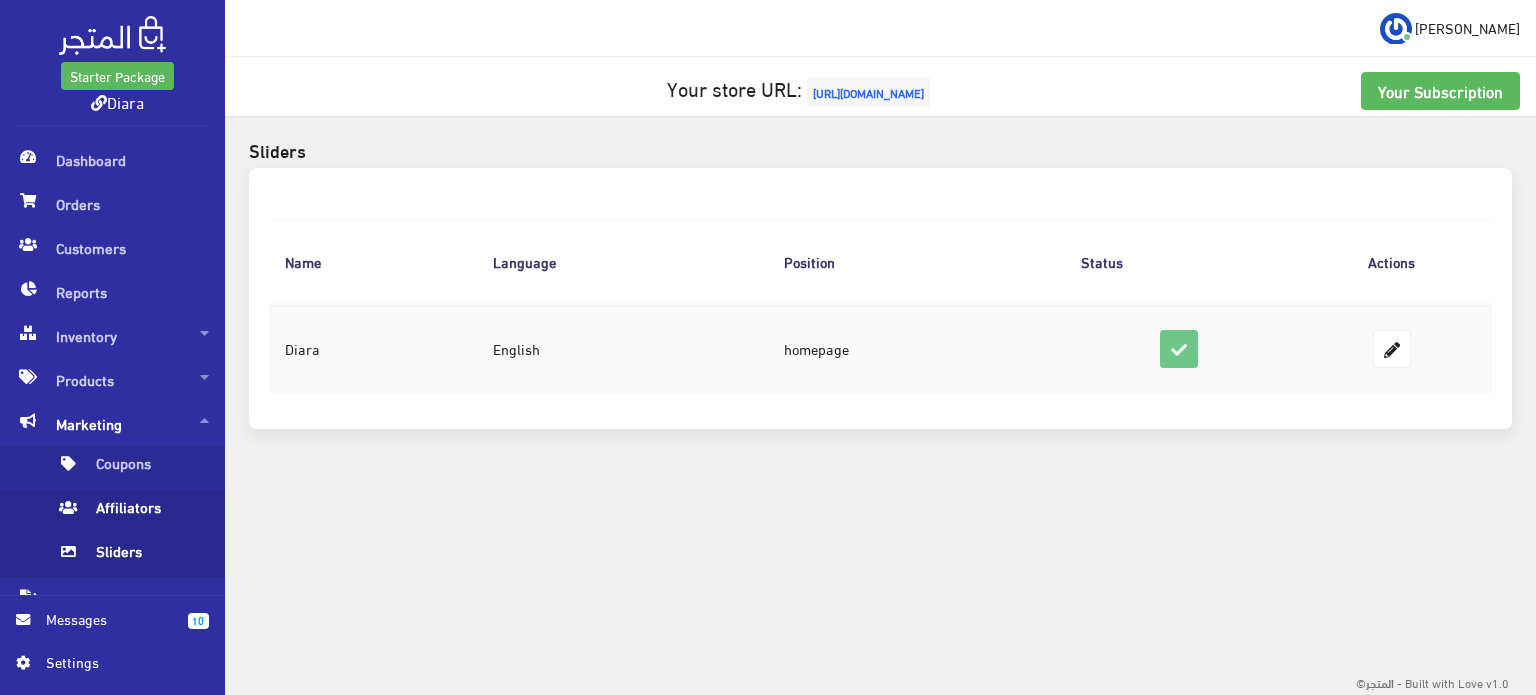 click on "Affiliators" at bounding box center [132, 512] 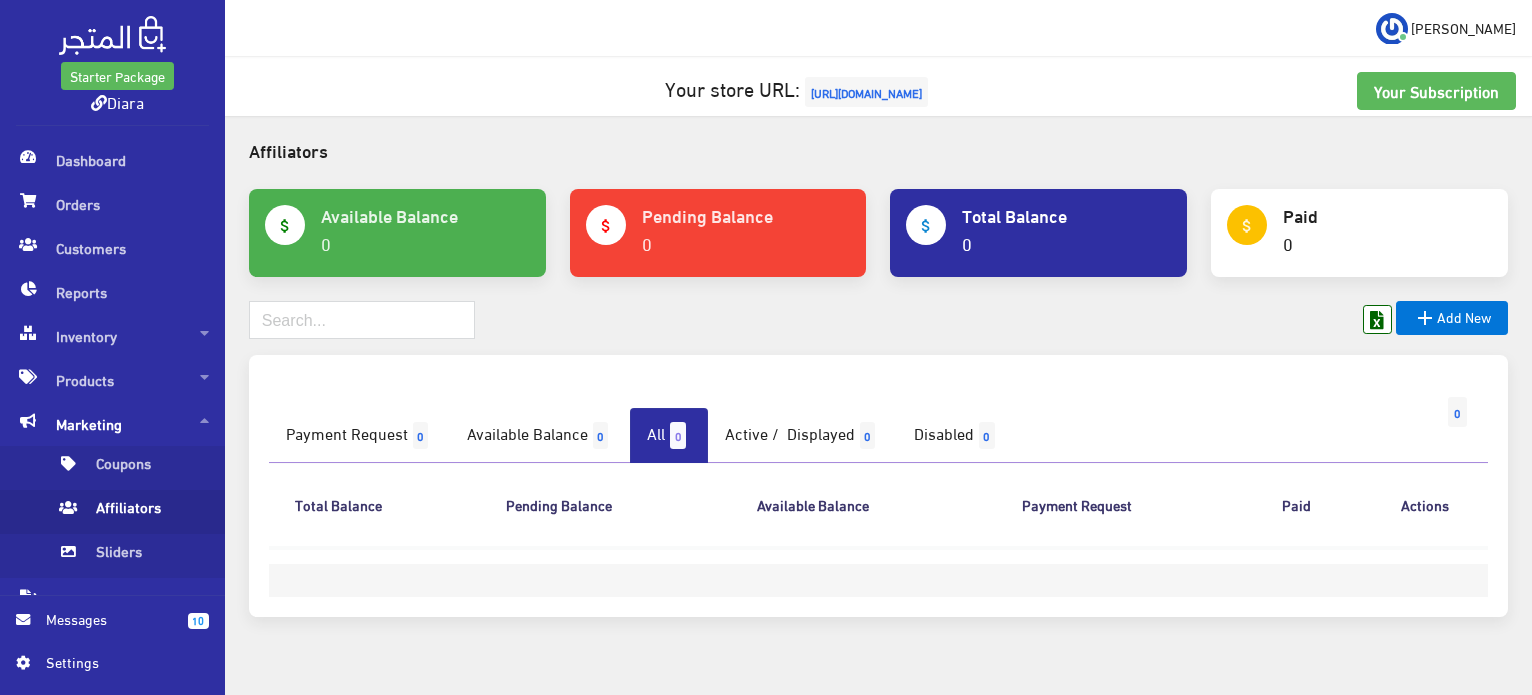 click on "Marketing" at bounding box center (112, 424) 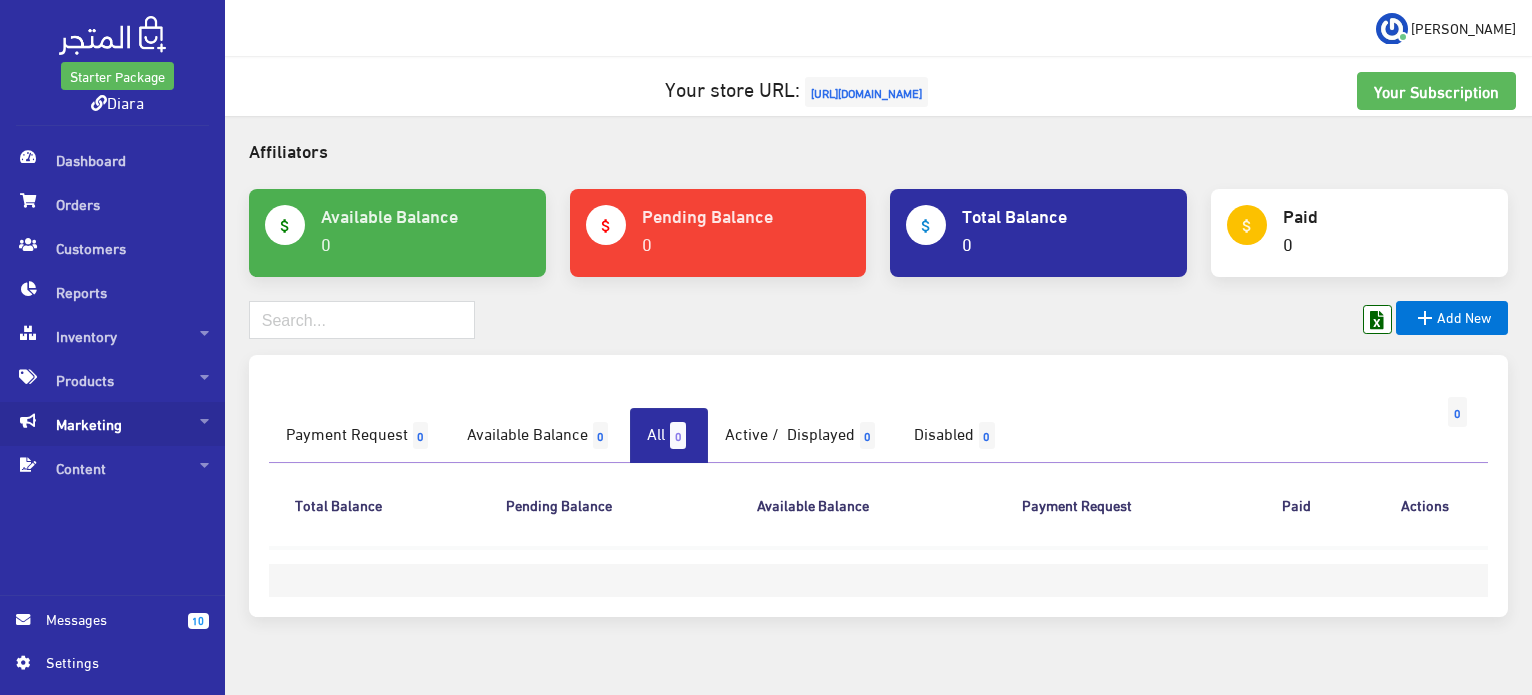 click on "Marketing" at bounding box center (112, 424) 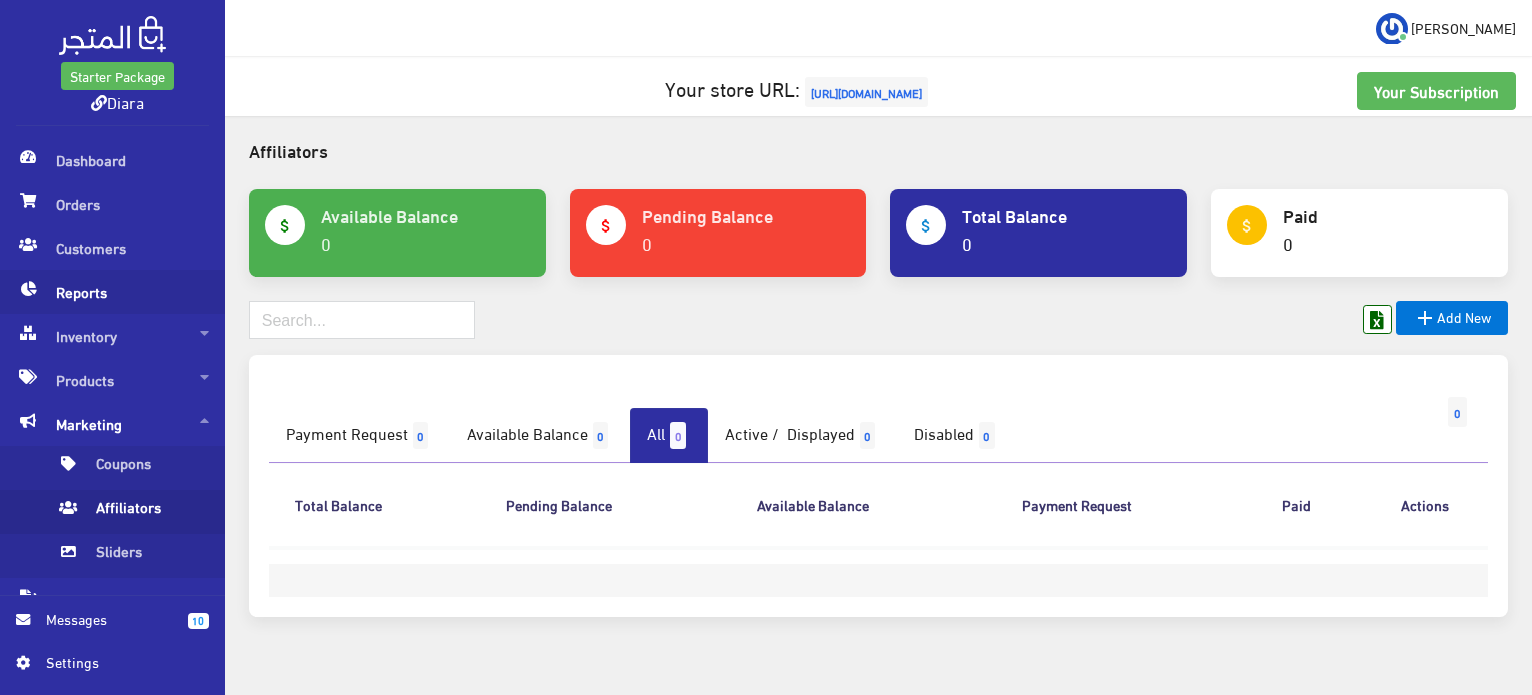 click on "Reports" at bounding box center (112, 292) 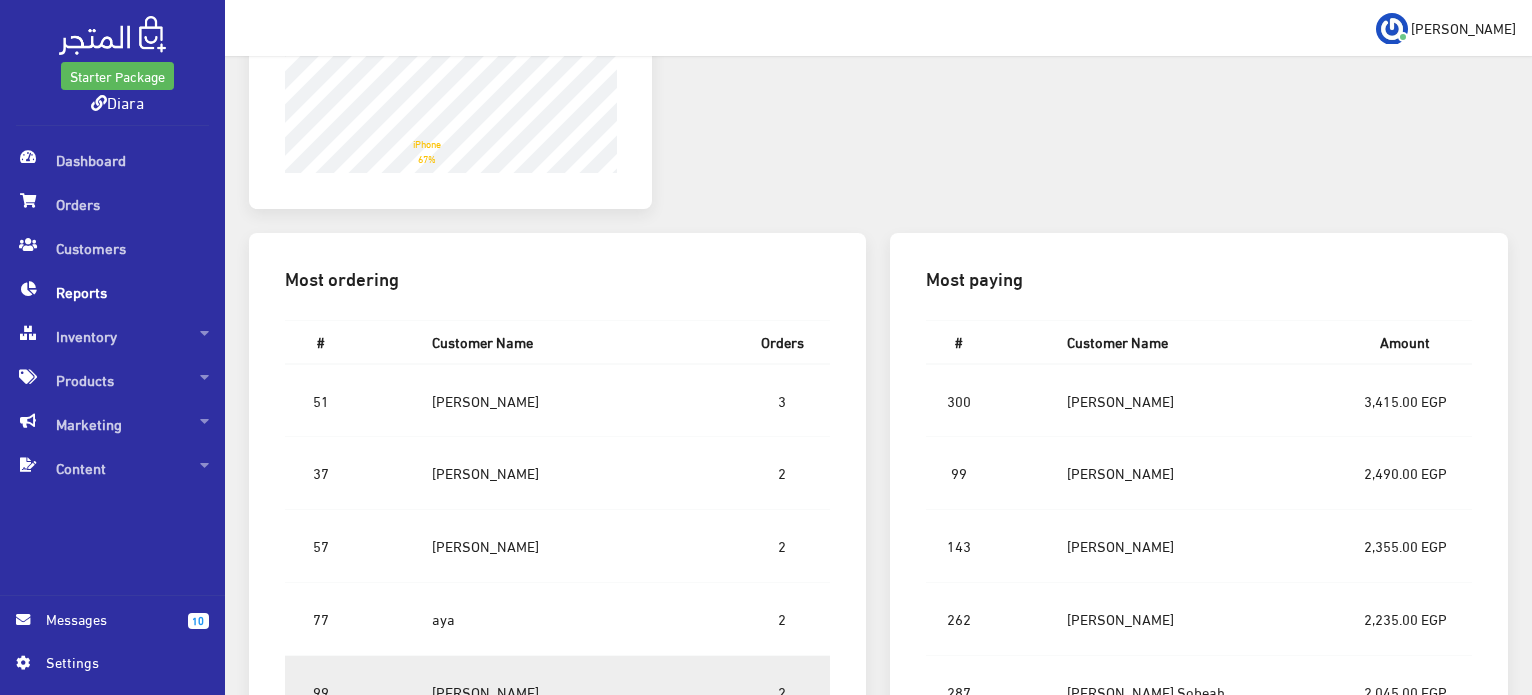 scroll, scrollTop: 1300, scrollLeft: 0, axis: vertical 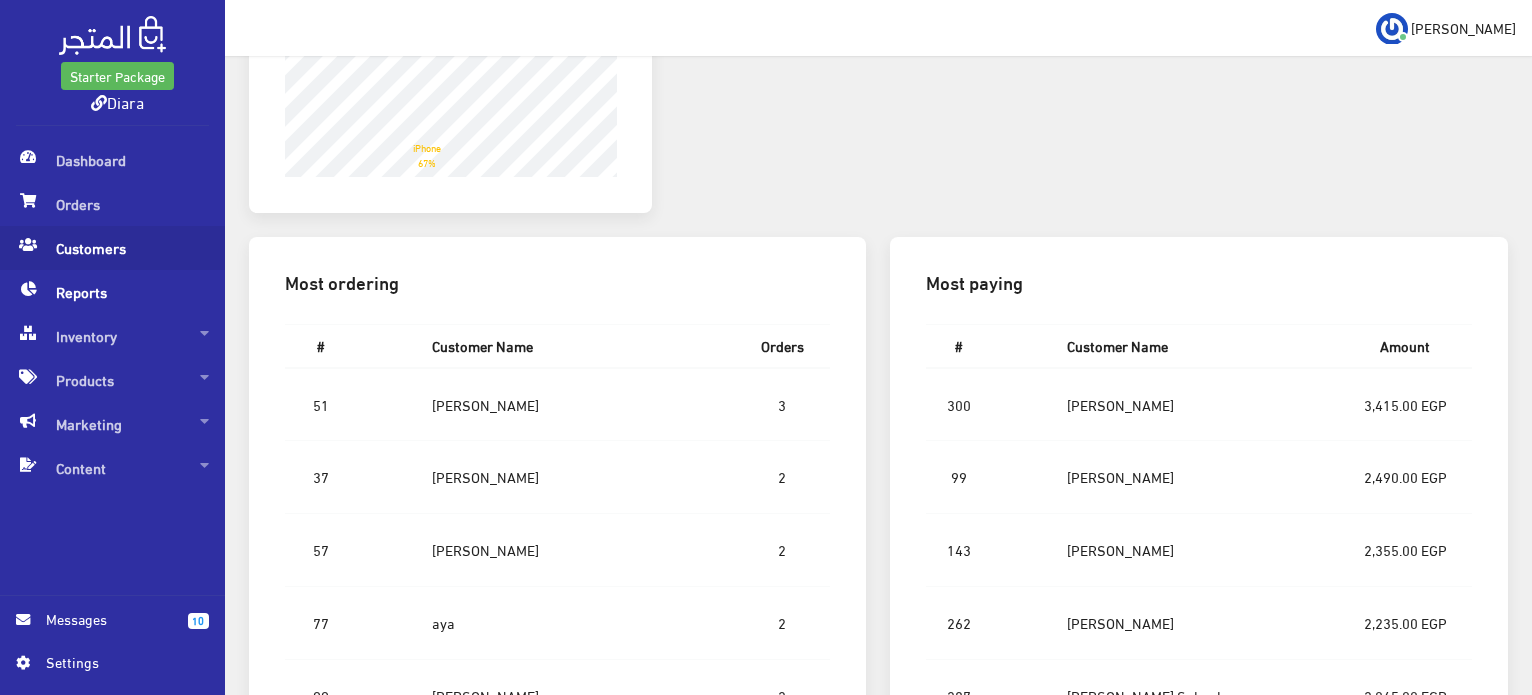 click on "Customers" at bounding box center [112, 248] 